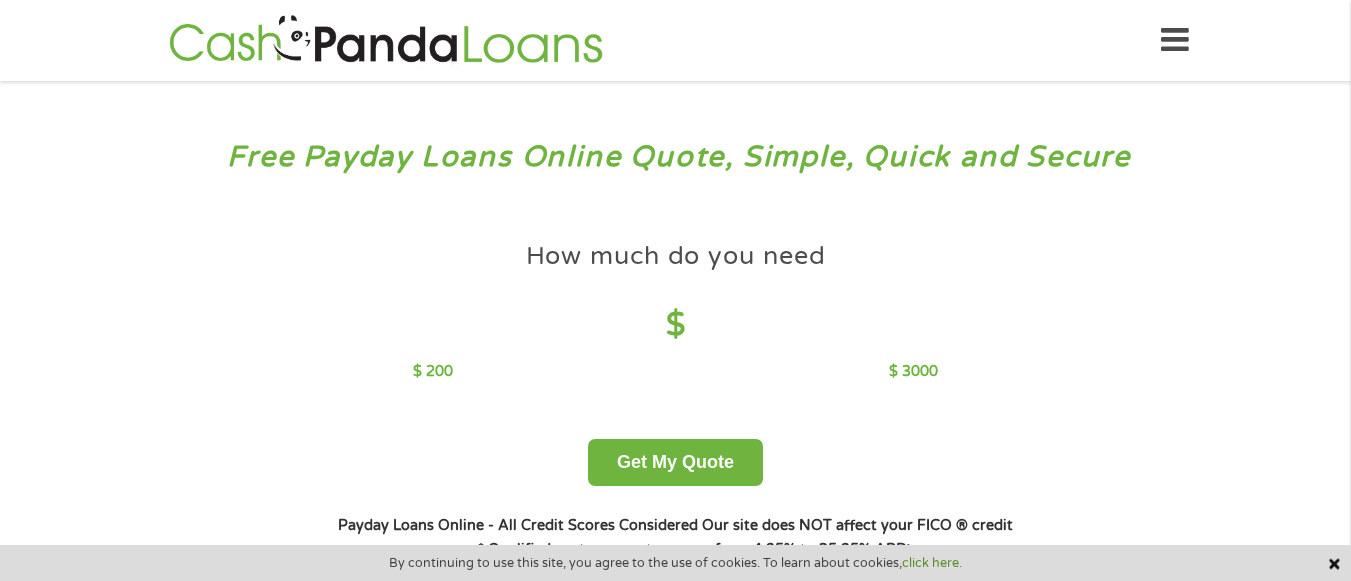 scroll, scrollTop: 0, scrollLeft: 0, axis: both 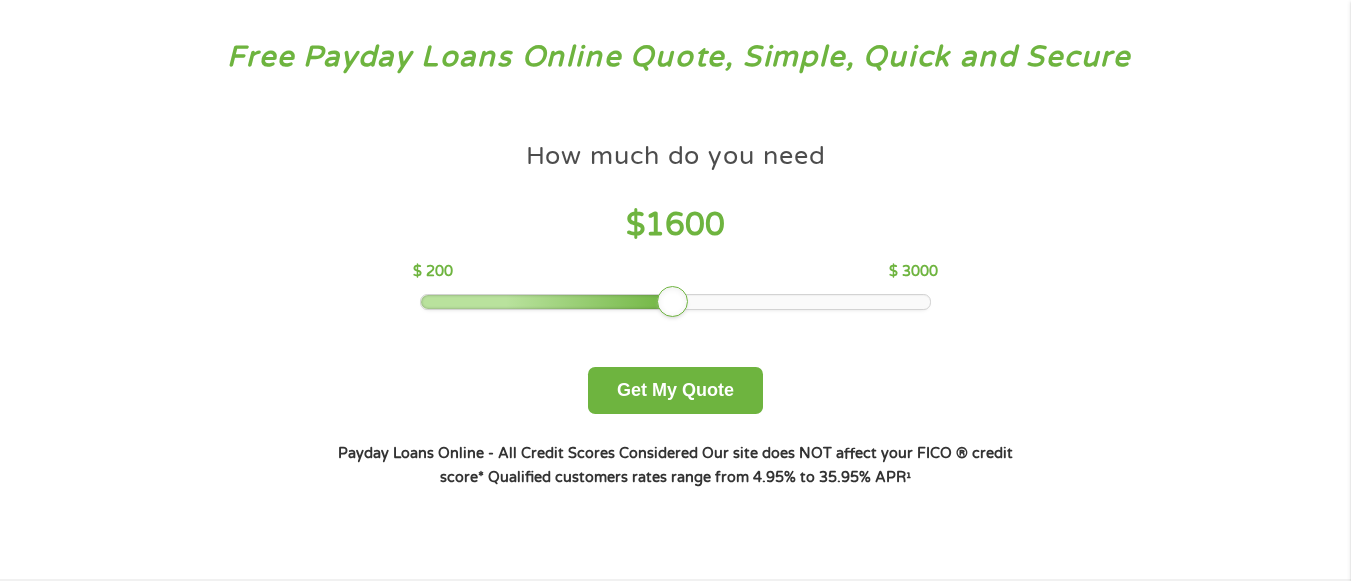 click at bounding box center [675, 302] 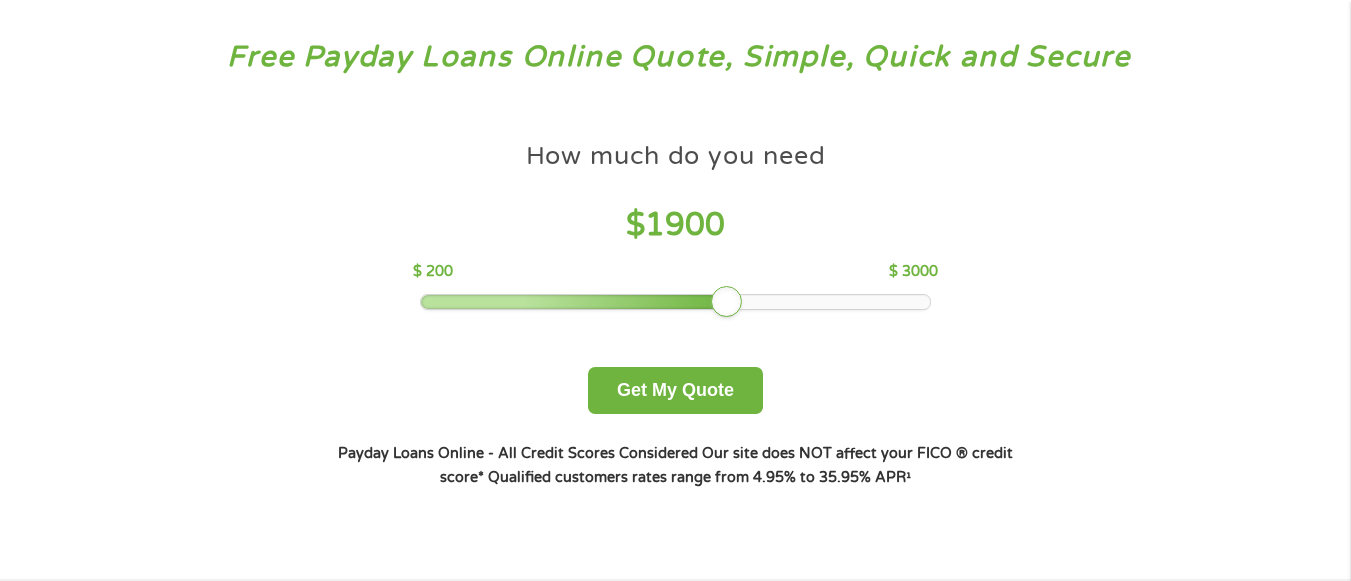 click at bounding box center (675, 302) 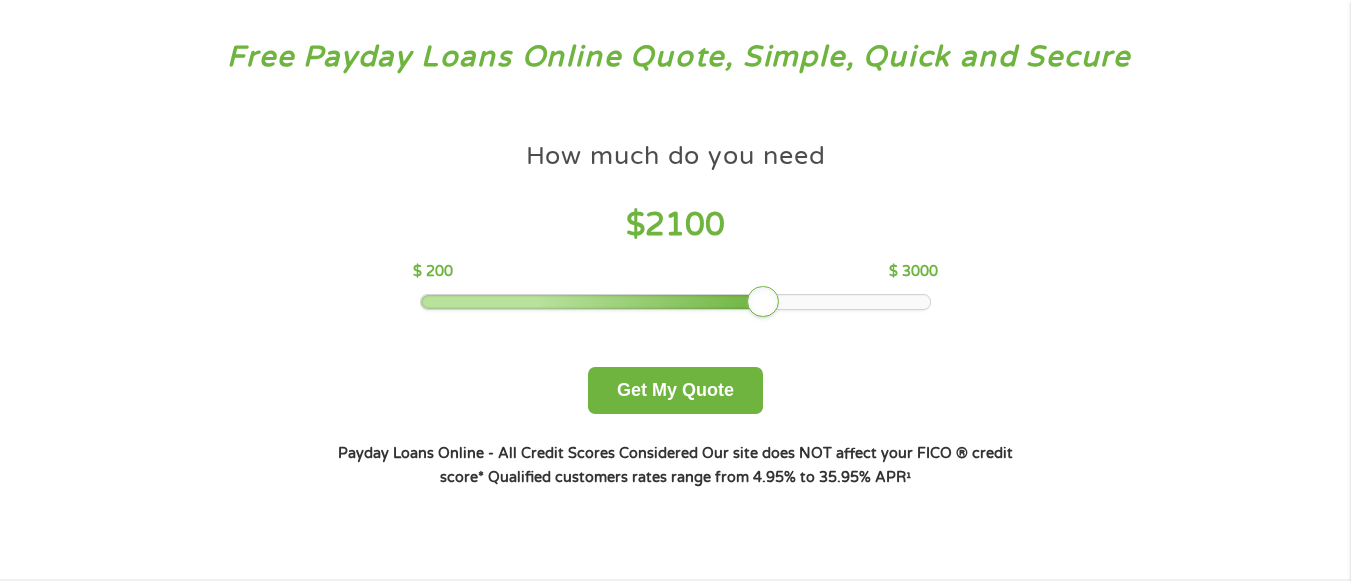 click at bounding box center (675, 302) 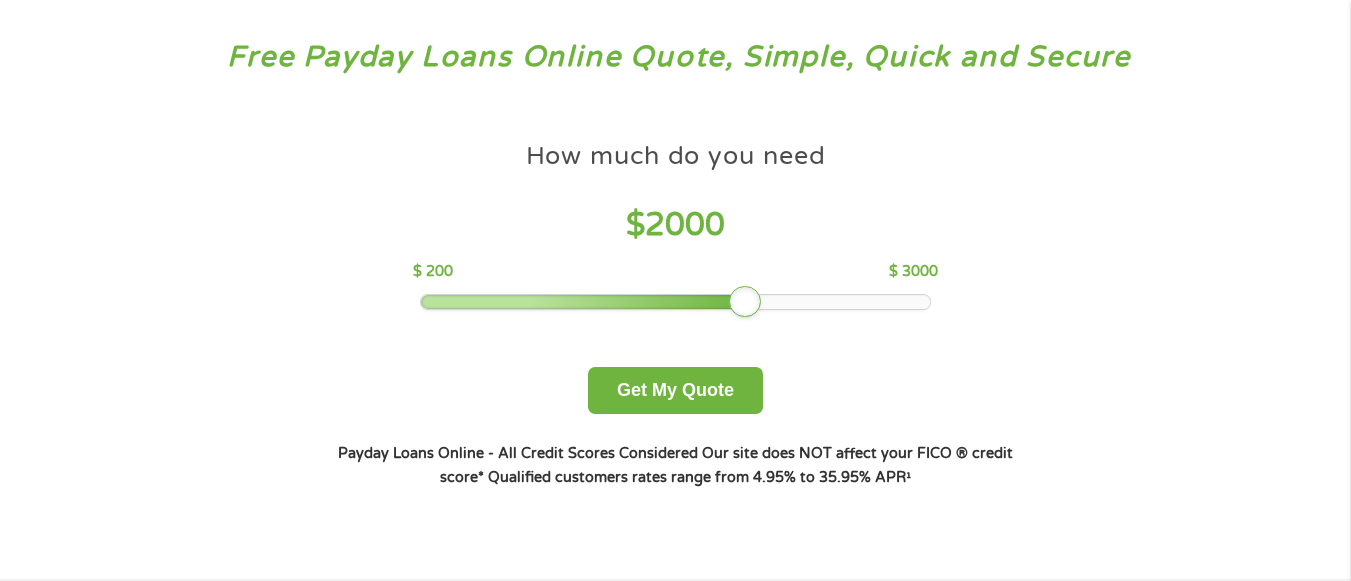 drag, startPoint x: 752, startPoint y: 305, endPoint x: 726, endPoint y: 307, distance: 26.076809 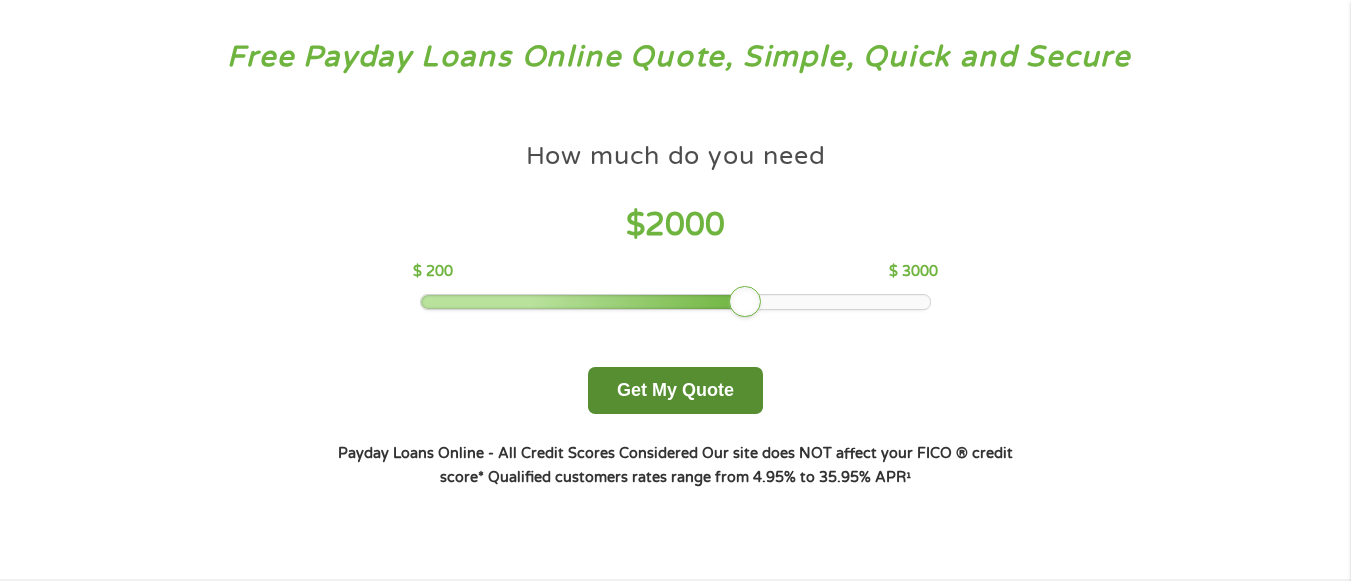 click on "Get My Quote" at bounding box center (675, 390) 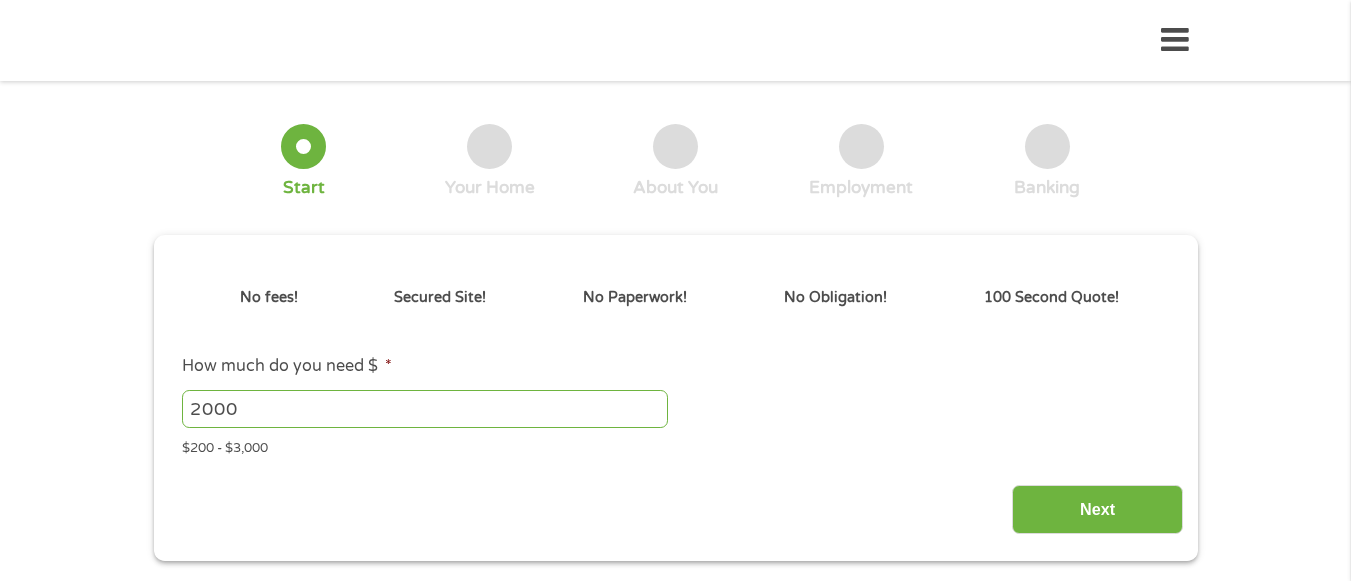 scroll, scrollTop: 0, scrollLeft: 0, axis: both 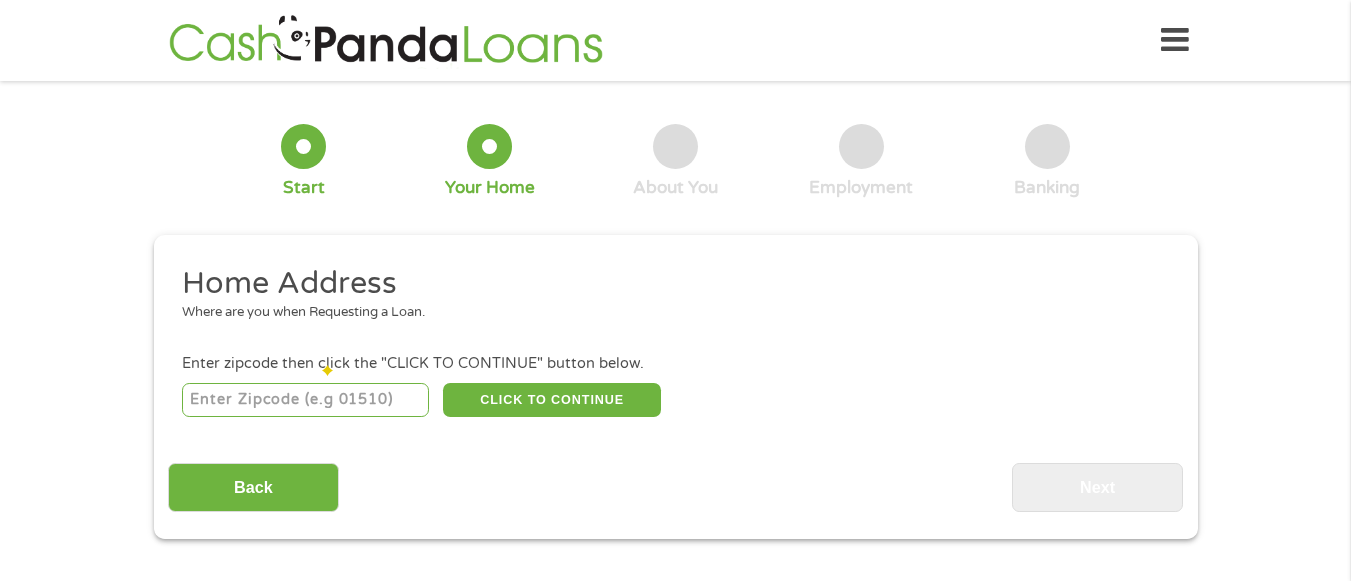 click at bounding box center (305, 400) 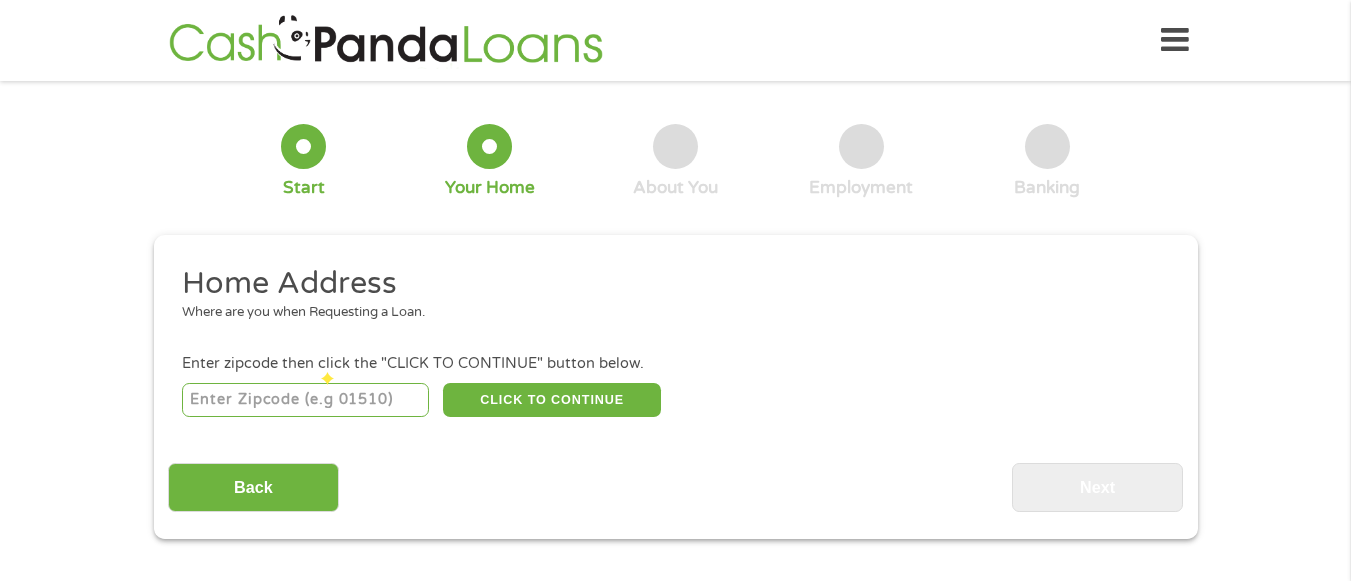 type on "56567" 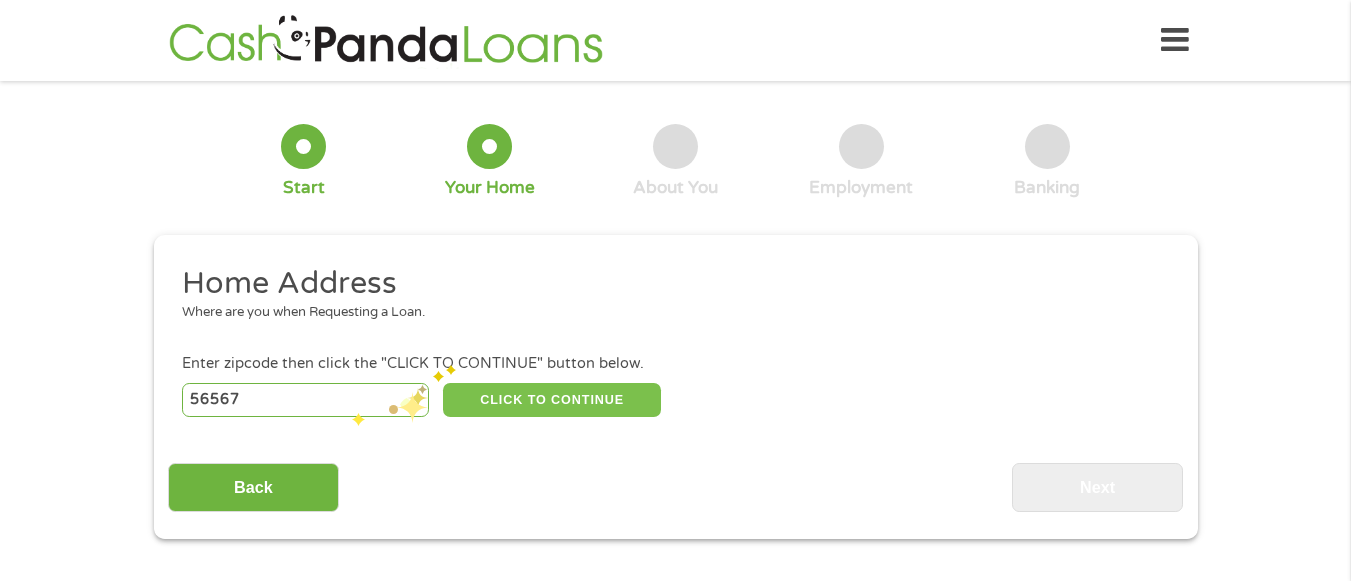 click on "CLICK TO CONTINUE" at bounding box center (552, 400) 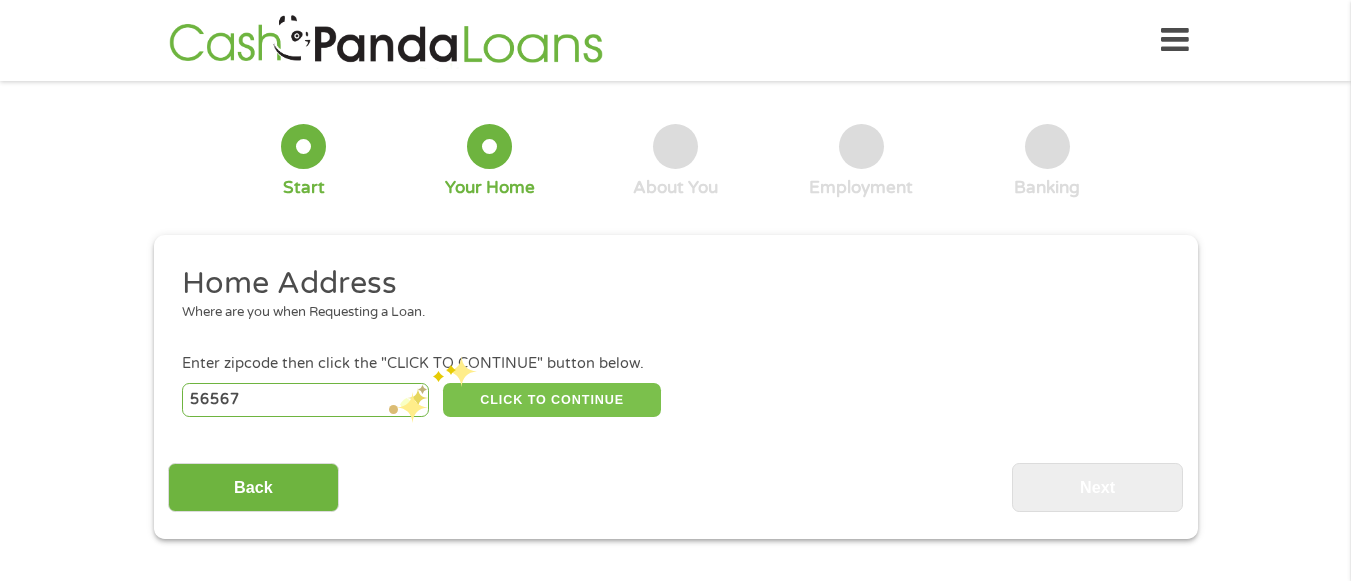 type on "56567" 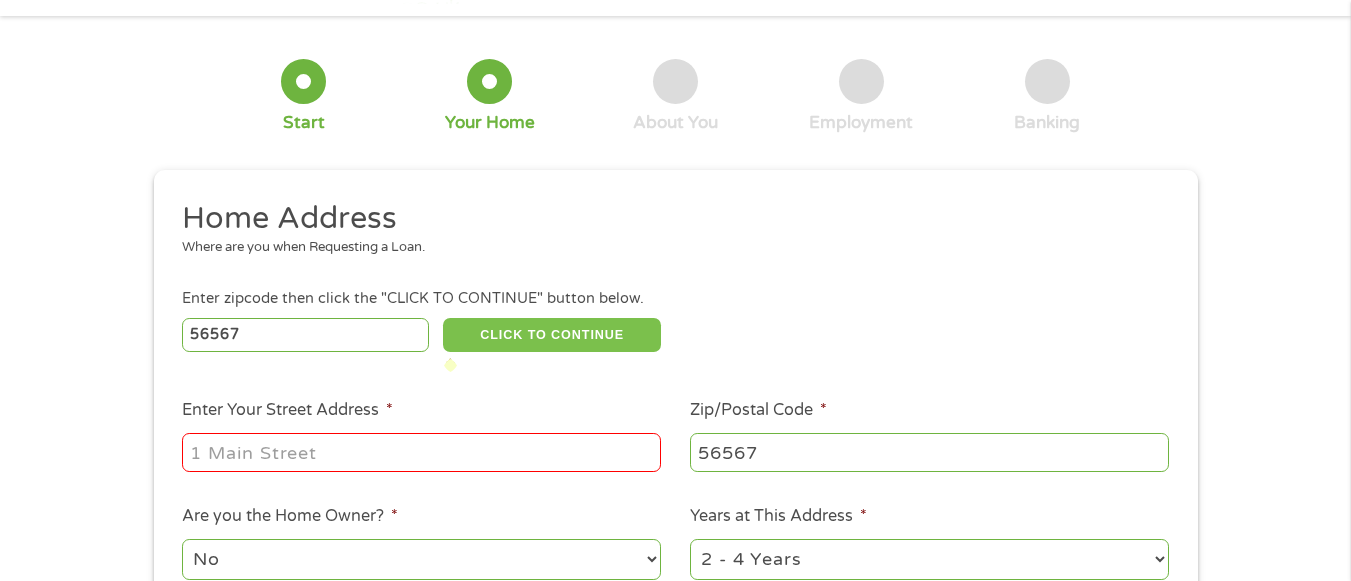 scroll, scrollTop: 100, scrollLeft: 0, axis: vertical 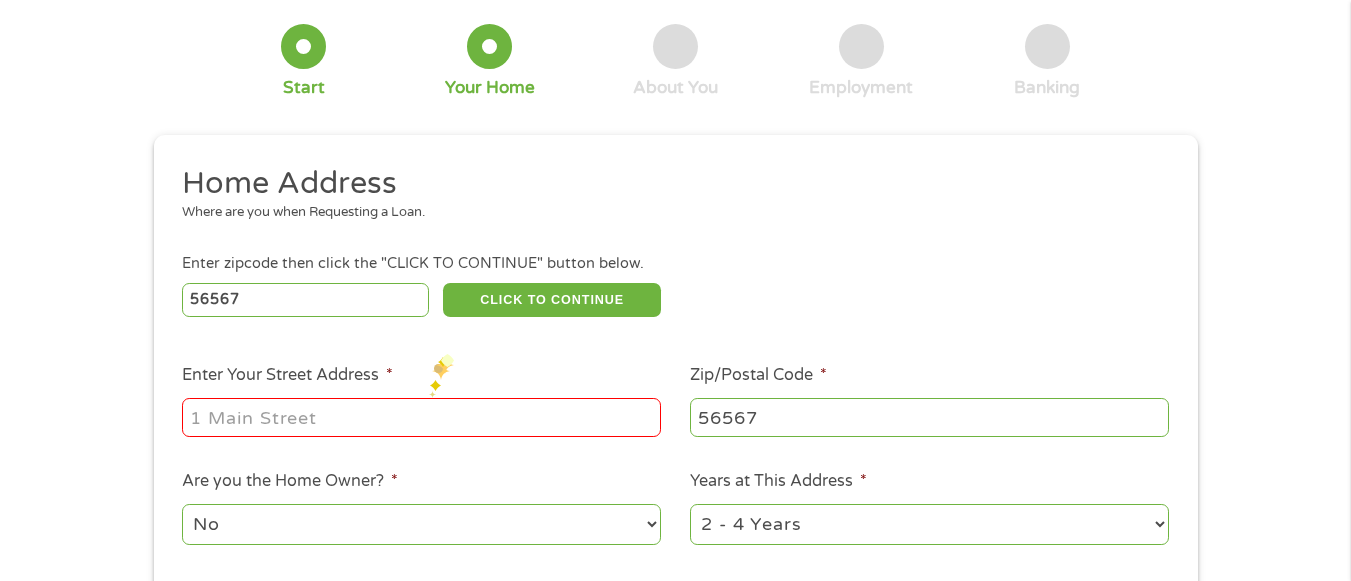 click on "Enter Your Street Address *" at bounding box center [421, 417] 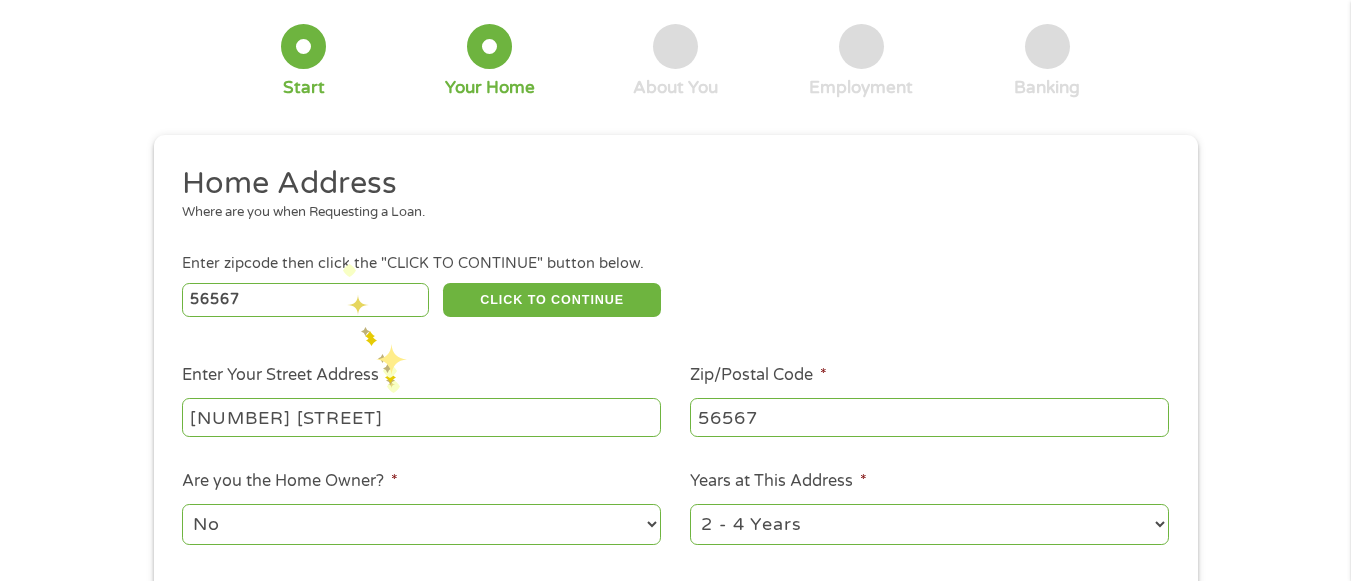 click on "107 Edgewood Street" at bounding box center (421, 417) 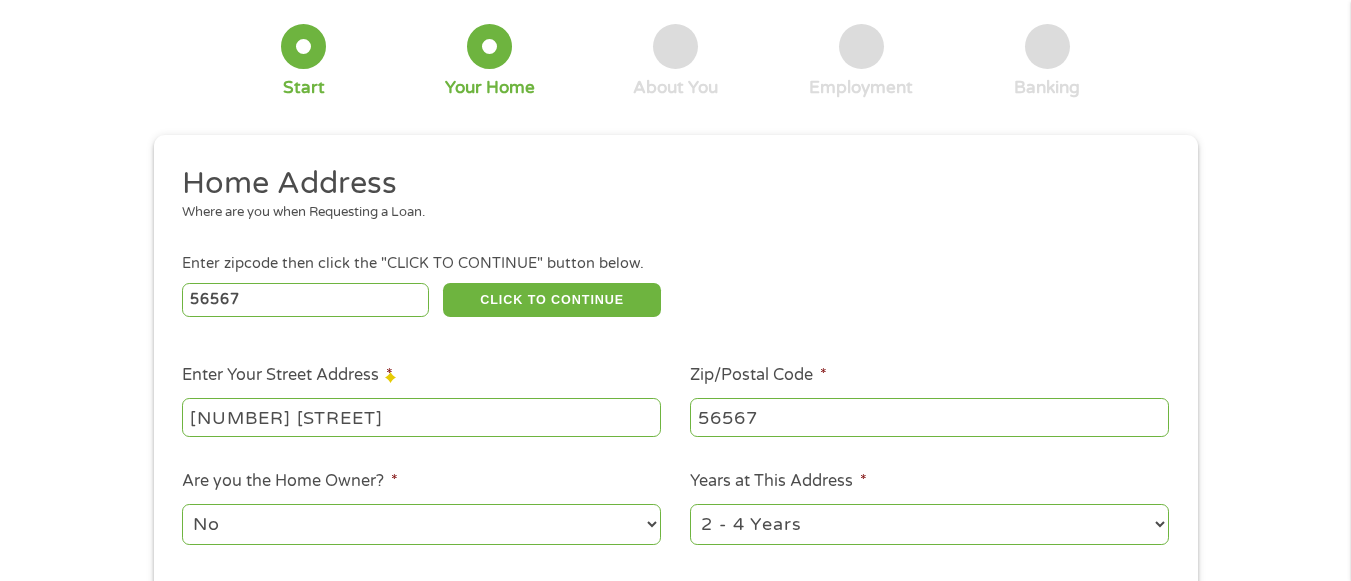 type on "107 Edgewood St, Apt # 8" 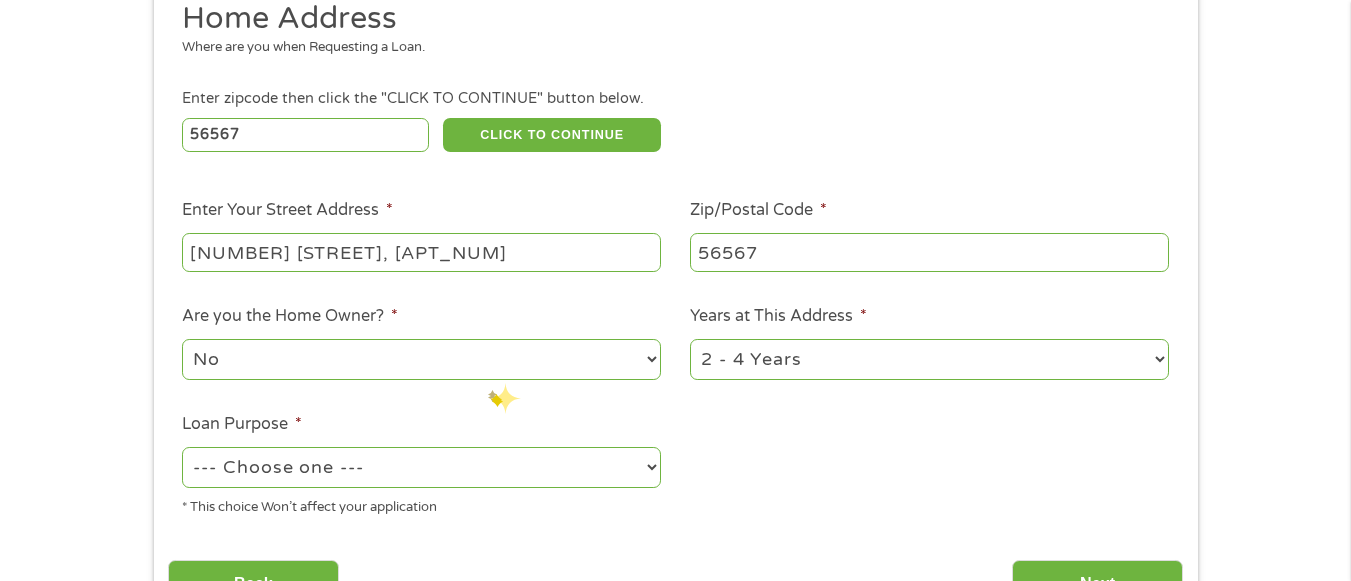 scroll, scrollTop: 300, scrollLeft: 0, axis: vertical 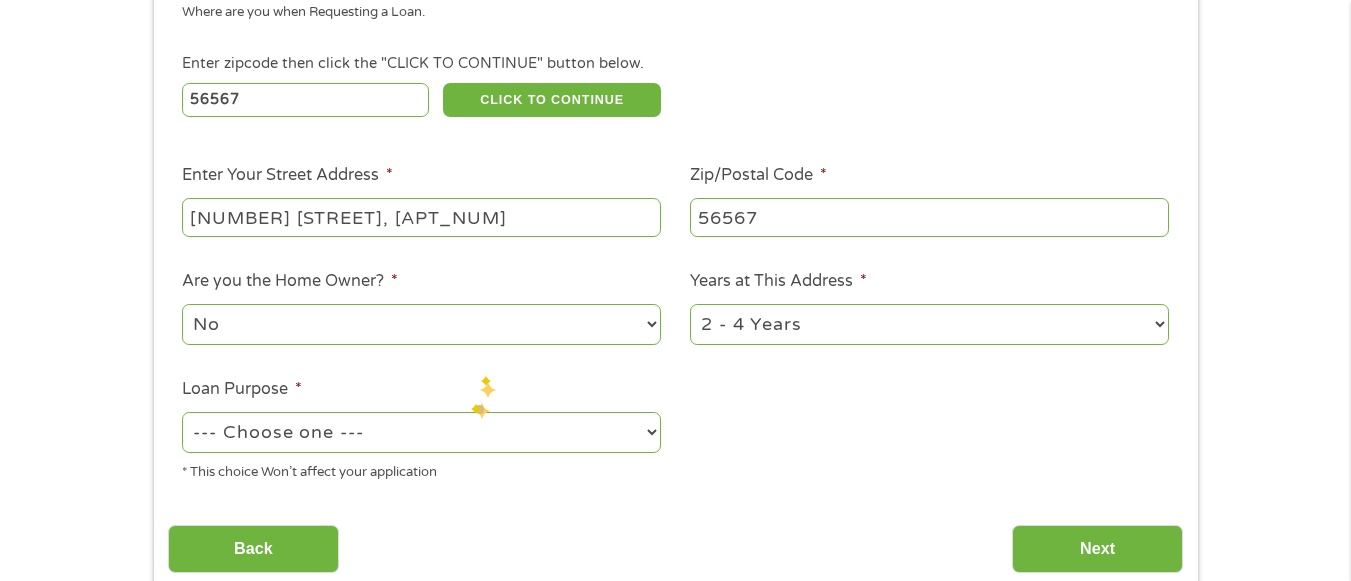 click on "--- Choose one --- Pay Bills Debt Consolidation Home Improvement Major Purchase Car Loan Short Term Cash Medical Expenses Other" at bounding box center [421, 432] 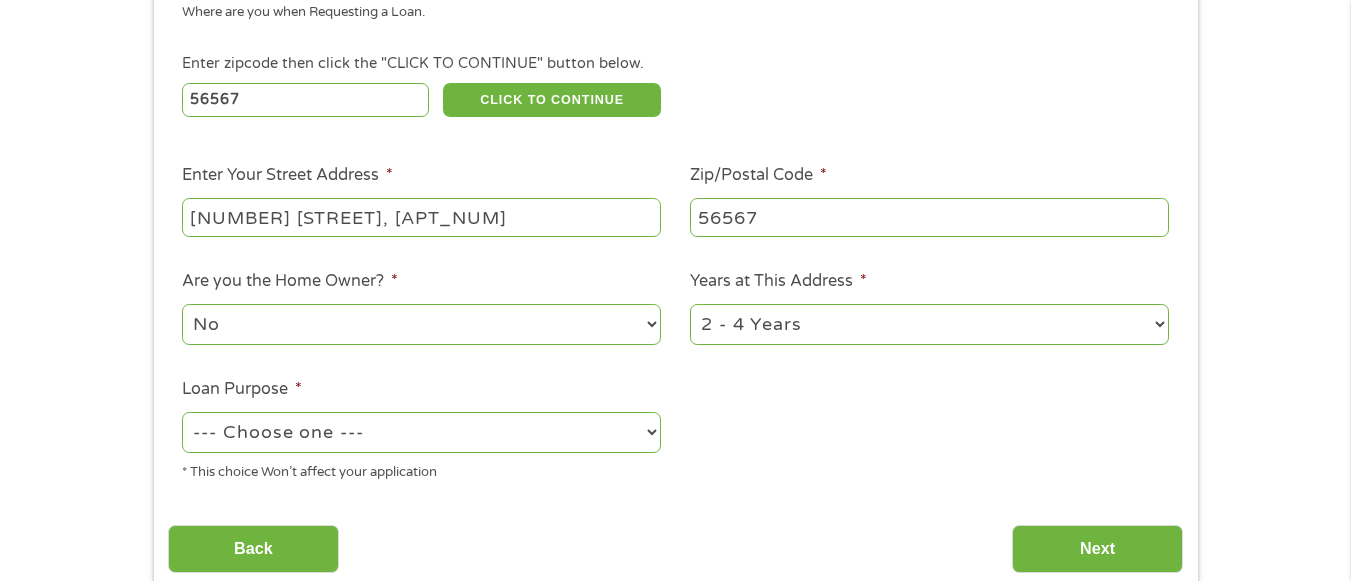 select on "paybills" 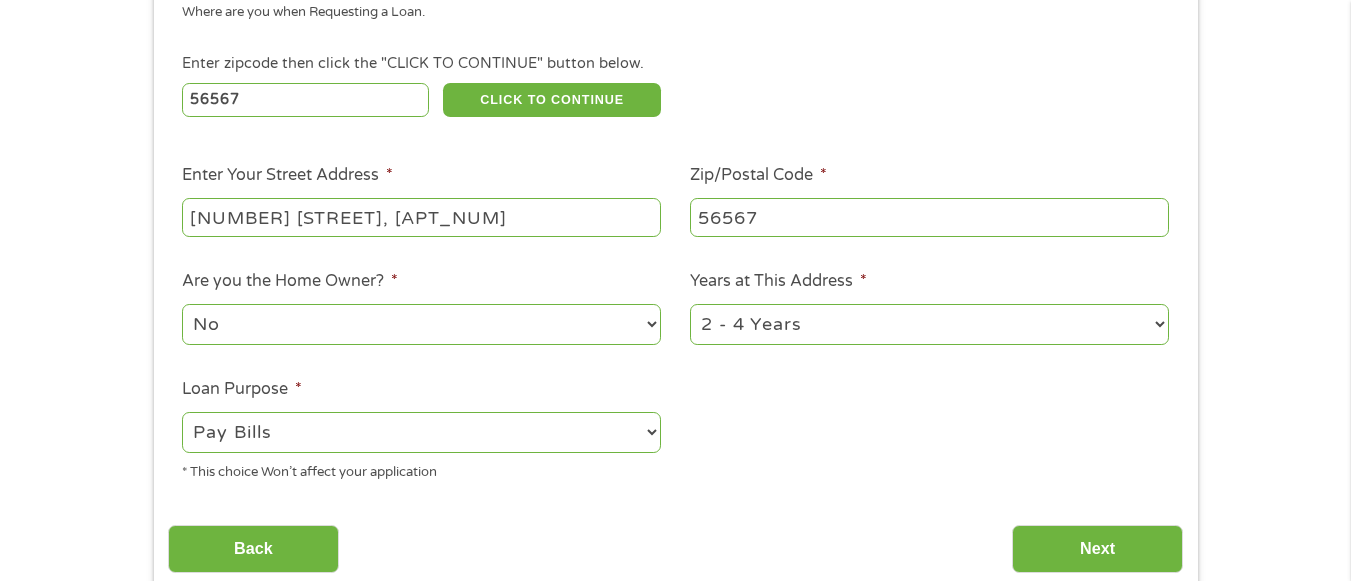 click on "--- Choose one --- Pay Bills Debt Consolidation Home Improvement Major Purchase Car Loan Short Term Cash Medical Expenses Other" at bounding box center (421, 432) 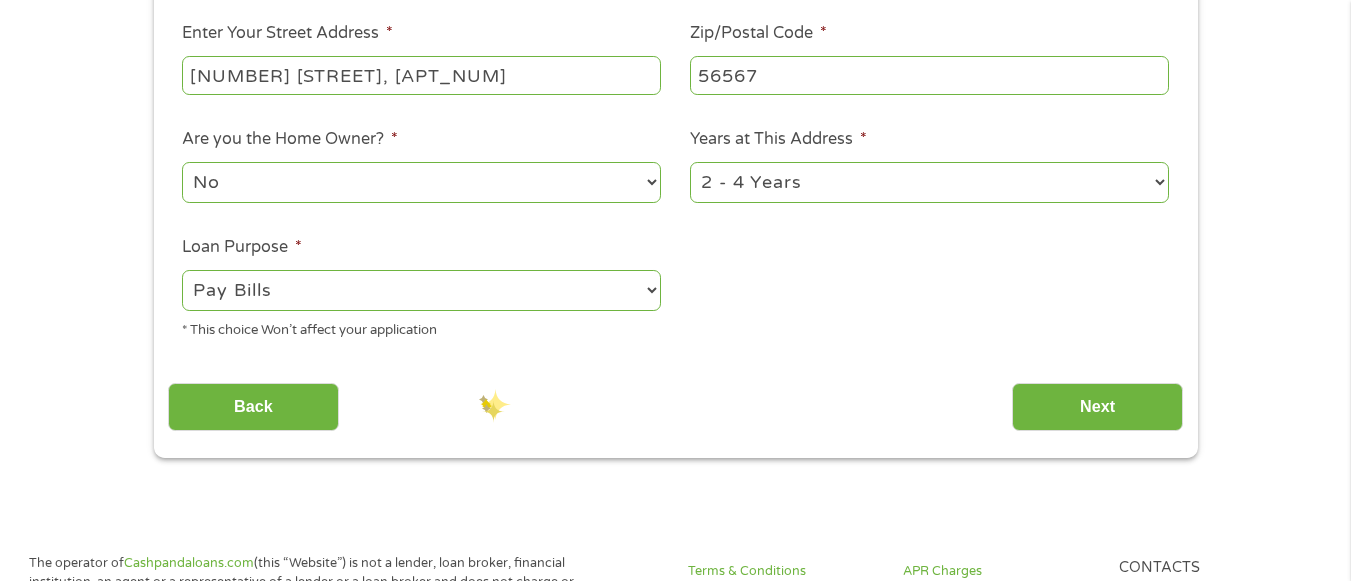 scroll, scrollTop: 500, scrollLeft: 0, axis: vertical 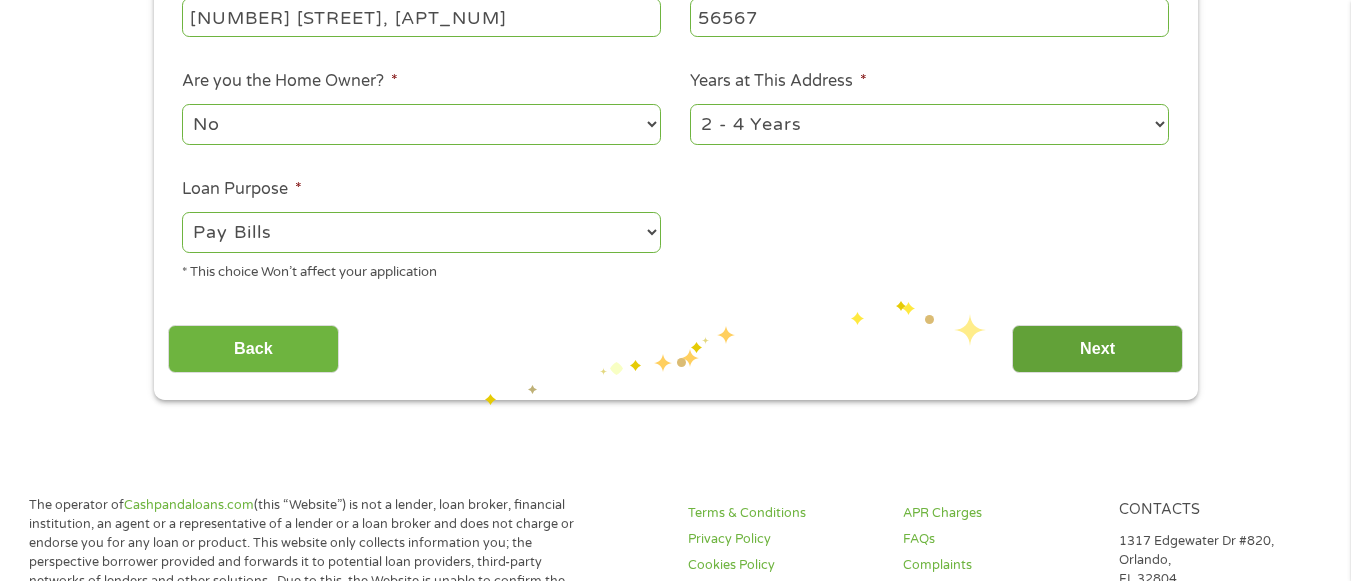 click on "Next" at bounding box center (1097, 349) 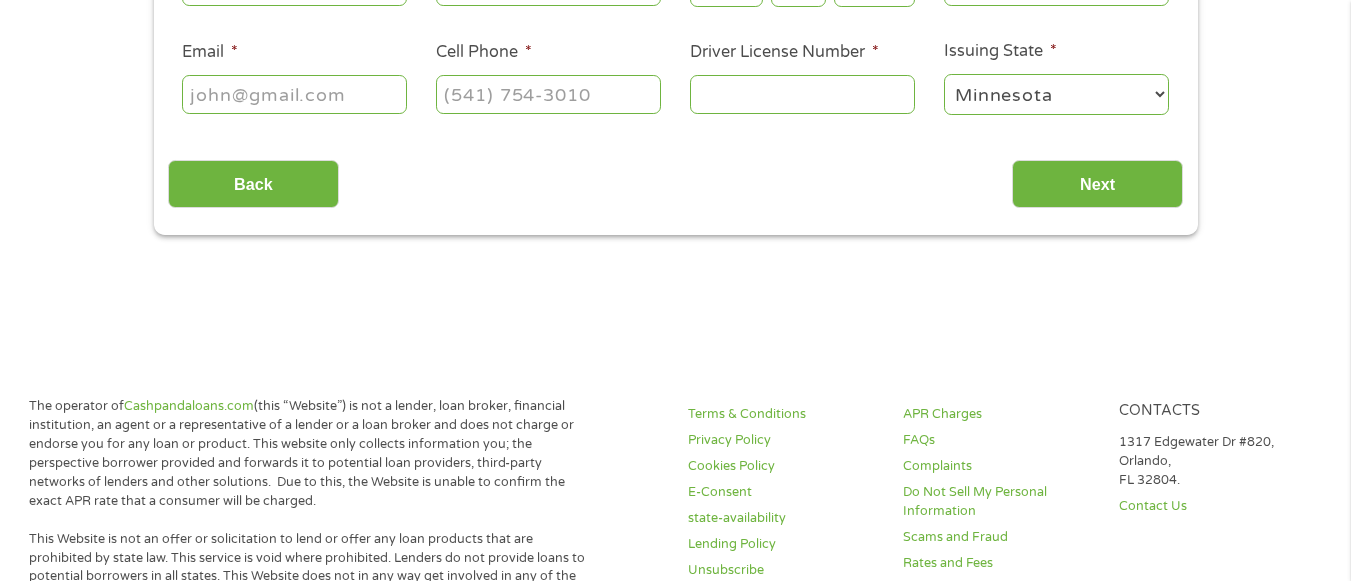 scroll, scrollTop: 181, scrollLeft: 0, axis: vertical 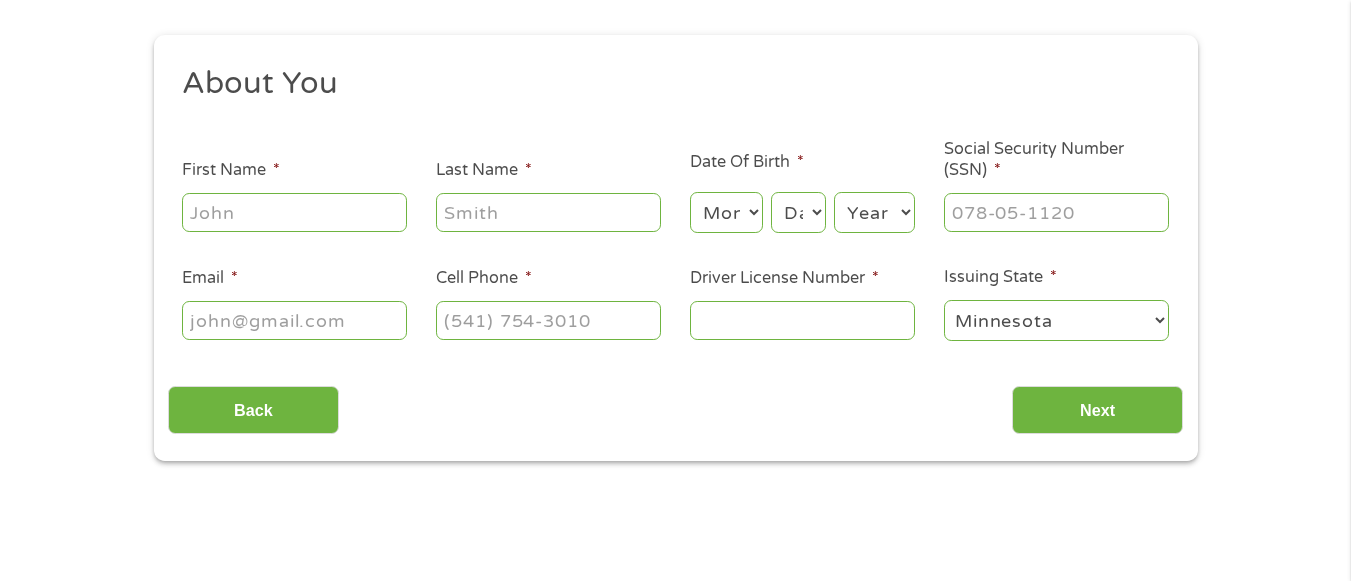 click on "First Name *" at bounding box center [294, 212] 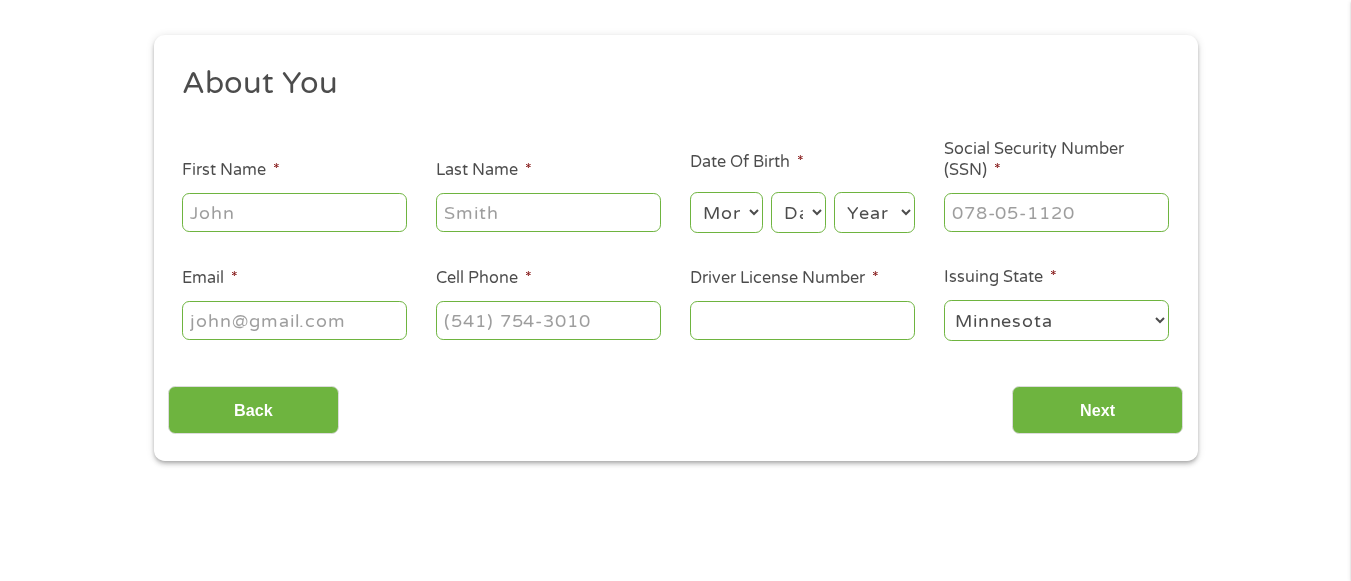 type on "[NAME]" 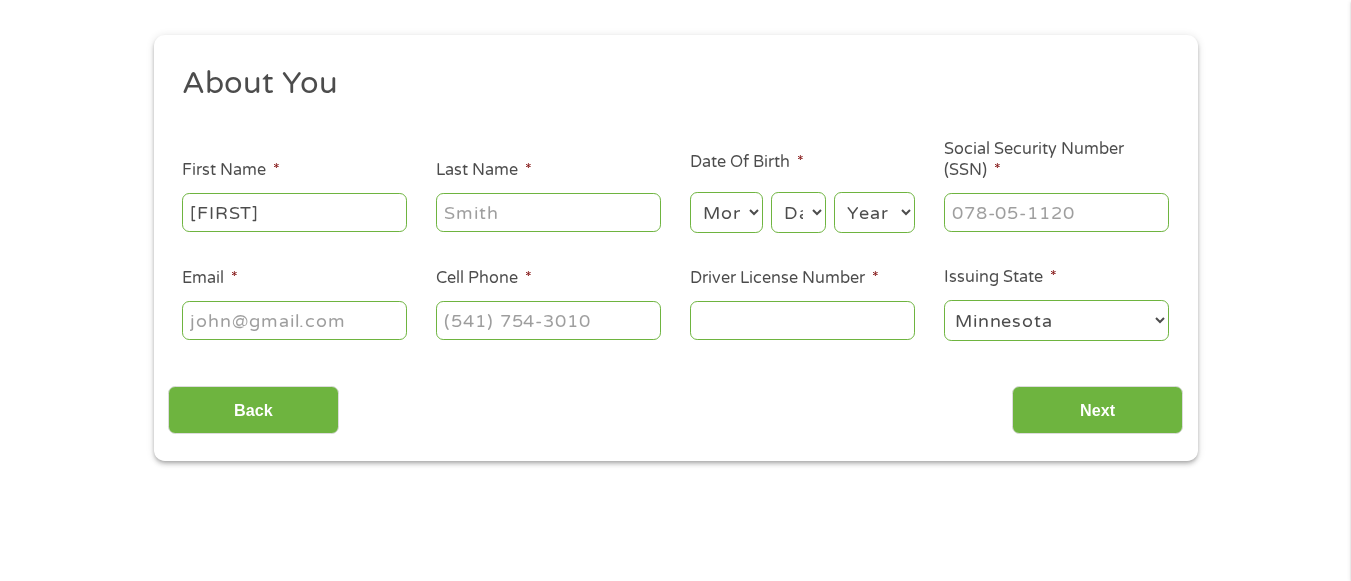 type on "[NAME]" 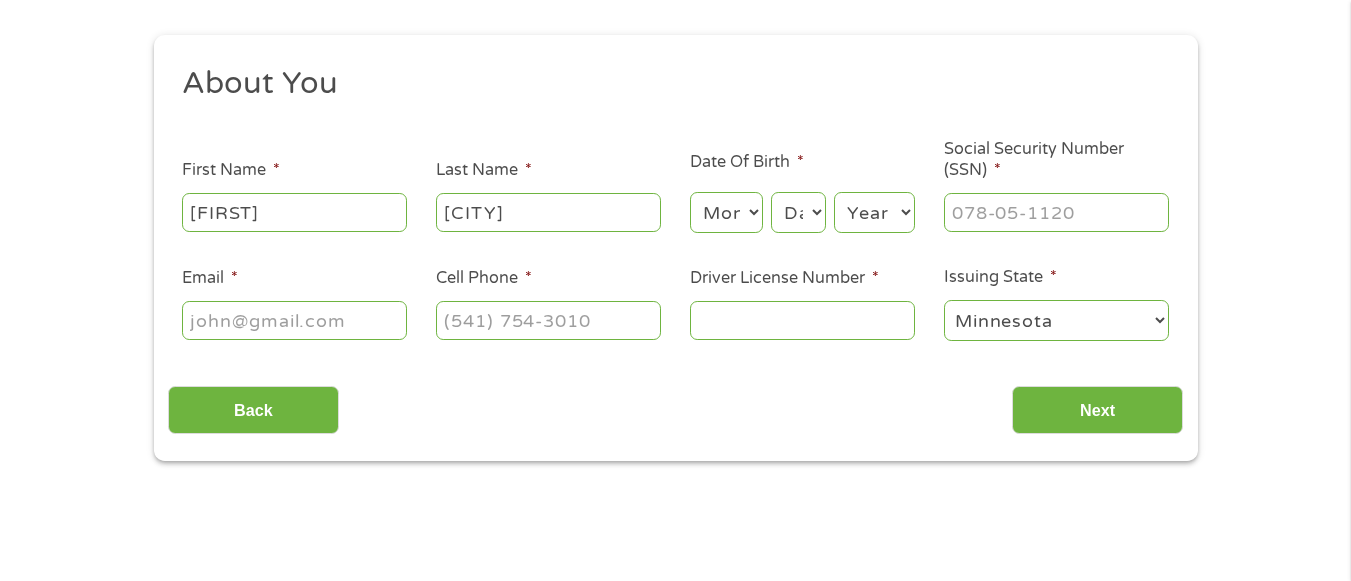 type on "hunibunz2008@[EXAMPLE.COM]" 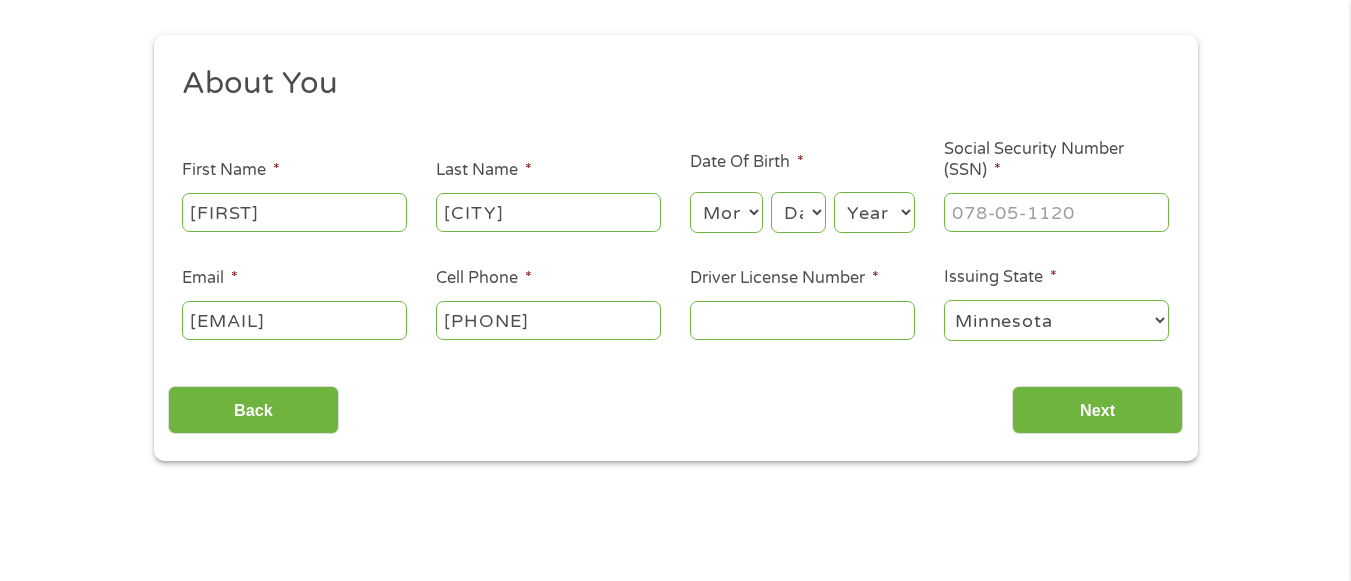 type on "(701) 403-9641" 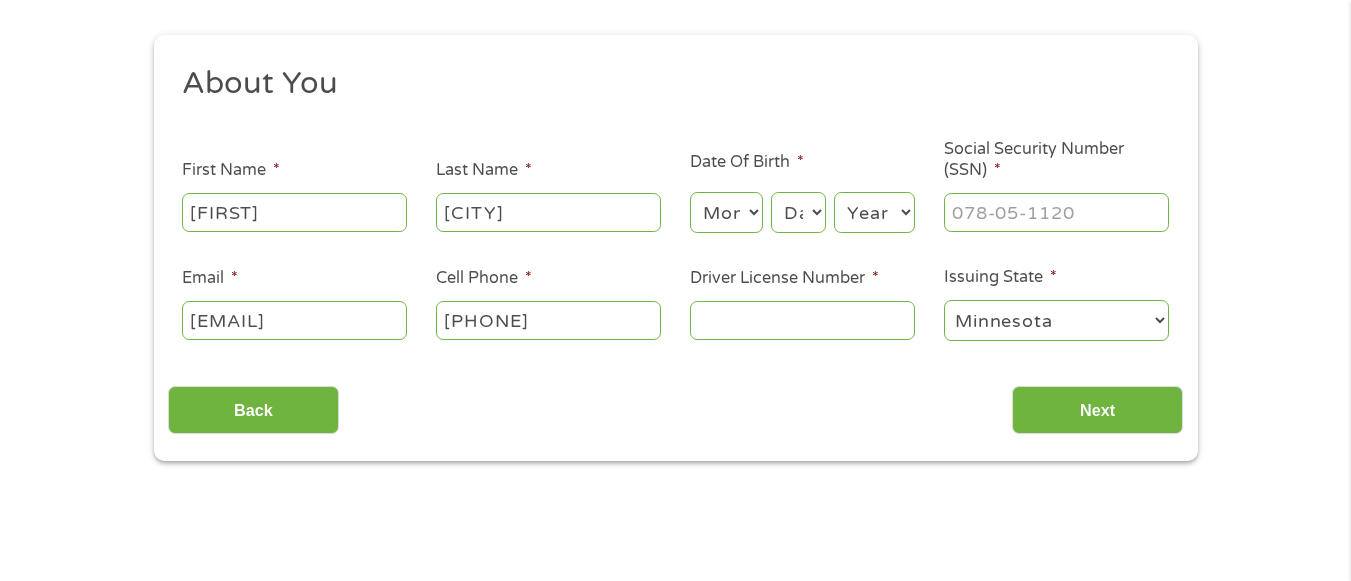 click on "Month 1 2 3 4 5 6 7 8 9 10 11 12" at bounding box center (726, 212) 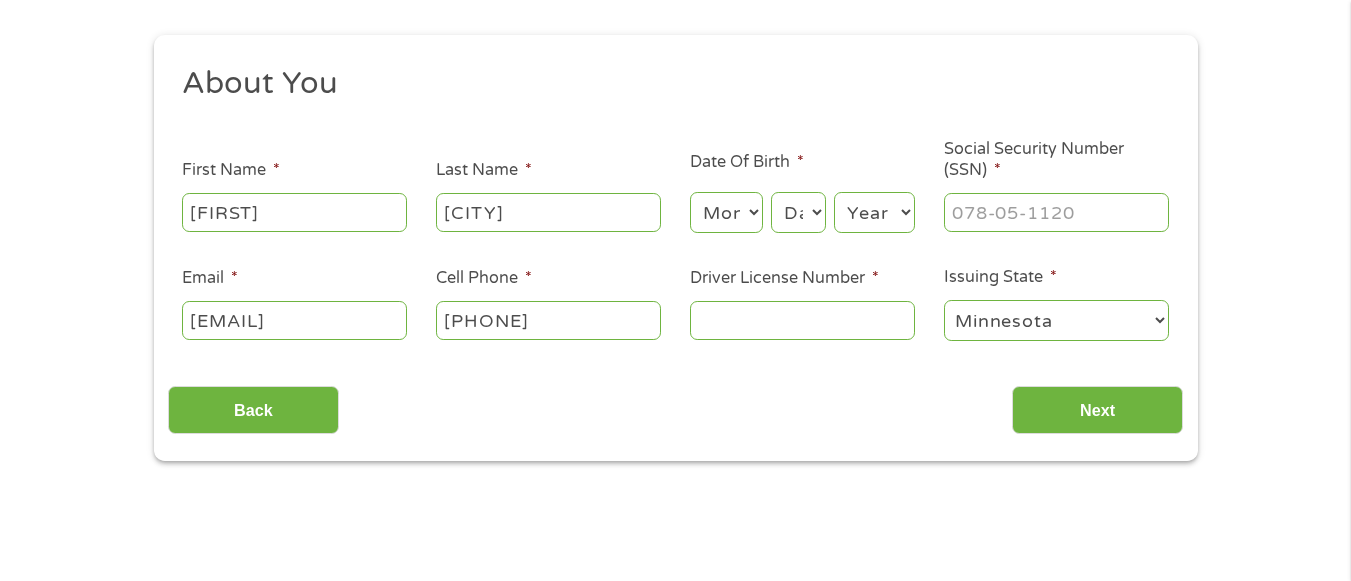 select on "3" 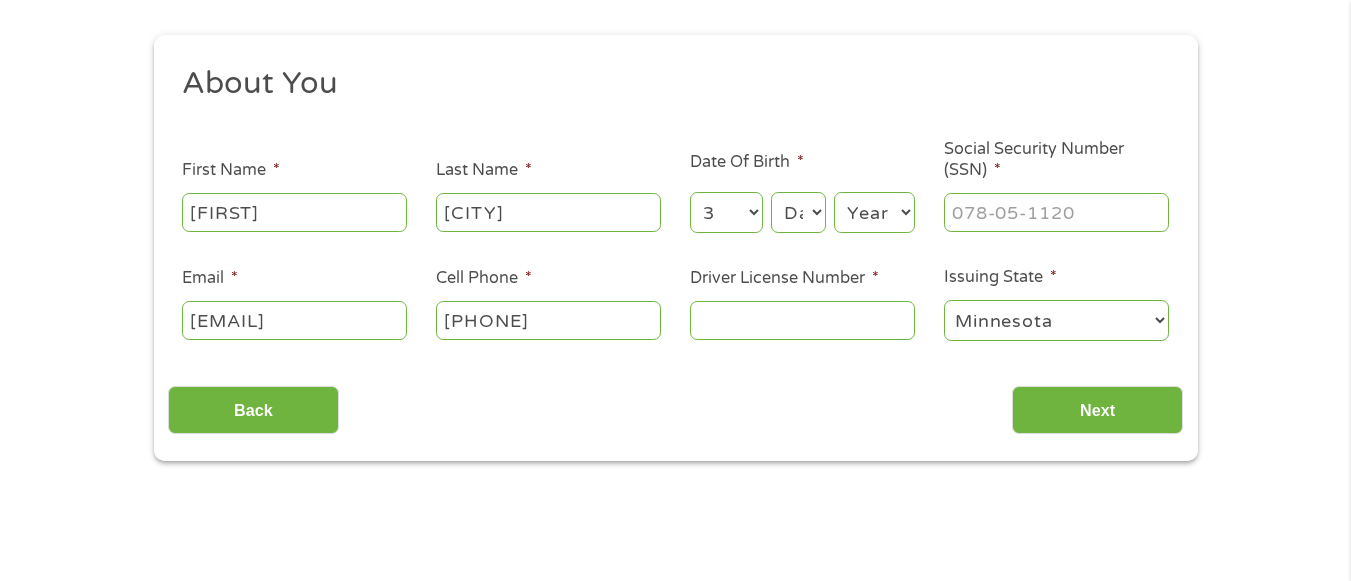 click on "Month 1 2 3 4 5 6 7 8 9 10 11 12" at bounding box center (726, 212) 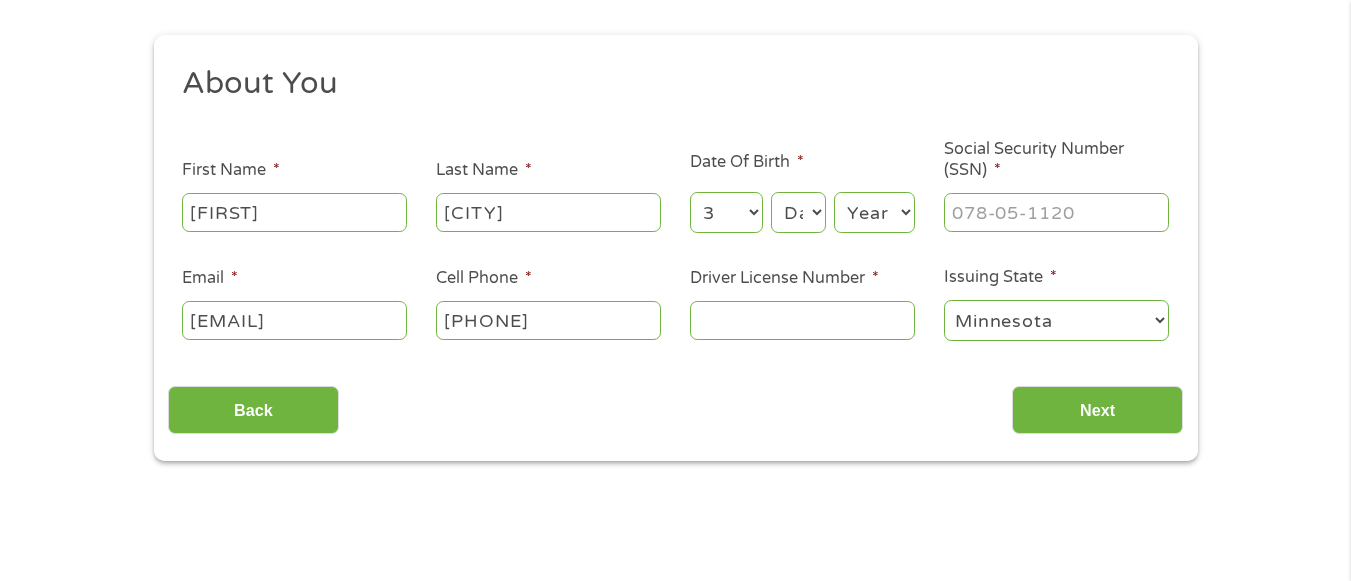 click on "Day 1 2 3 4 5 6 7 8 9 10 11 12 13 14 15 16 17 18 19 20 21 22 23 24 25 26 27 28 29 30 31" at bounding box center [798, 212] 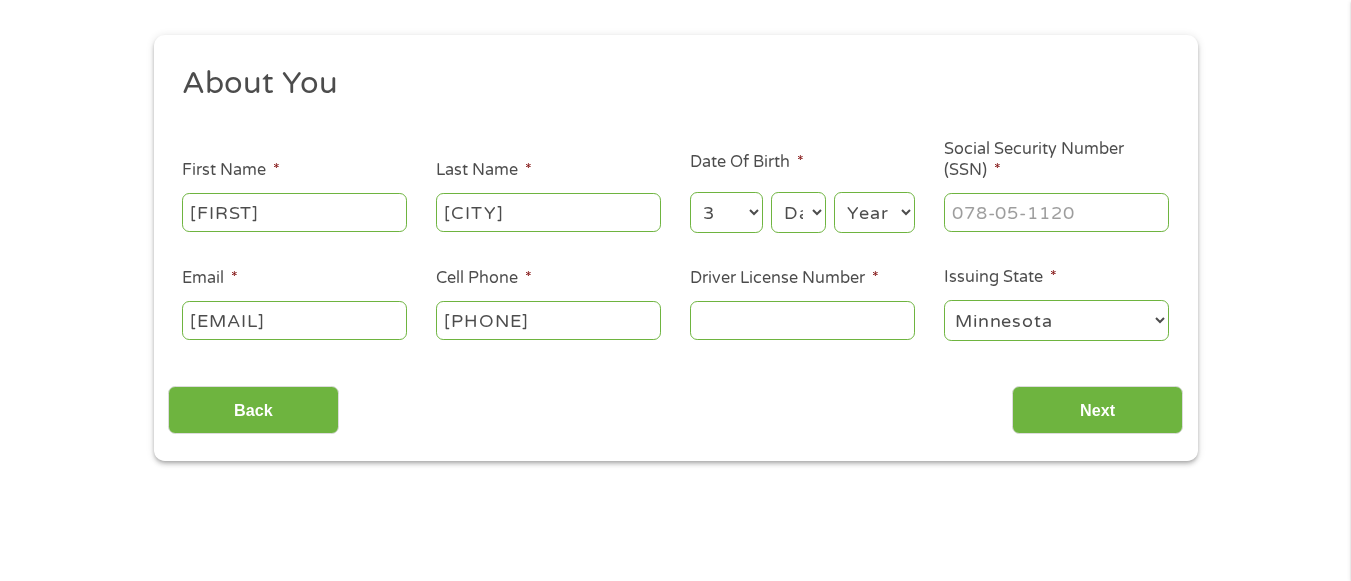 select on "21" 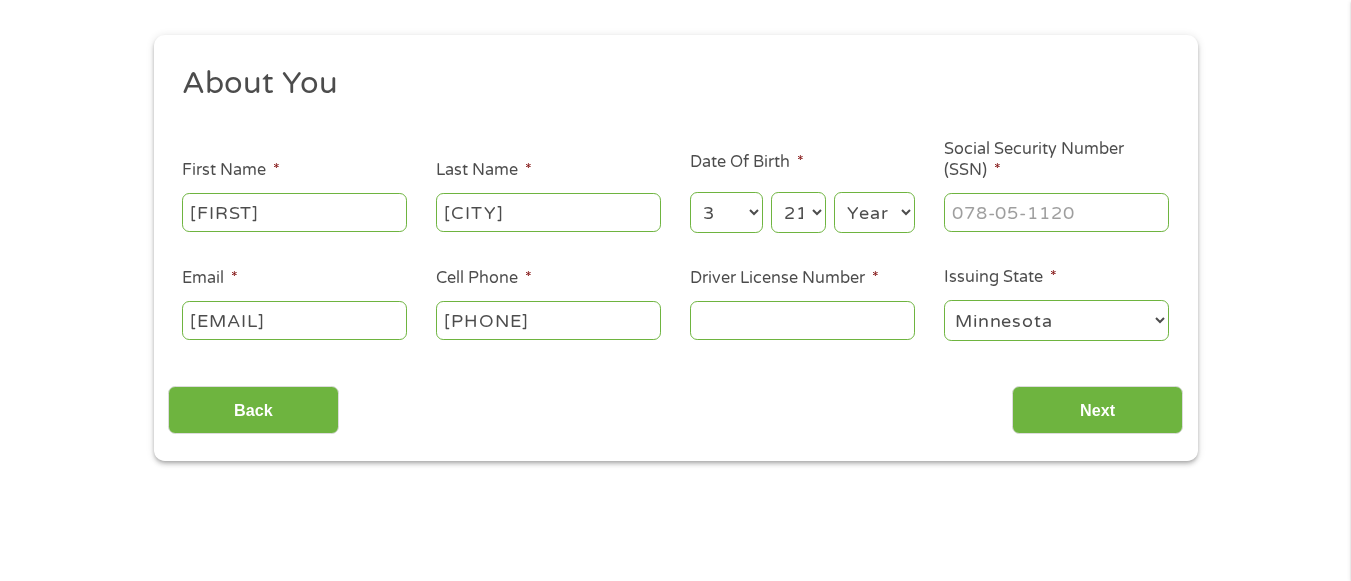 click on "Day 1 2 3 4 5 6 7 8 9 10 11 12 13 14 15 16 17 18 19 20 21 22 23 24 25 26 27 28 29 30 31" at bounding box center (798, 212) 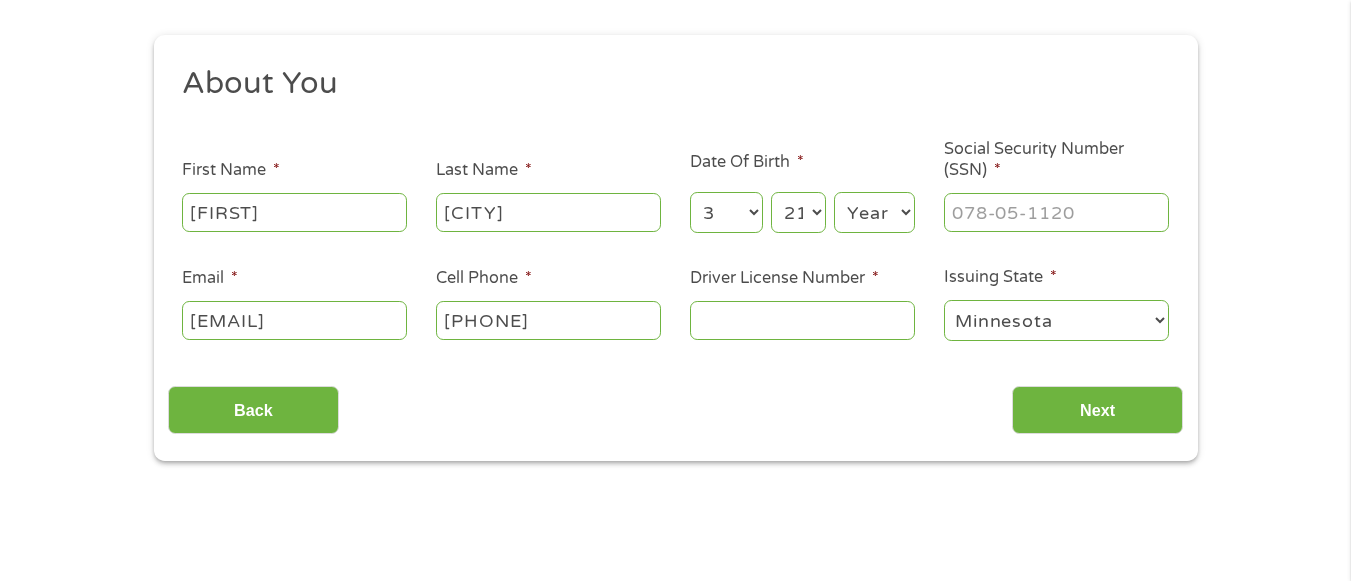 select on "1965" 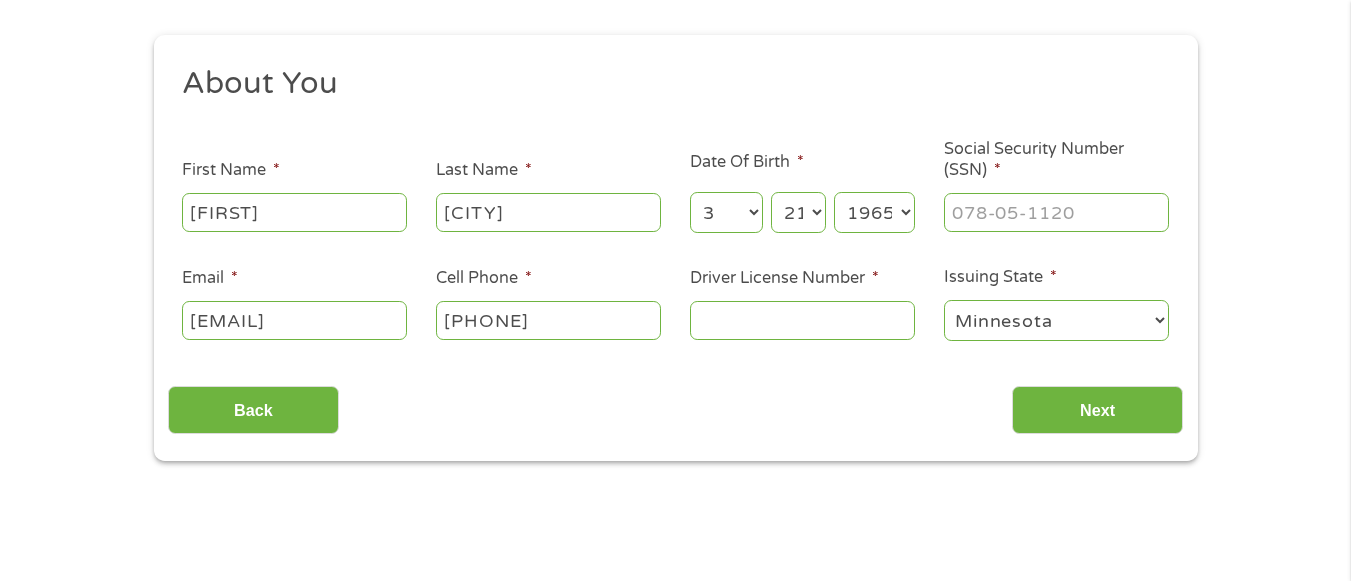 click on "Year 2007 2006 2005 2004 2003 2002 2001 2000 1999 1998 1997 1996 1995 1994 1993 1992 1991 1990 1989 1988 1987 1986 1985 1984 1983 1982 1981 1980 1979 1978 1977 1976 1975 1974 1973 1972 1971 1970 1969 1968 1967 1966 1965 1964 1963 1962 1961 1960 1959 1958 1957 1956 1955 1954 1953 1952 1951 1950 1949 1948 1947 1946 1945 1944 1943 1942 1941 1940 1939 1938 1937 1936 1935 1934 1933 1932 1931 1930 1929 1928 1927 1926 1925 1924 1923 1922 1921 1920" at bounding box center [874, 212] 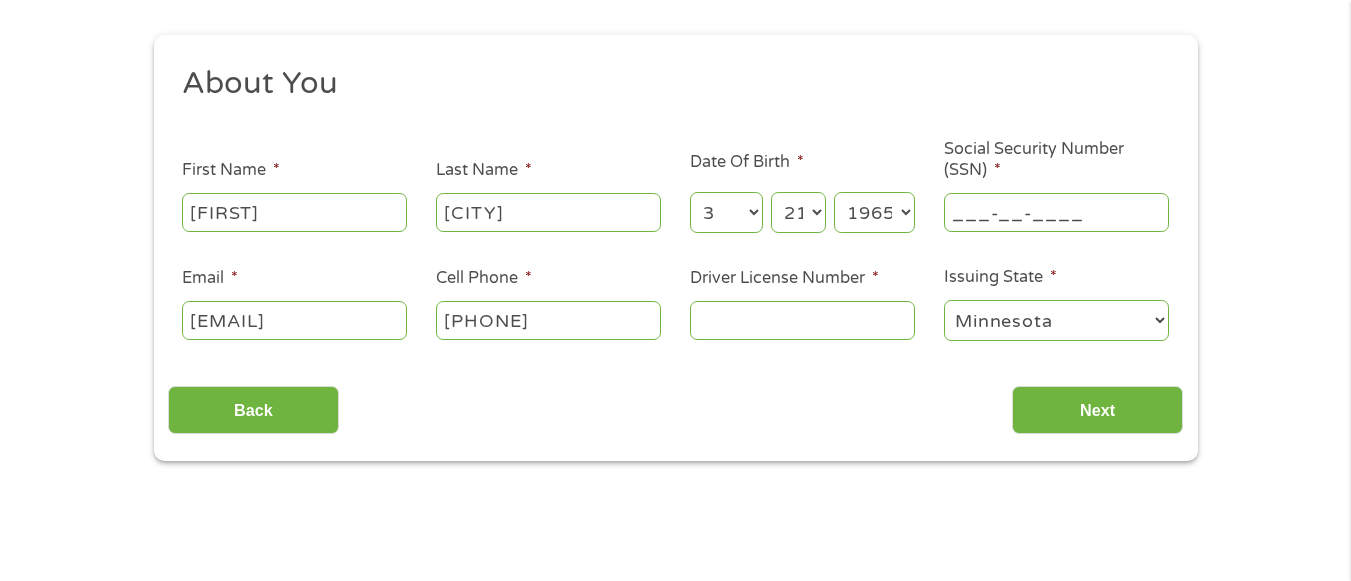 click on "___-__-____" at bounding box center [1056, 212] 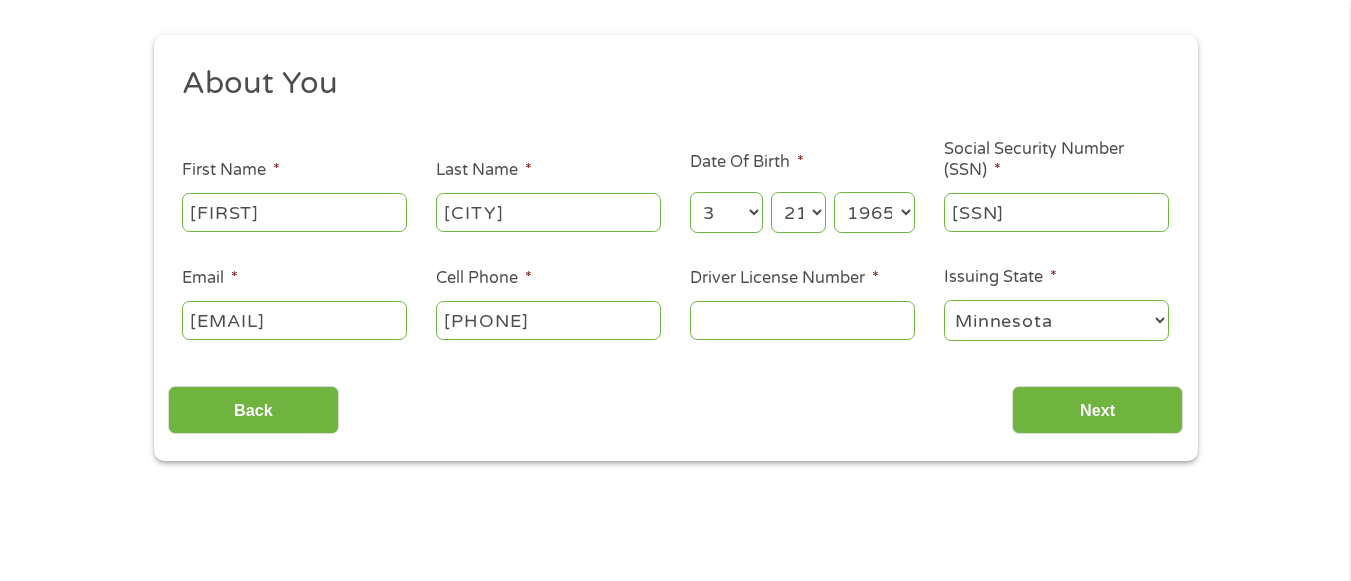type on "_53-57-4552" 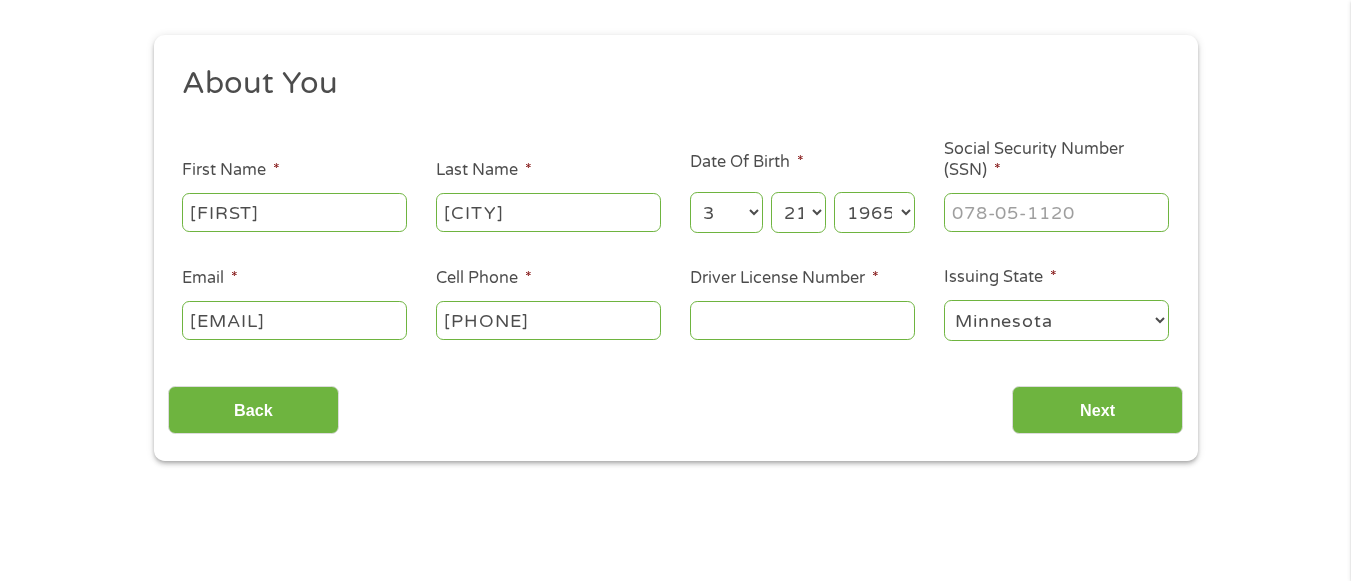 click on "Driver License Number *" at bounding box center (802, 320) 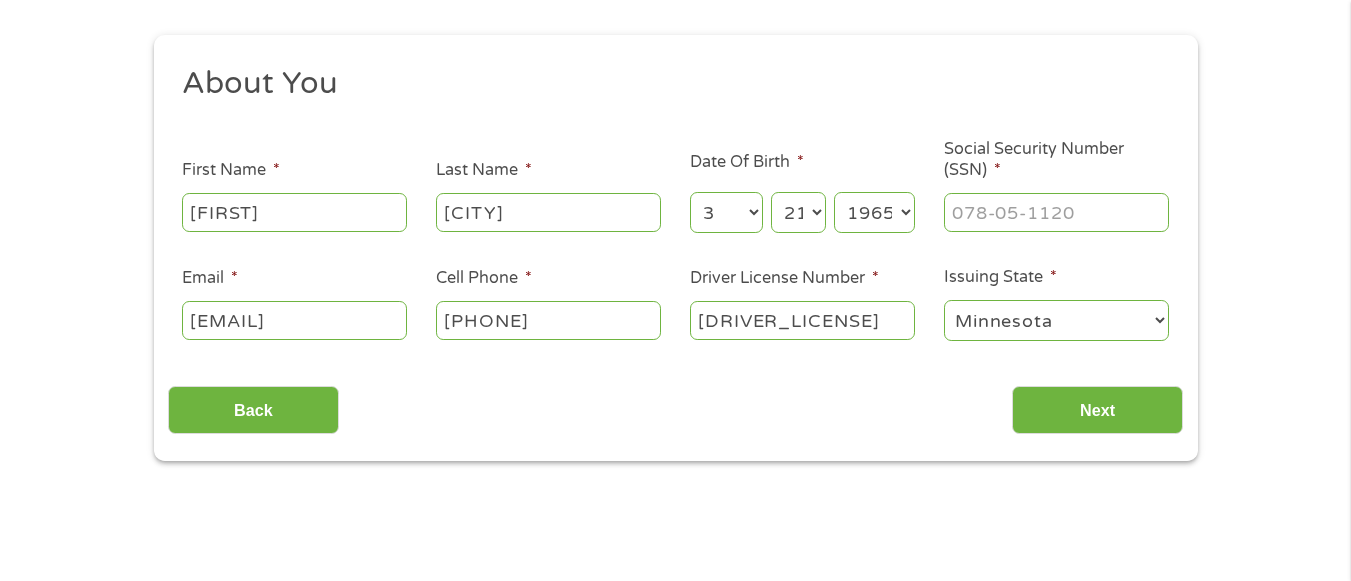 type on "B492-044-961-015" 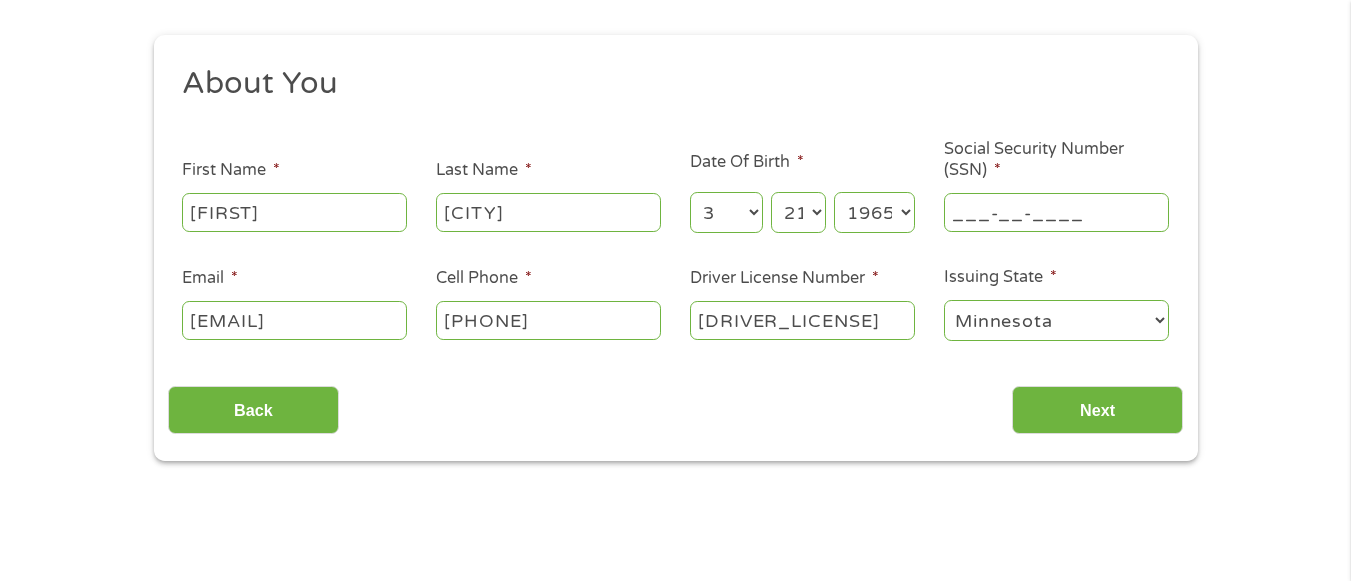 drag, startPoint x: 1088, startPoint y: 222, endPoint x: 1063, endPoint y: 220, distance: 25.079872 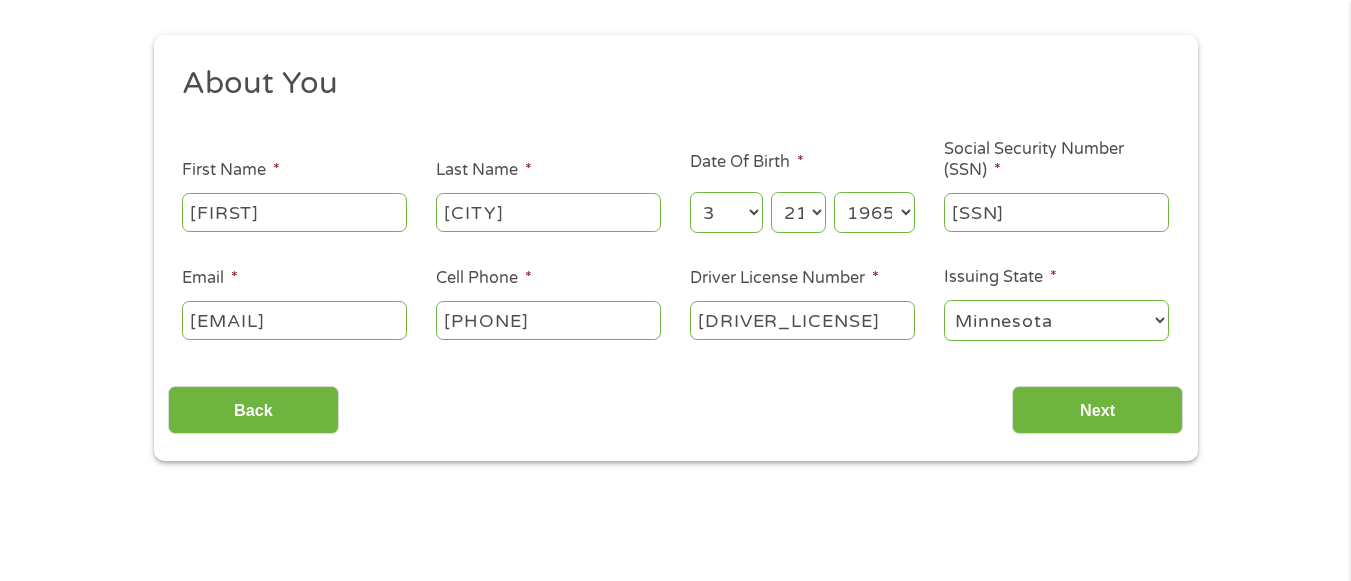 type on "535-74-5524" 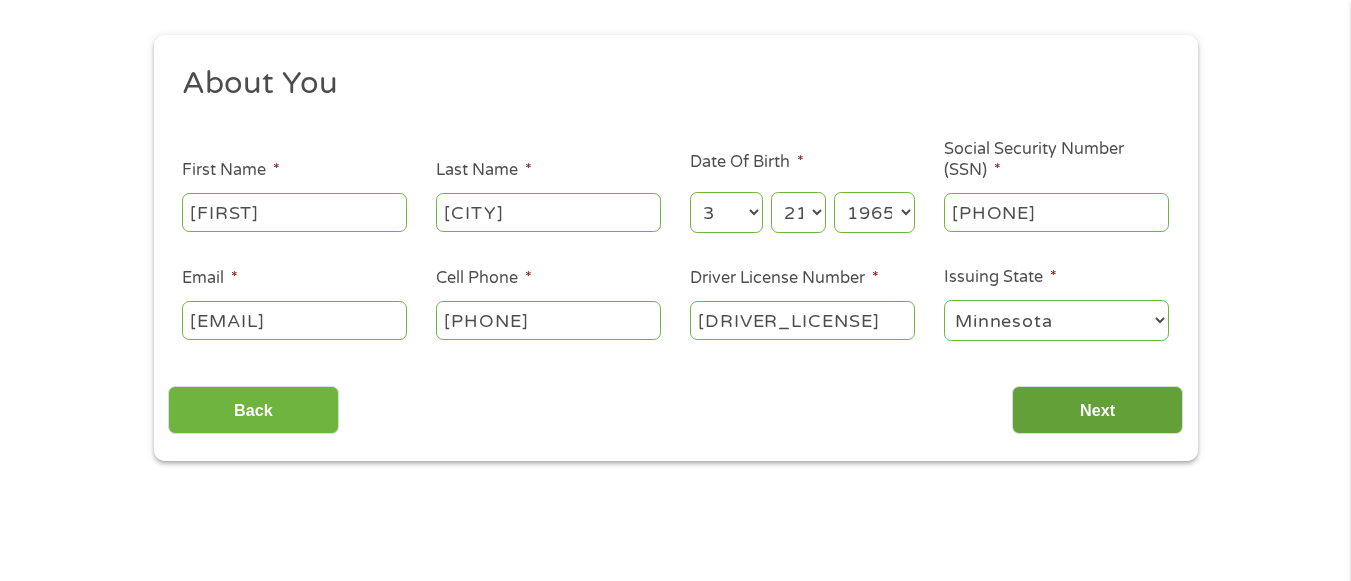click on "Next" at bounding box center [1097, 410] 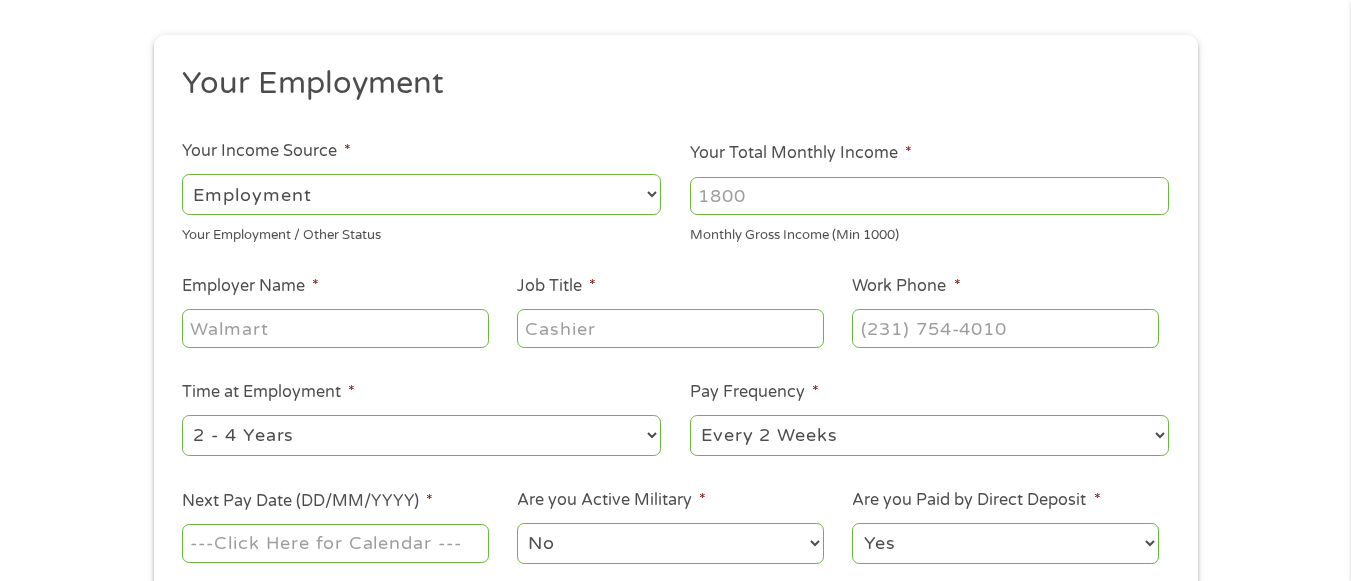 scroll, scrollTop: 192, scrollLeft: 0, axis: vertical 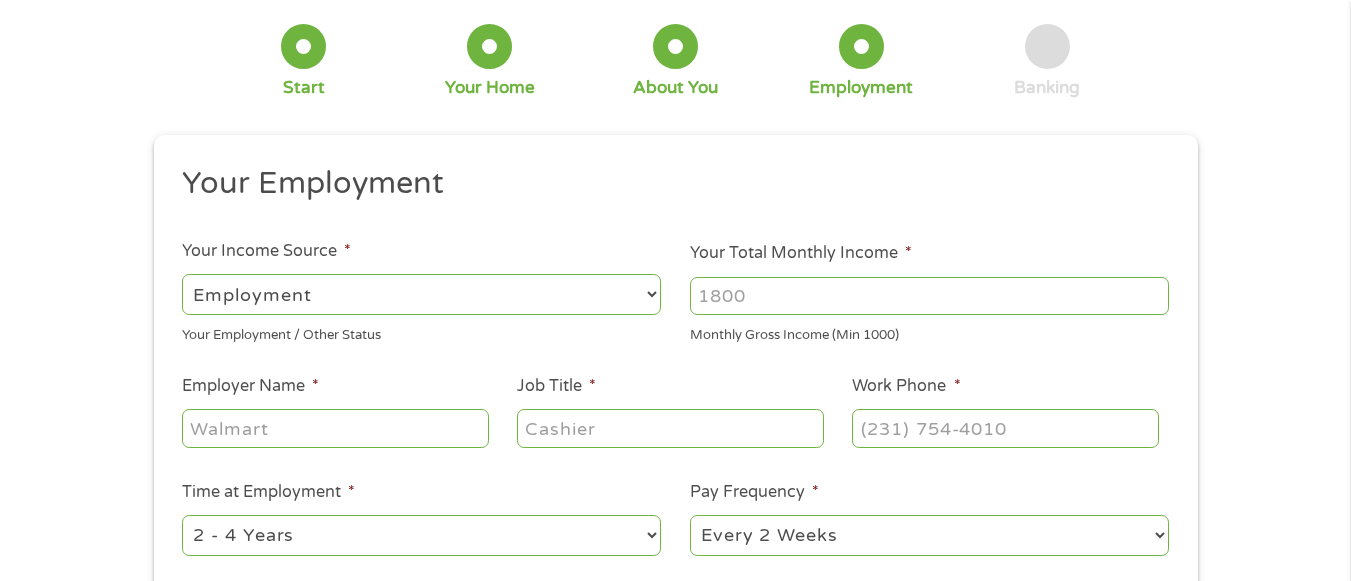 click on "--- Choose one --- Employment Self Employed Benefits" at bounding box center (421, 294) 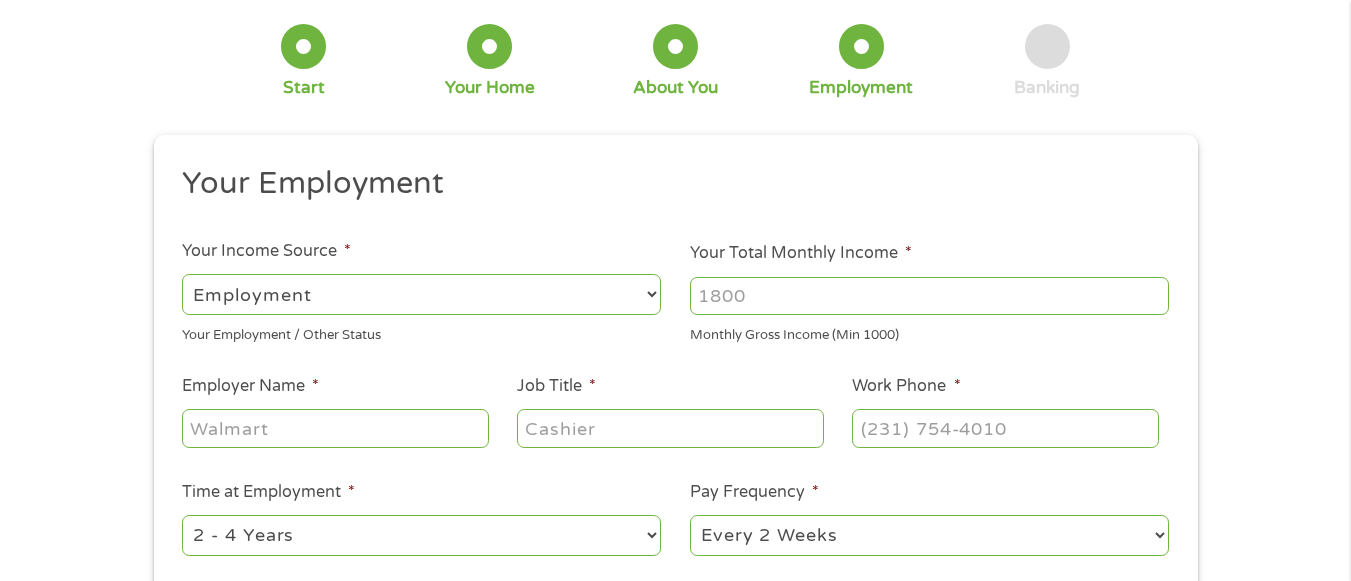 select on "benefits" 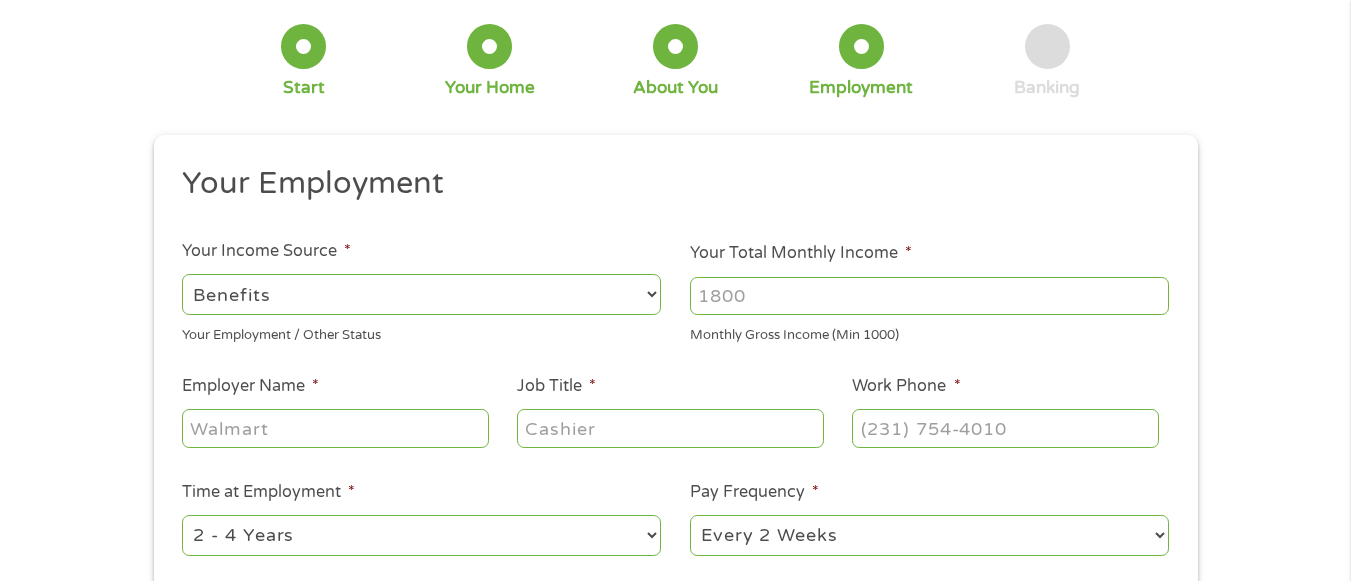 click on "--- Choose one --- Employment Self Employed Benefits" at bounding box center [421, 294] 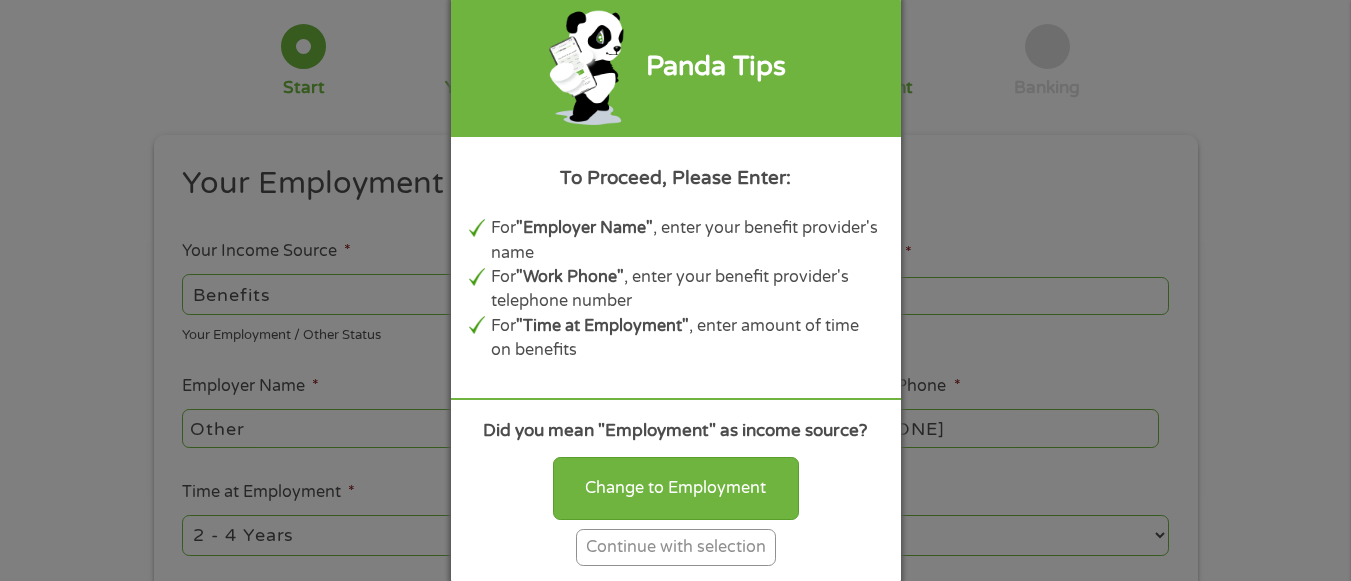 click on "Panda Tips To Proceed, Please Enter: For  "Employer Name" , enter your benefit provider's name For  "Work Phone" , enter your benefit provider's telephone number For  "Time at Employment" , enter amount of time on benefits Did you mean "Employment" as income source? Change to Employment Continue with selection" at bounding box center [675, 290] 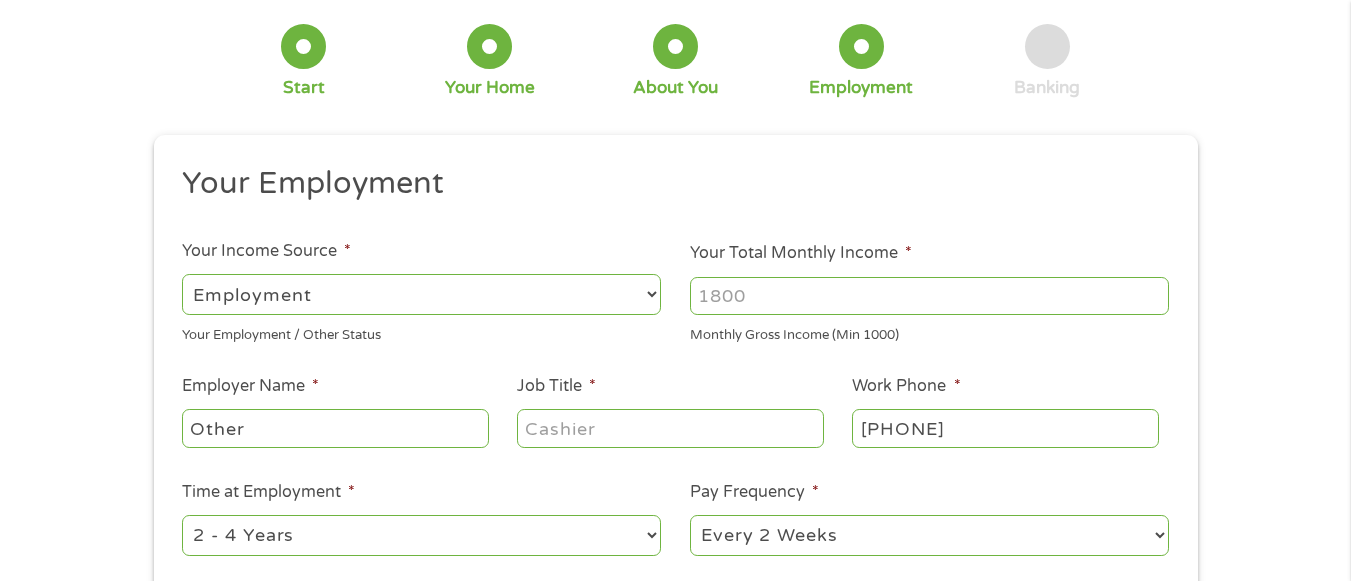 click on "--- Choose one --- Employment Self Employed Benefits" at bounding box center (421, 294) 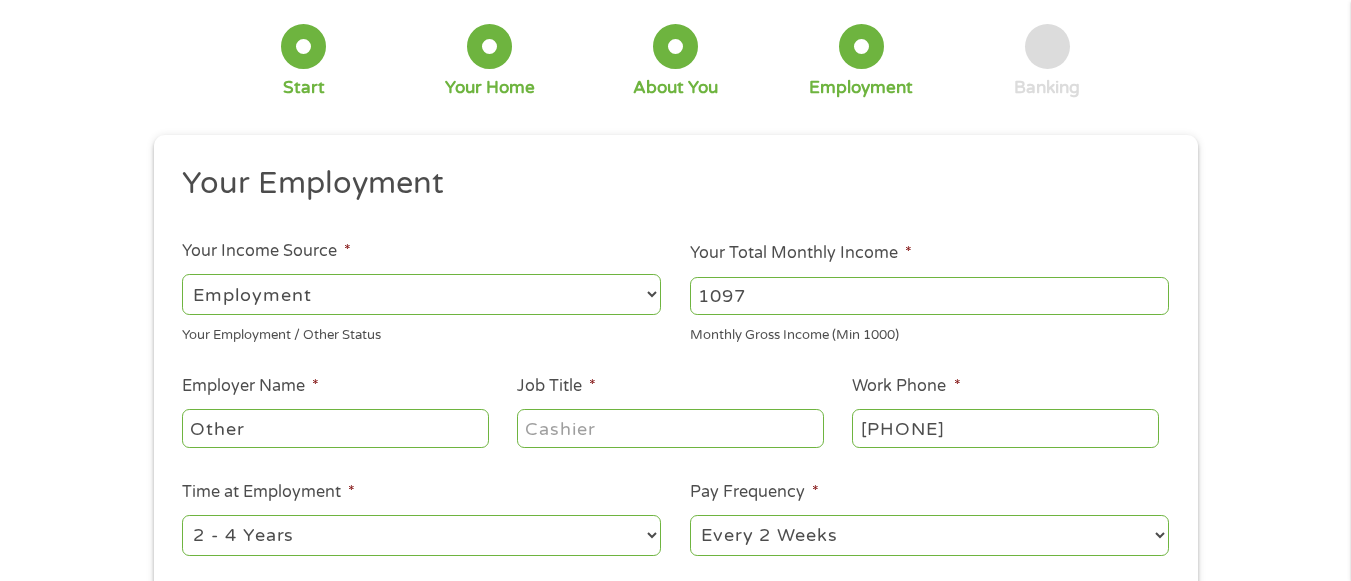 click on "1097" at bounding box center [929, 296] 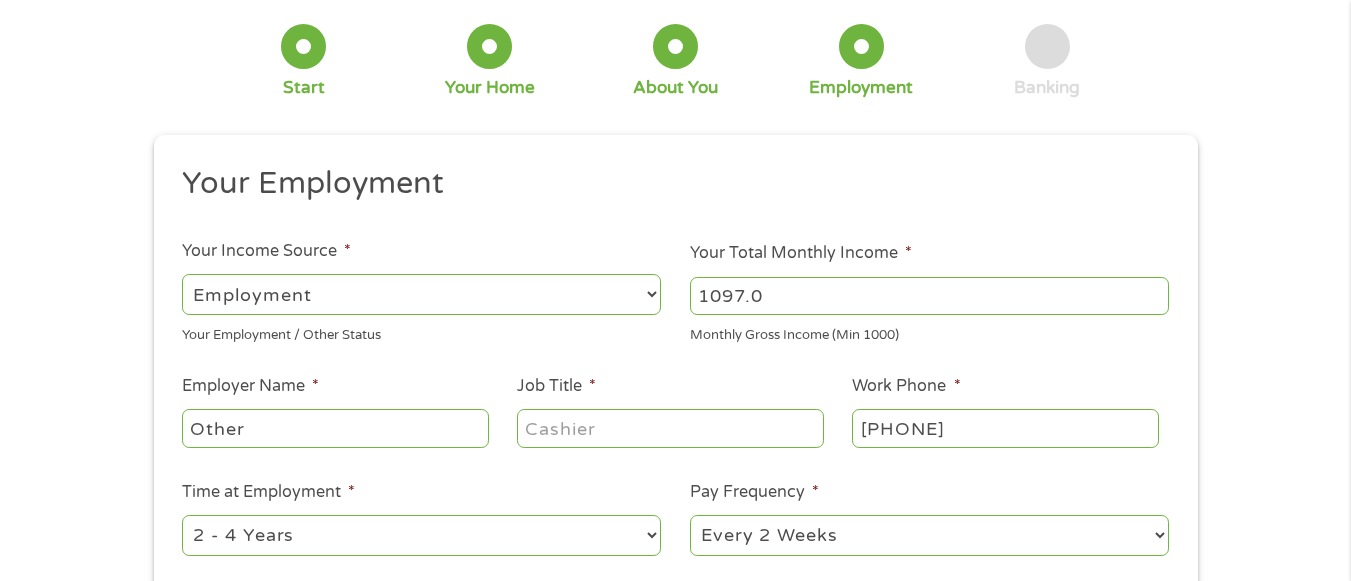type on "1097.00" 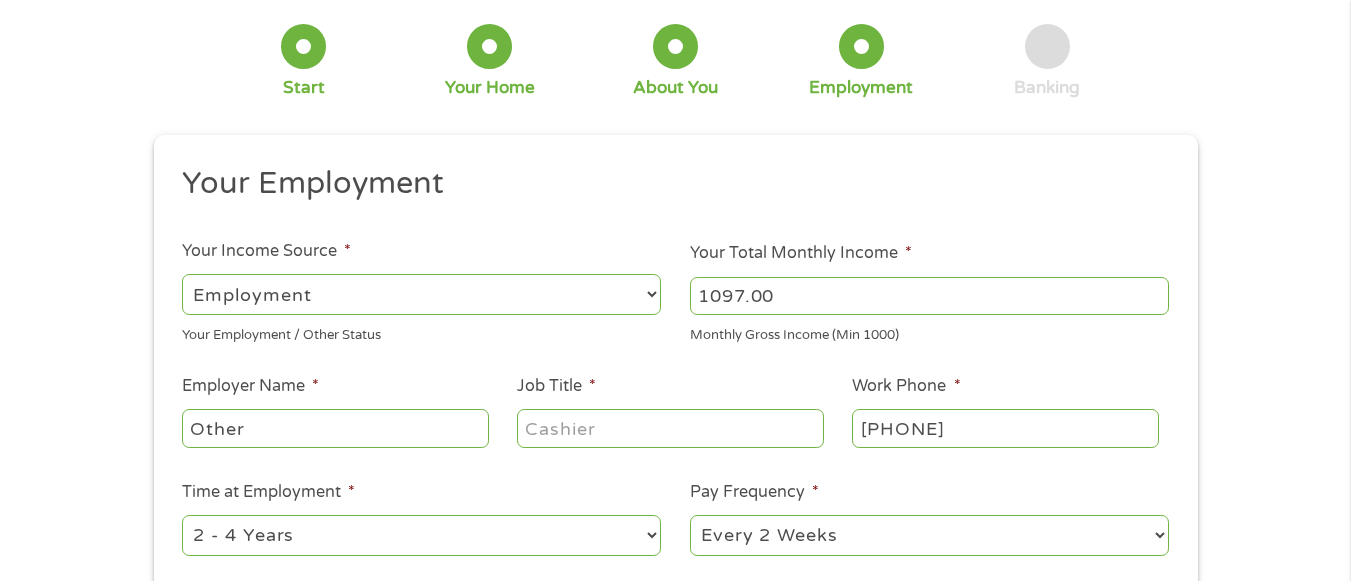 click on "1097.00" at bounding box center [929, 296] 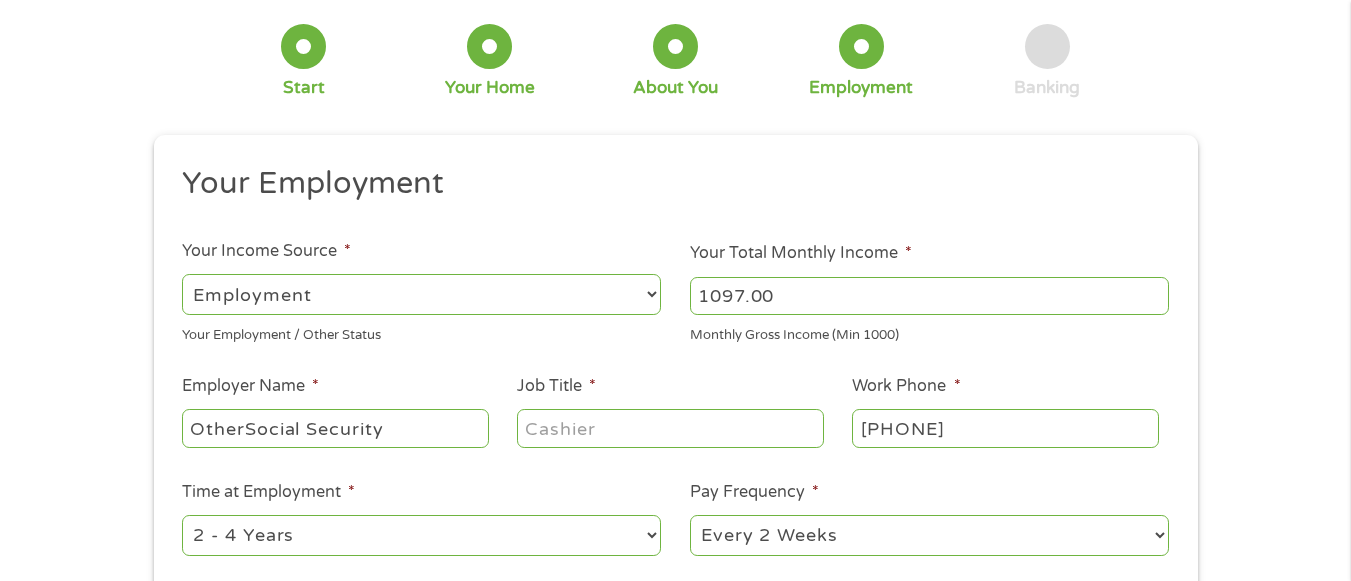 click on "OtherSocial Security" at bounding box center [335, 428] 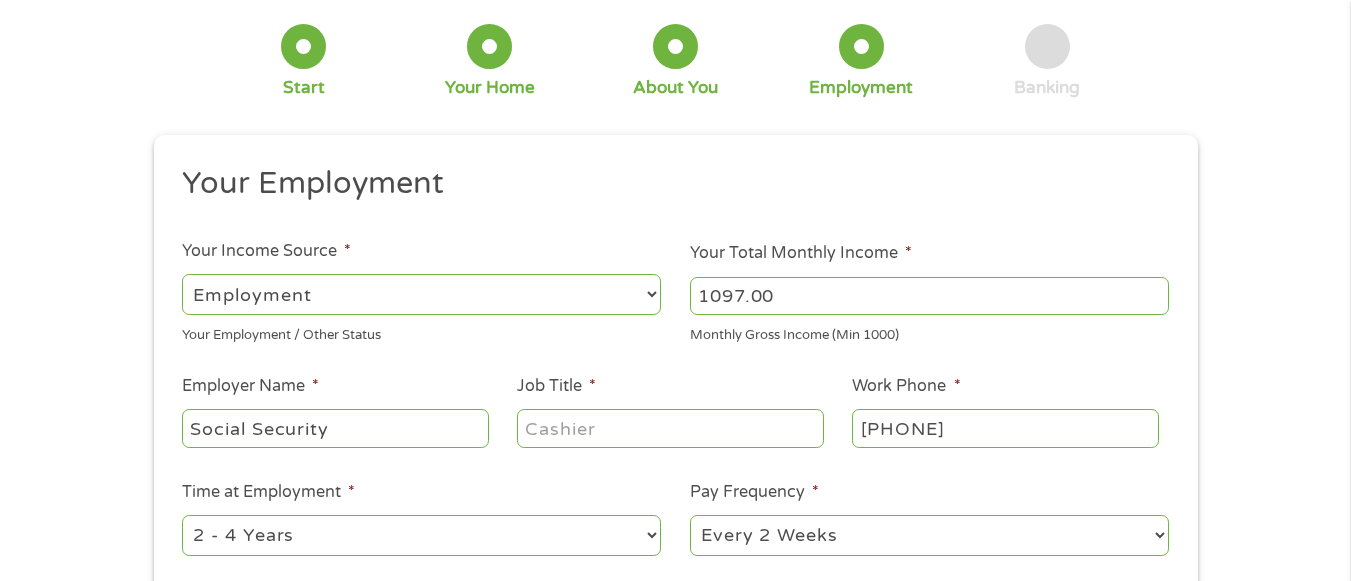 type on "Social Security" 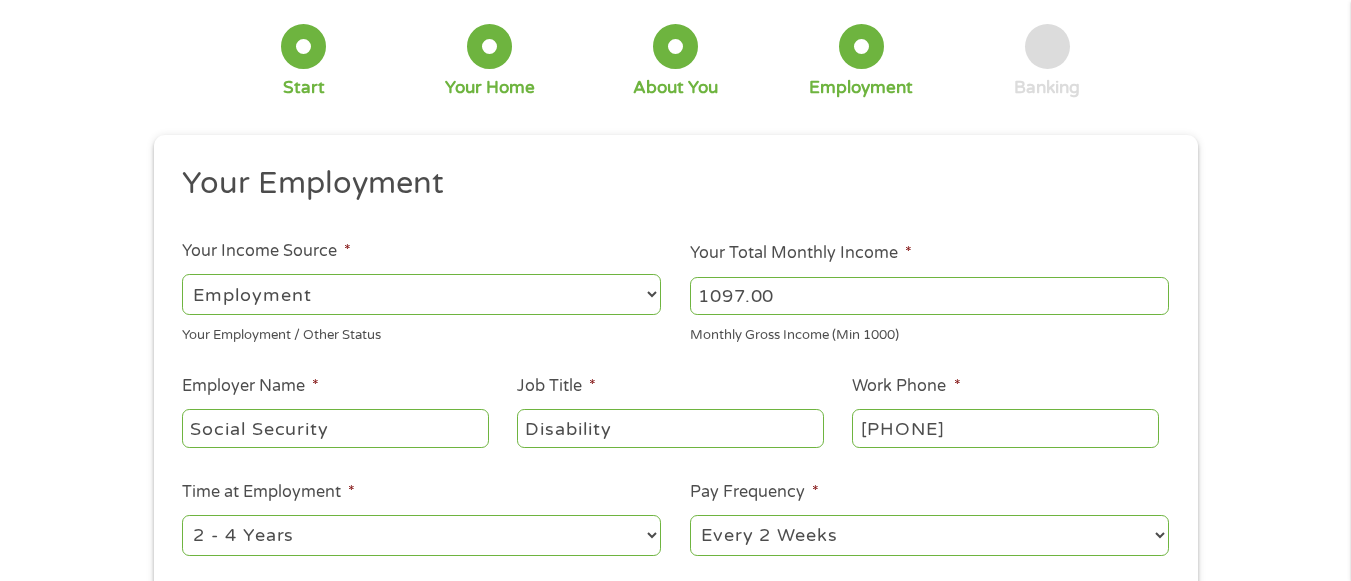 type on "Disability" 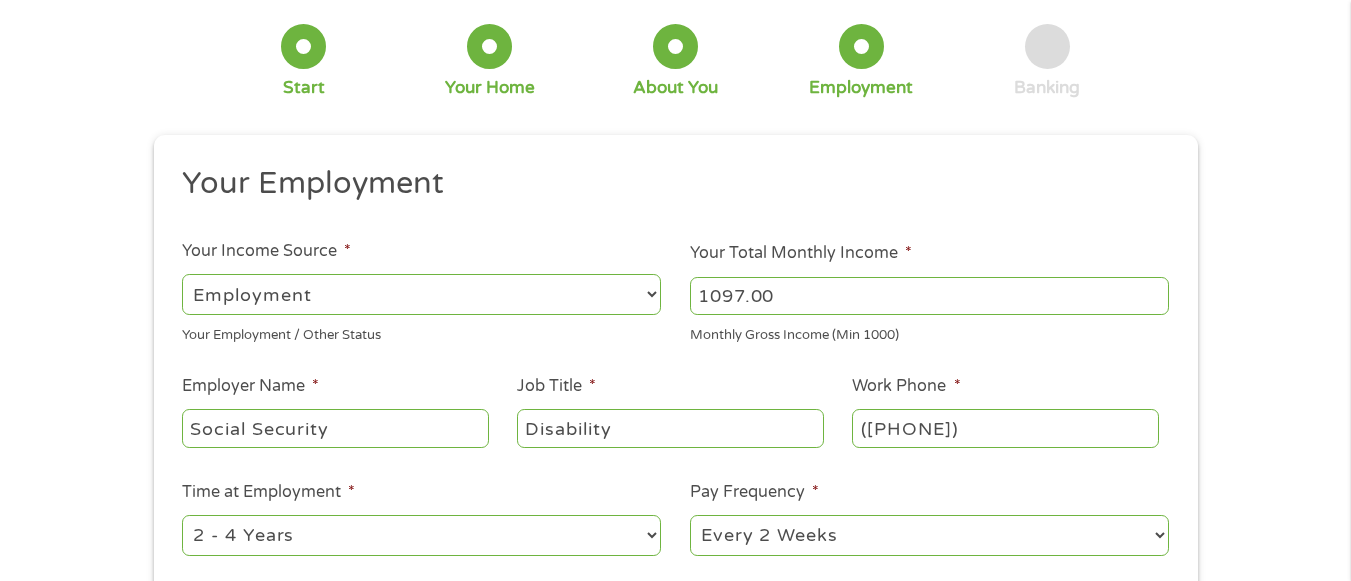 type on "(877) 402-0827" 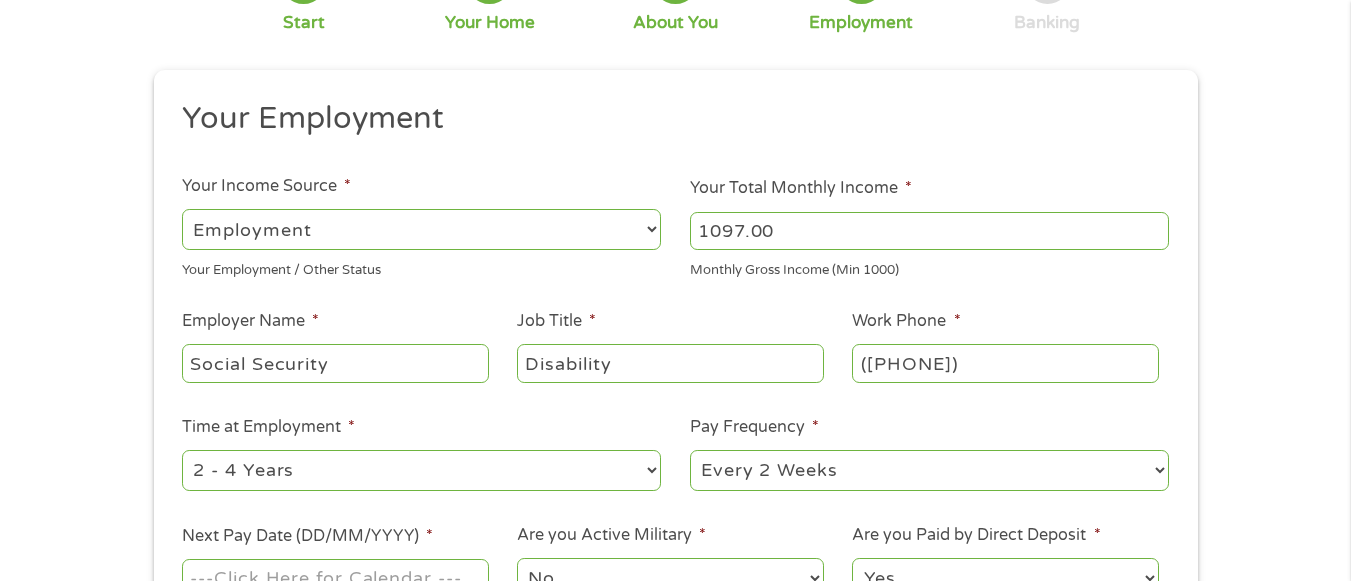 scroll, scrollTop: 200, scrollLeft: 0, axis: vertical 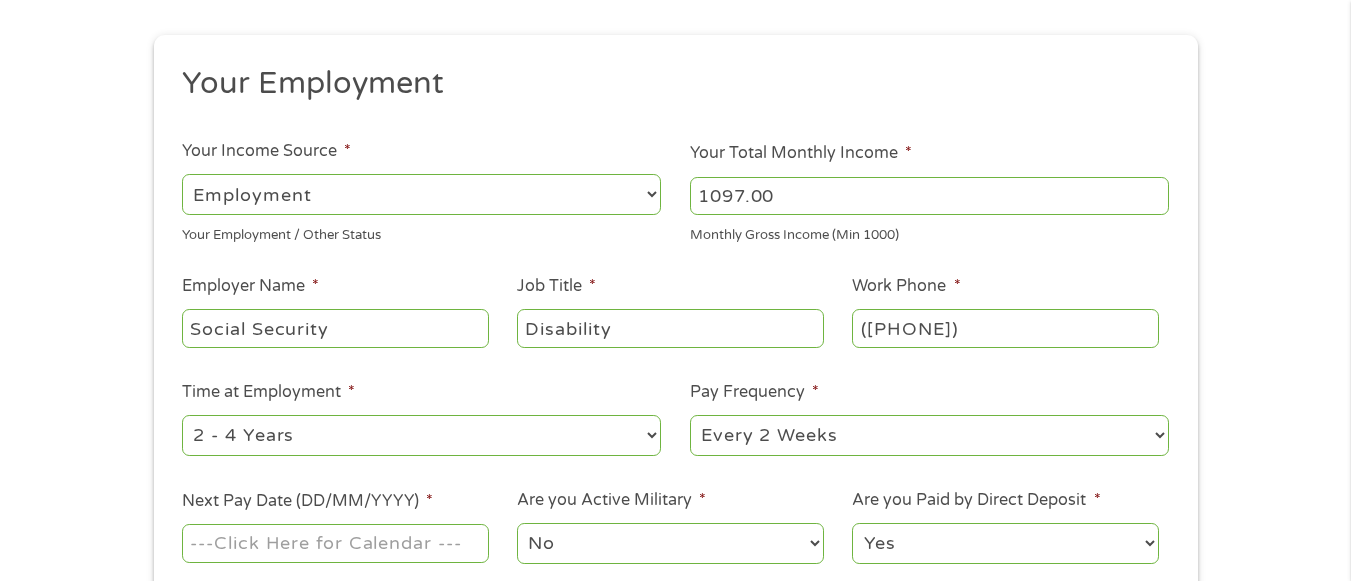 click on "--- Choose one --- Every 2 Weeks Every Week Monthly Semi-Monthly" at bounding box center (929, 435) 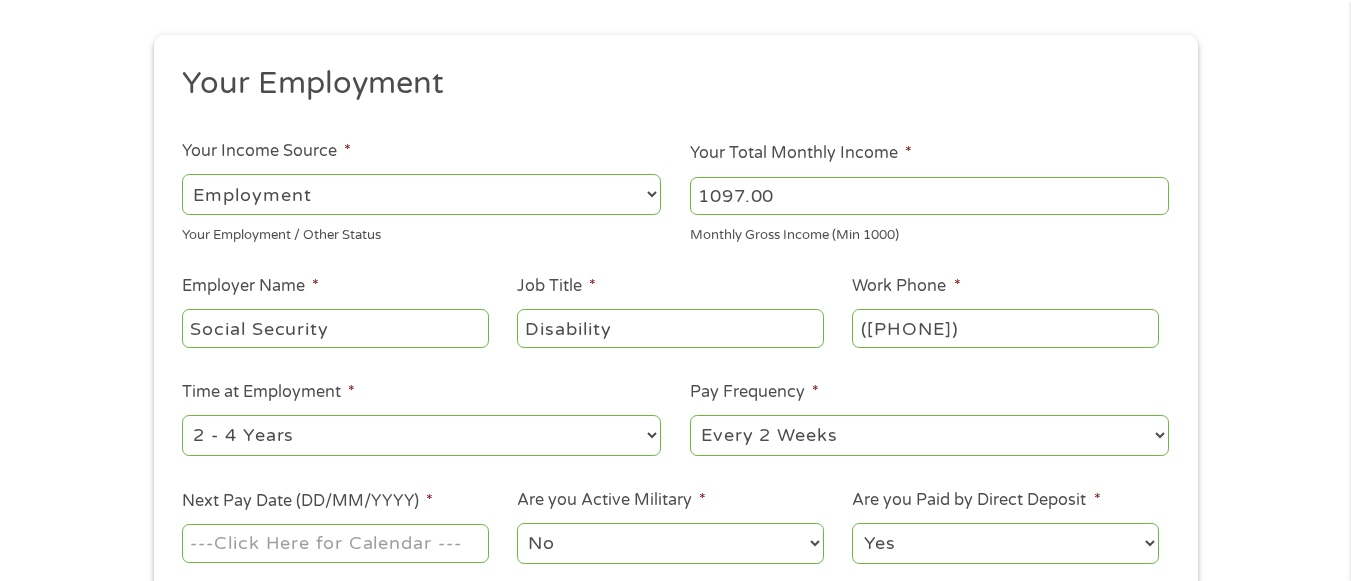 select on "monthly" 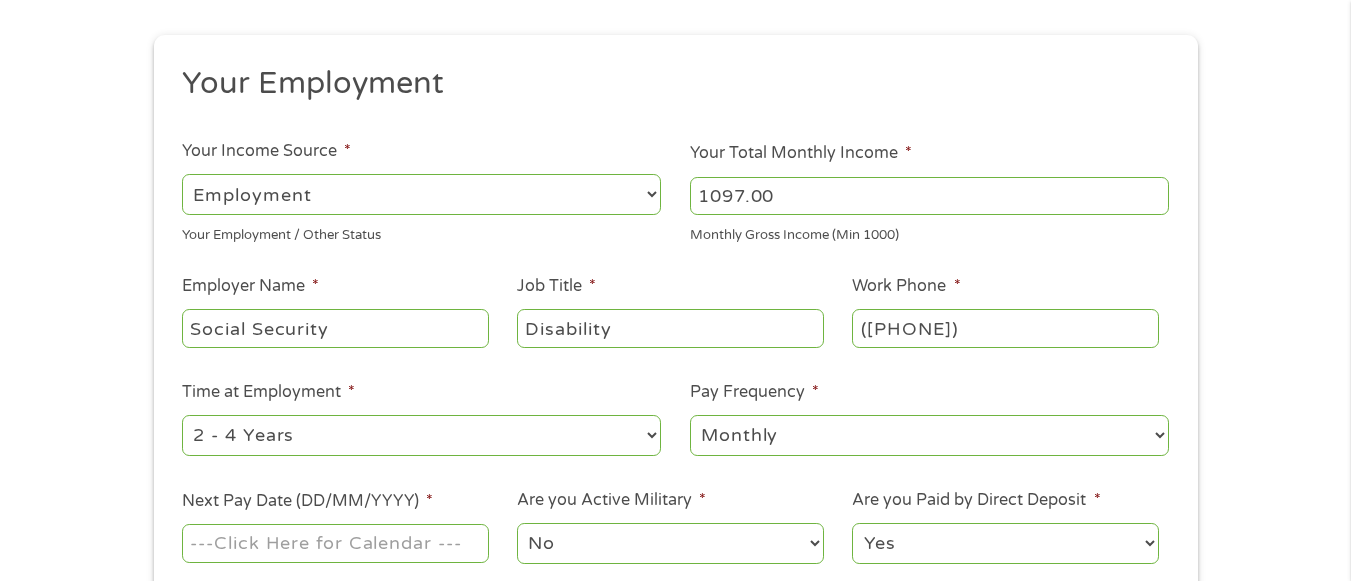 click on "--- Choose one --- Every 2 Weeks Every Week Monthly Semi-Monthly" at bounding box center (929, 435) 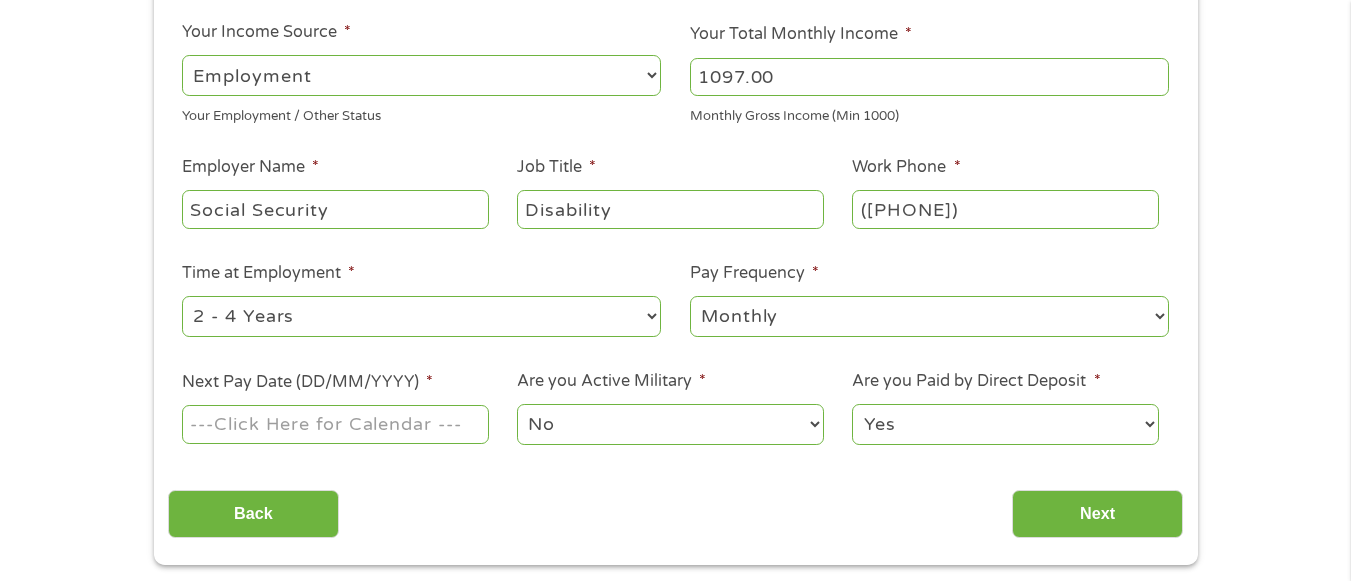 scroll, scrollTop: 400, scrollLeft: 0, axis: vertical 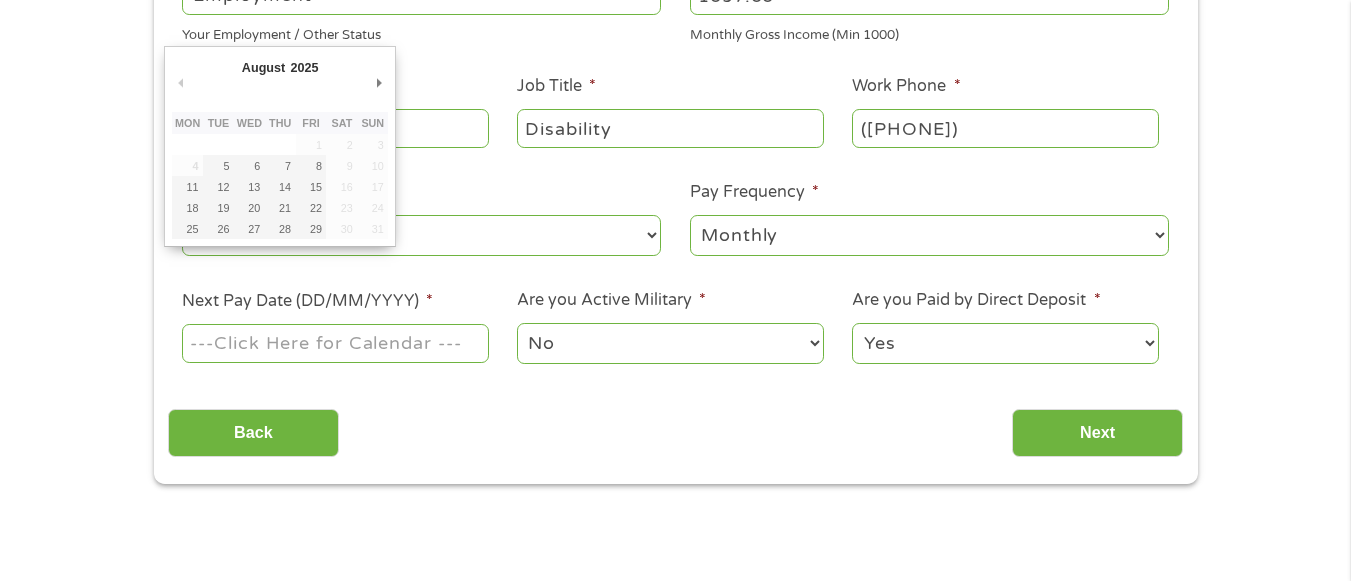 click on "Next Pay Date (DD/MM/YYYY) *" at bounding box center [335, 343] 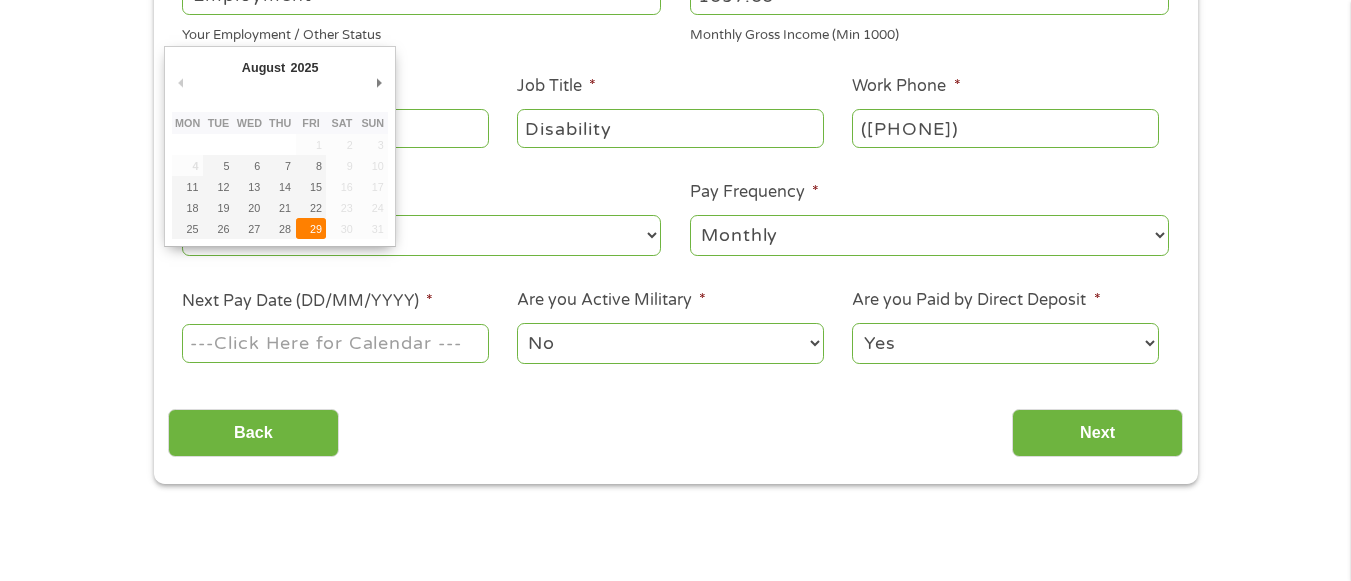 type on "29/08/2025" 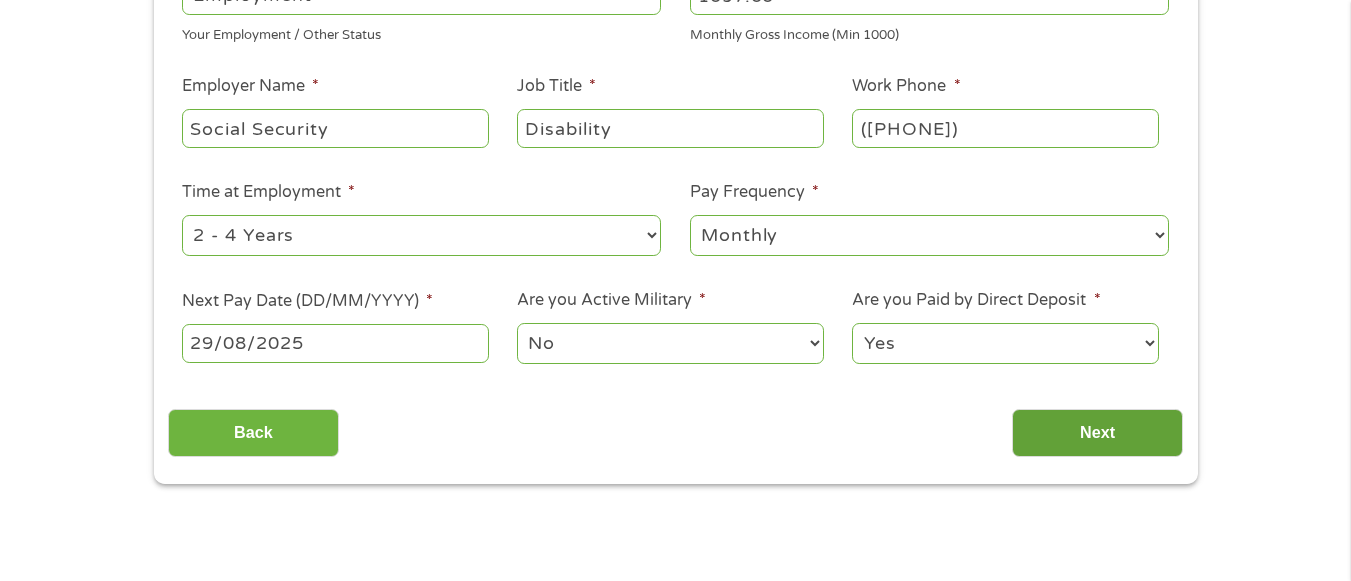 click on "Next" at bounding box center [1097, 433] 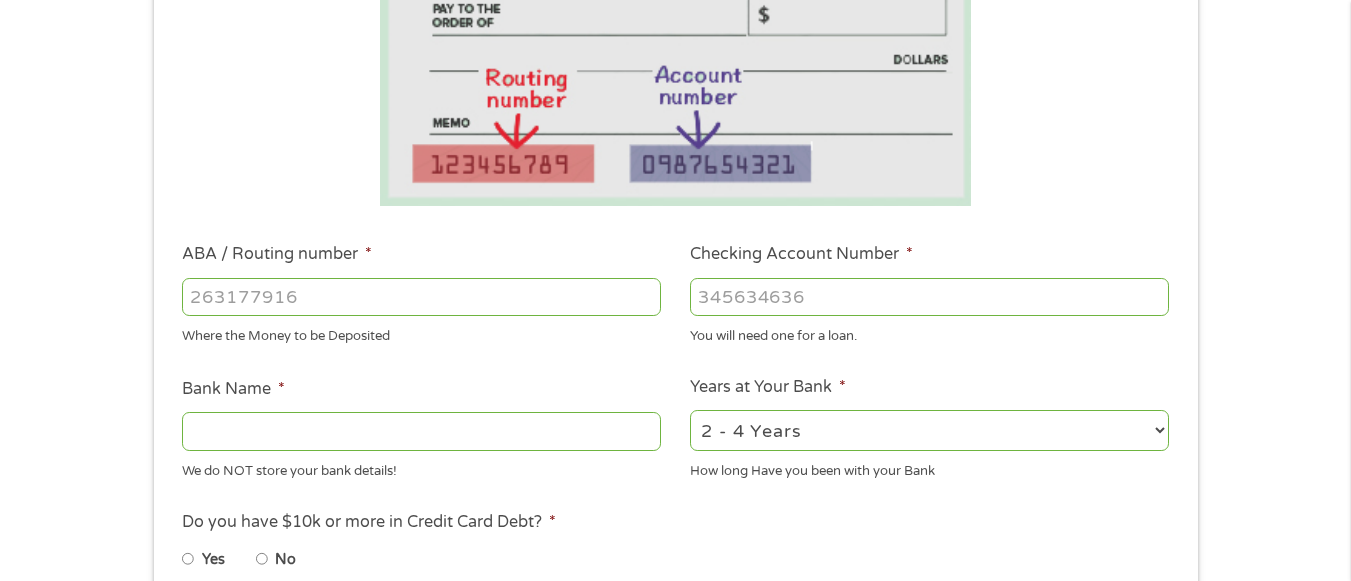 scroll, scrollTop: 8, scrollLeft: 8, axis: both 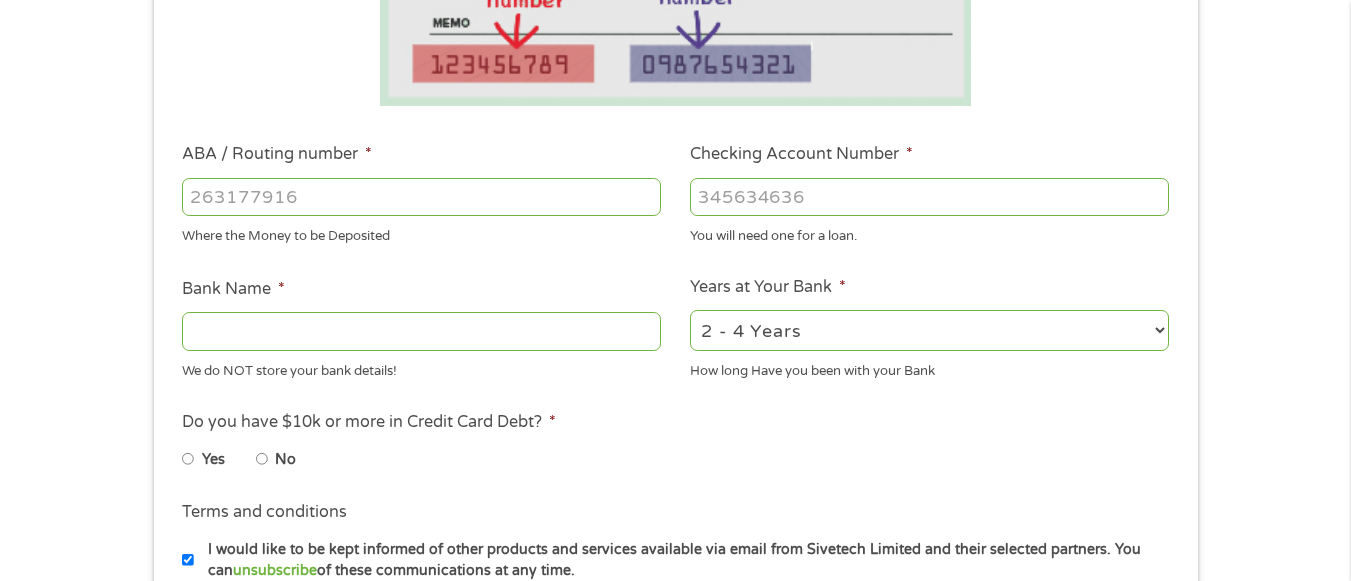 click on "2 - 4 Years 6 - 12 Months 1 - 2 Years Over 4 Years" at bounding box center (929, 330) 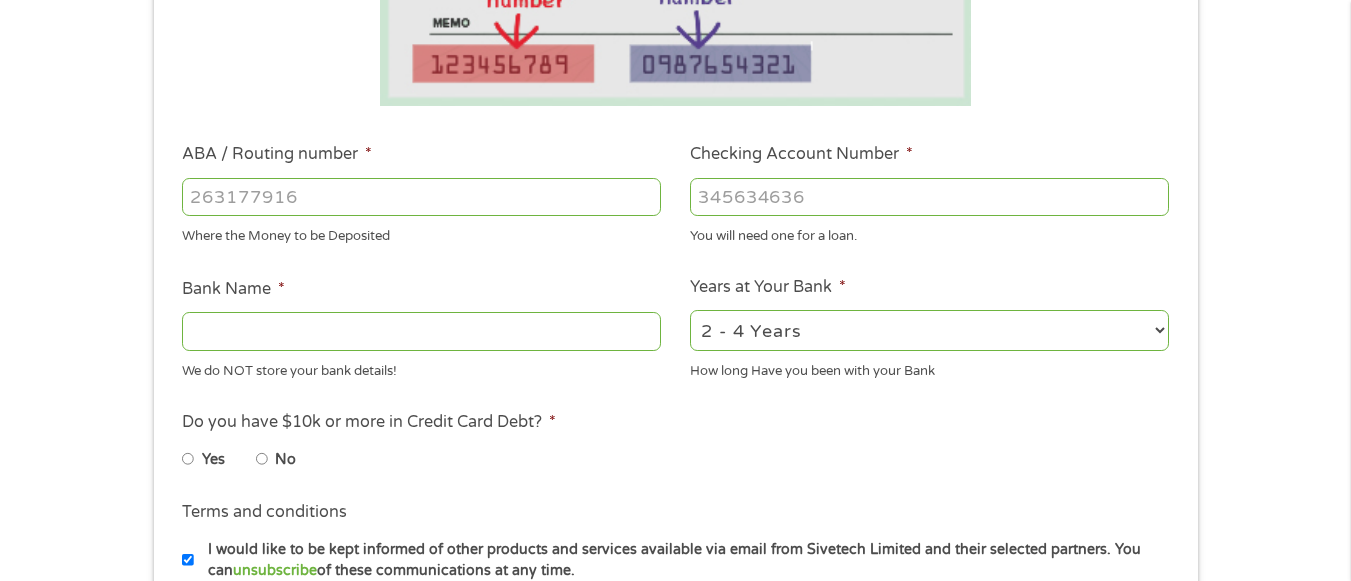 select on "60months" 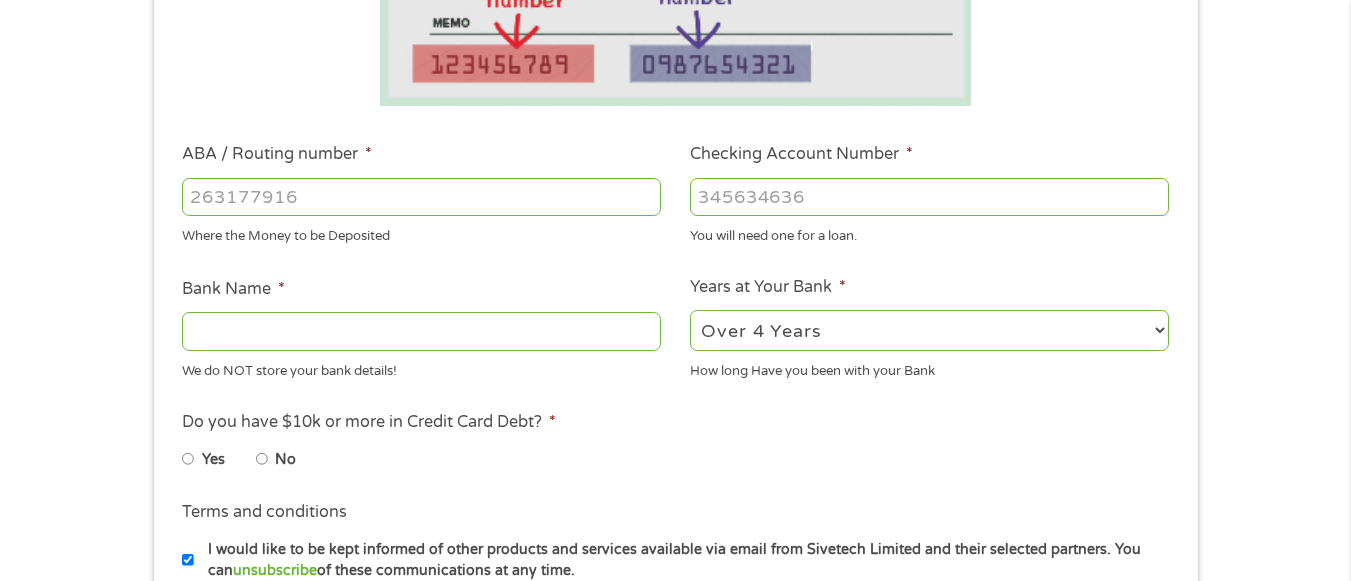 click on "2 - 4 Years 6 - 12 Months 1 - 2 Years Over 4 Years" at bounding box center (929, 330) 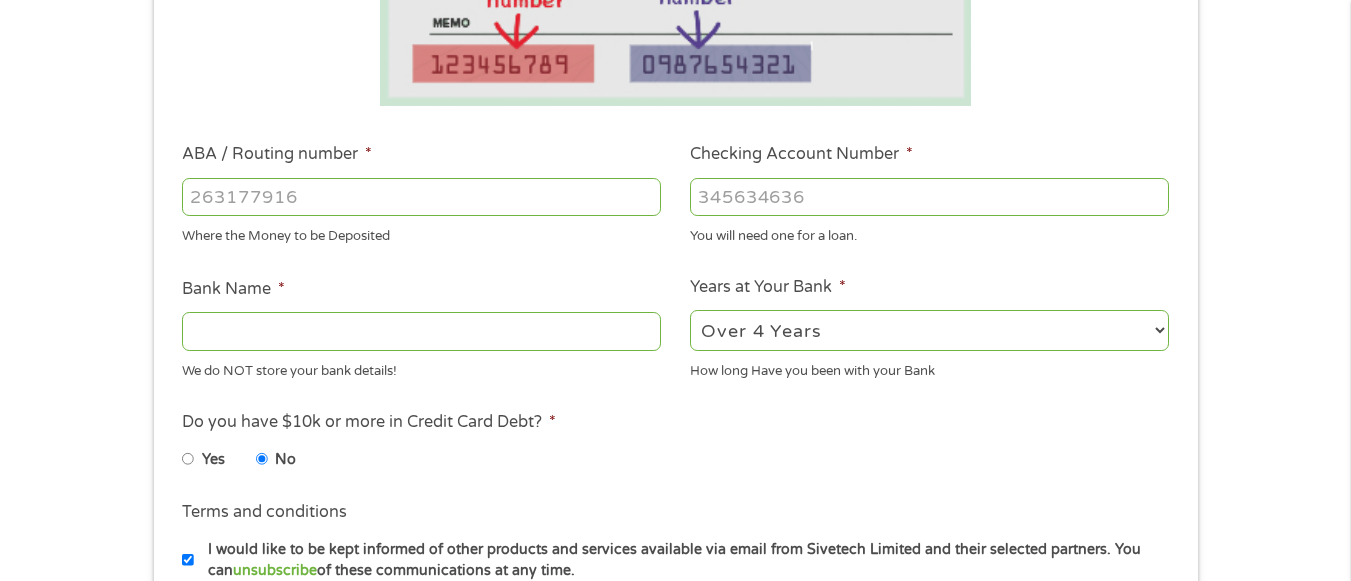 click on "ABA / Routing number *" at bounding box center (421, 197) 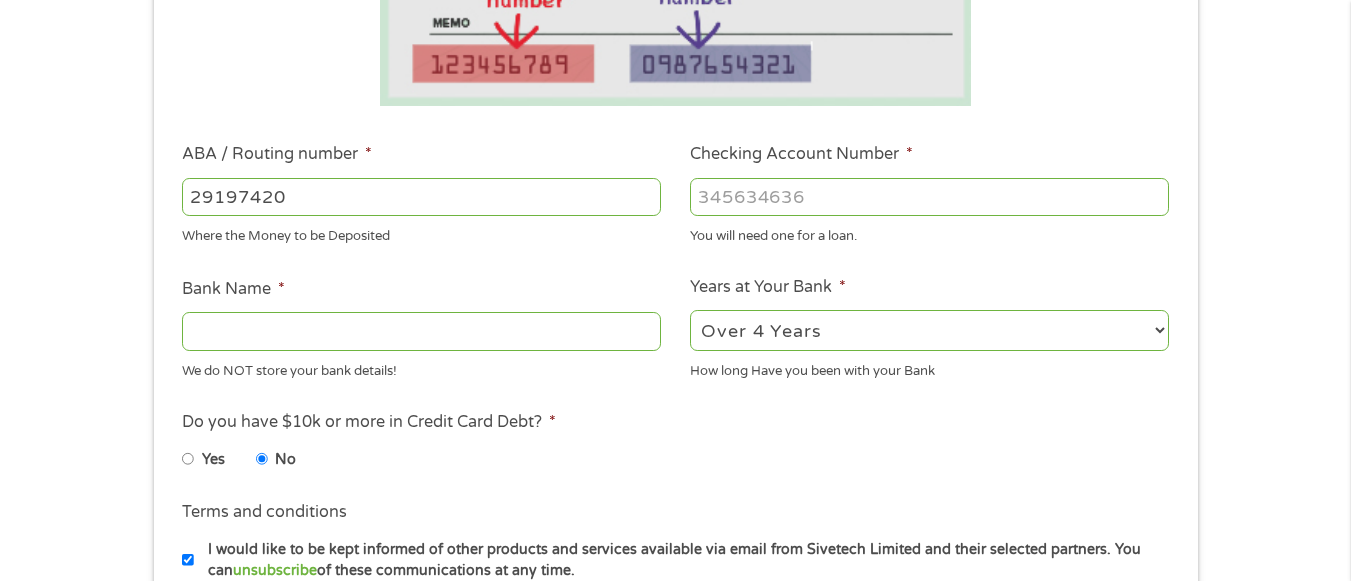 type on "291974204" 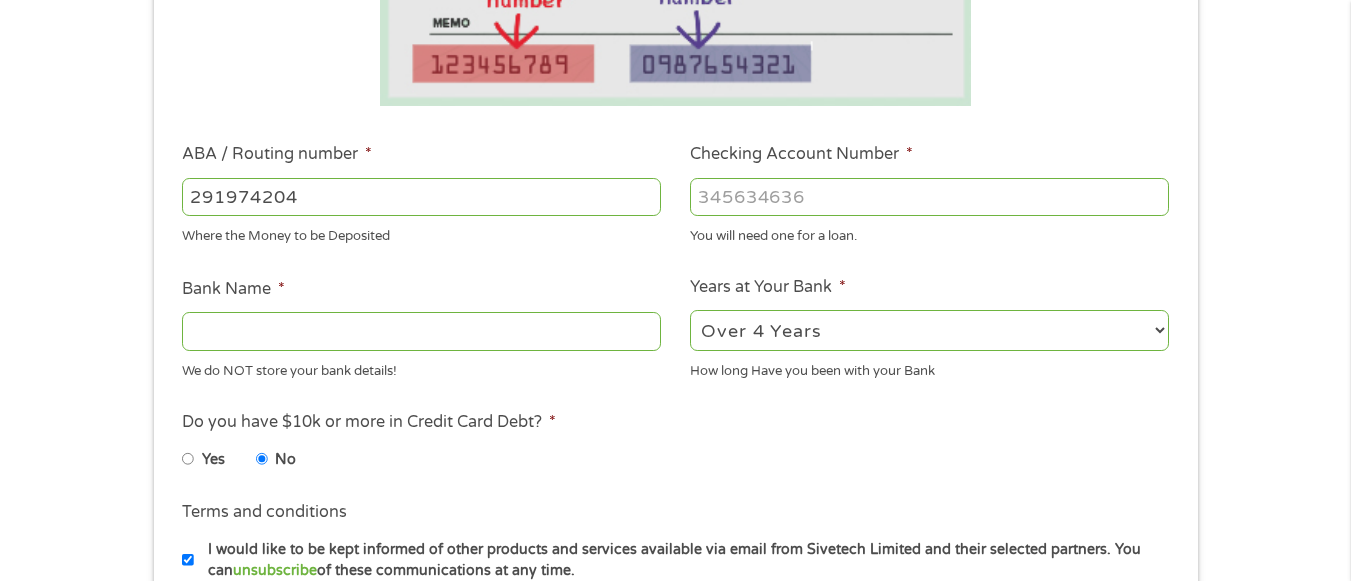 type on "CENTRAL MINNESOTA CREDIT UNION" 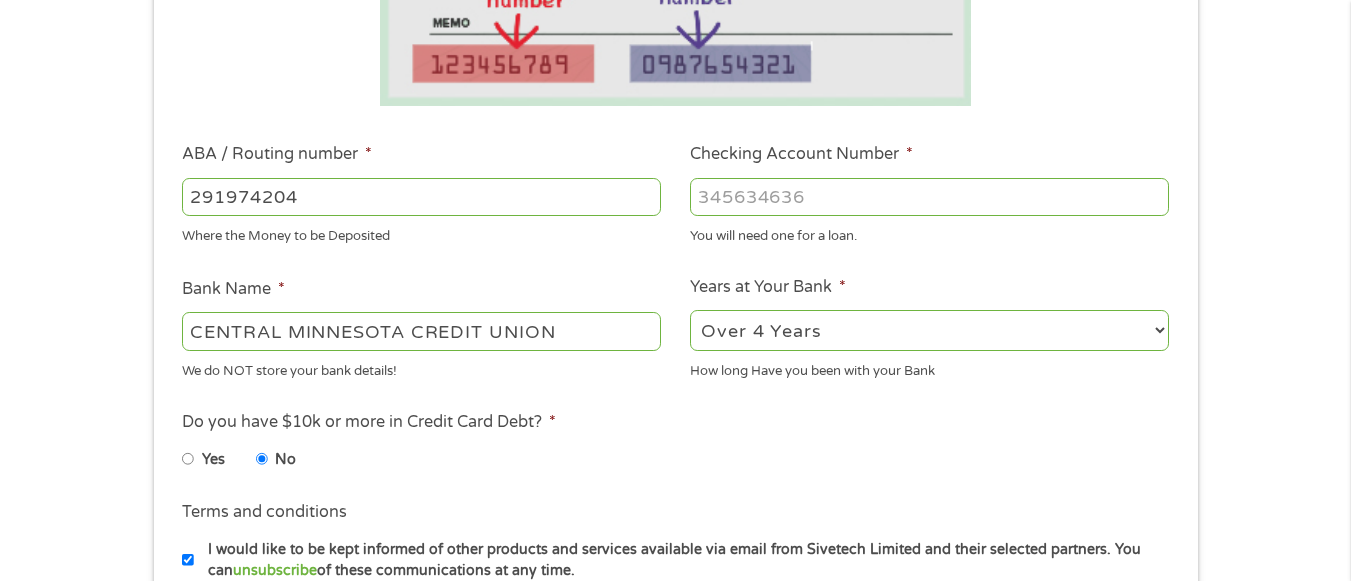 type on "291974204" 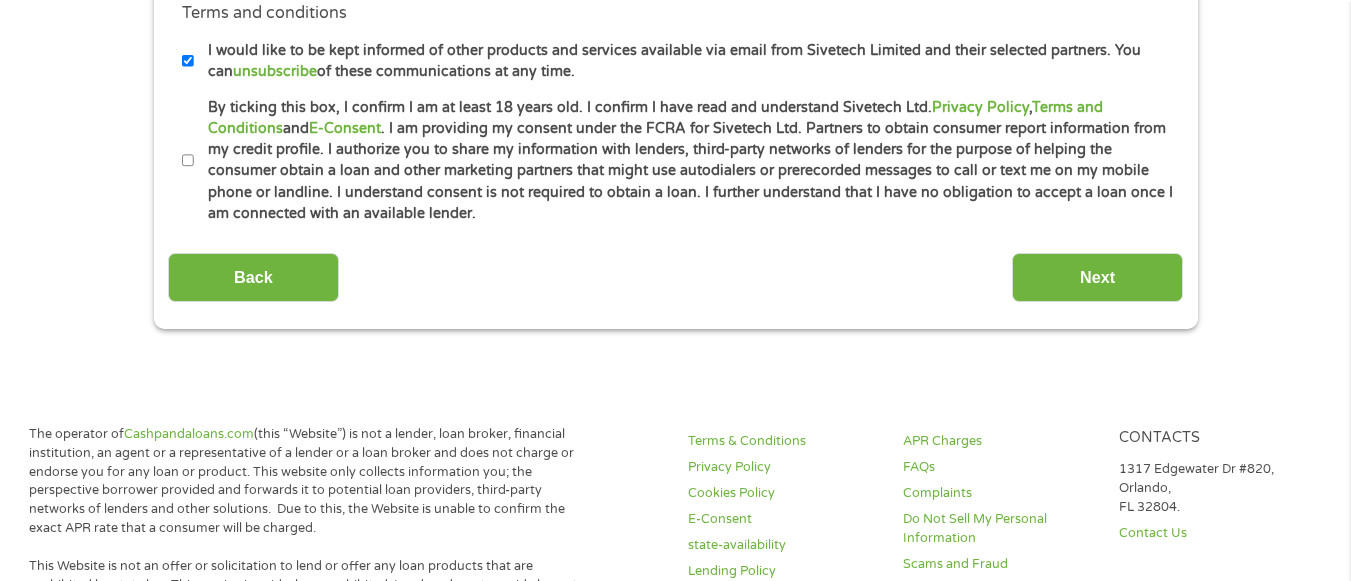 scroll, scrollTop: 1000, scrollLeft: 0, axis: vertical 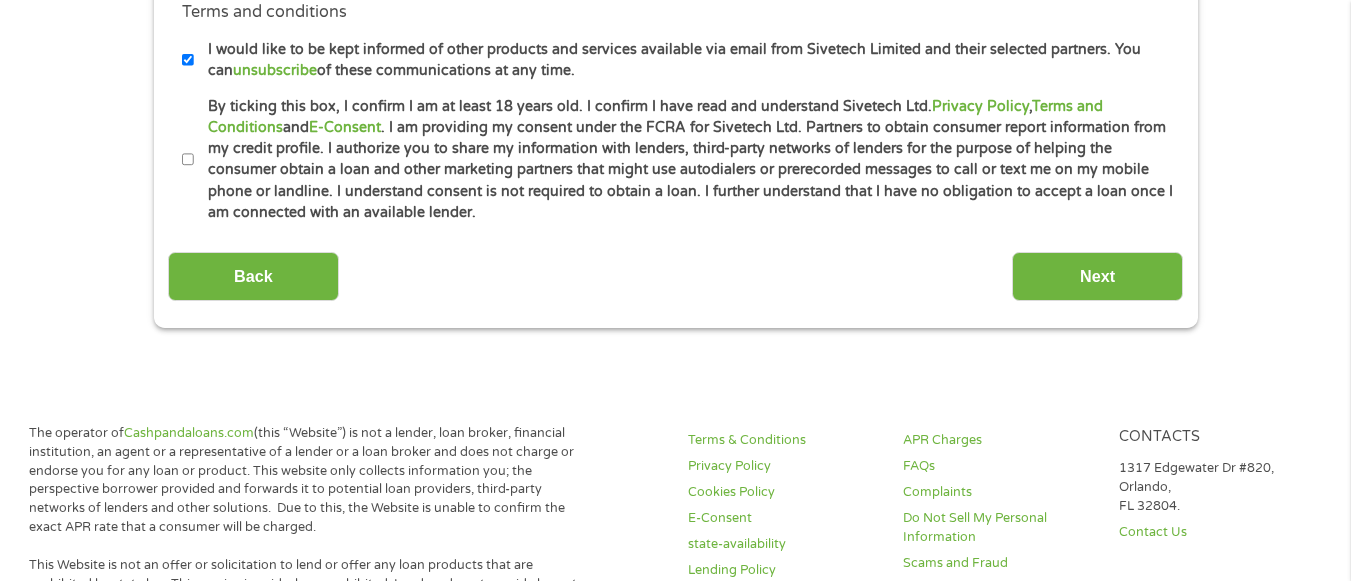 type on "1900000161360" 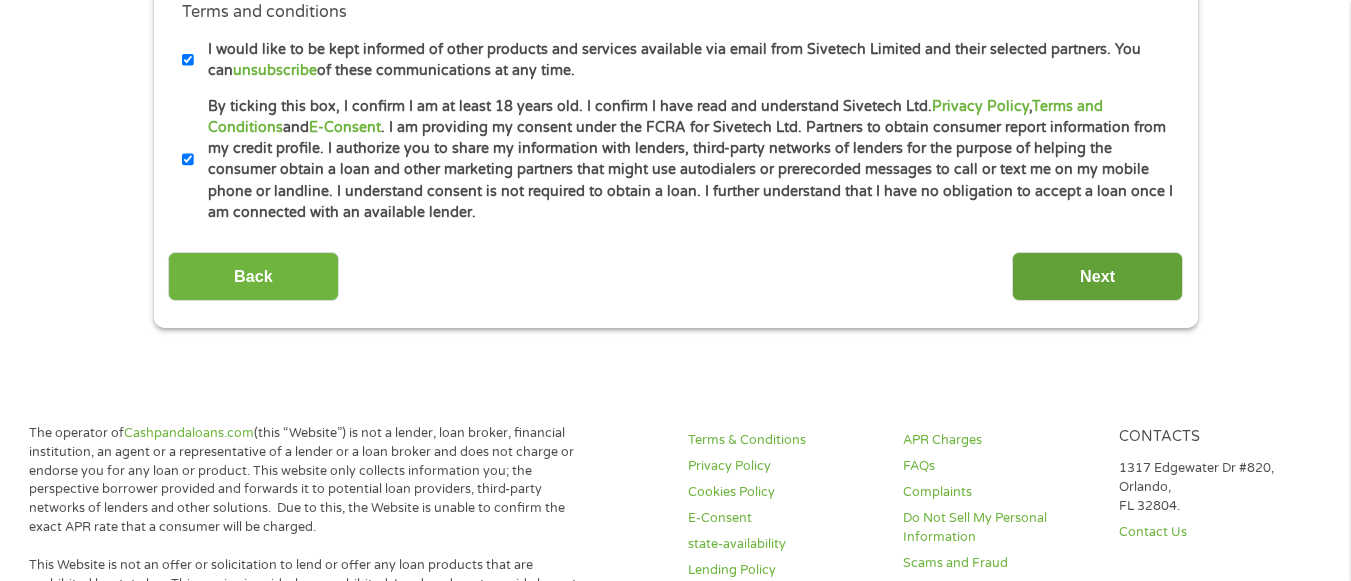 click on "Next" at bounding box center [1097, 276] 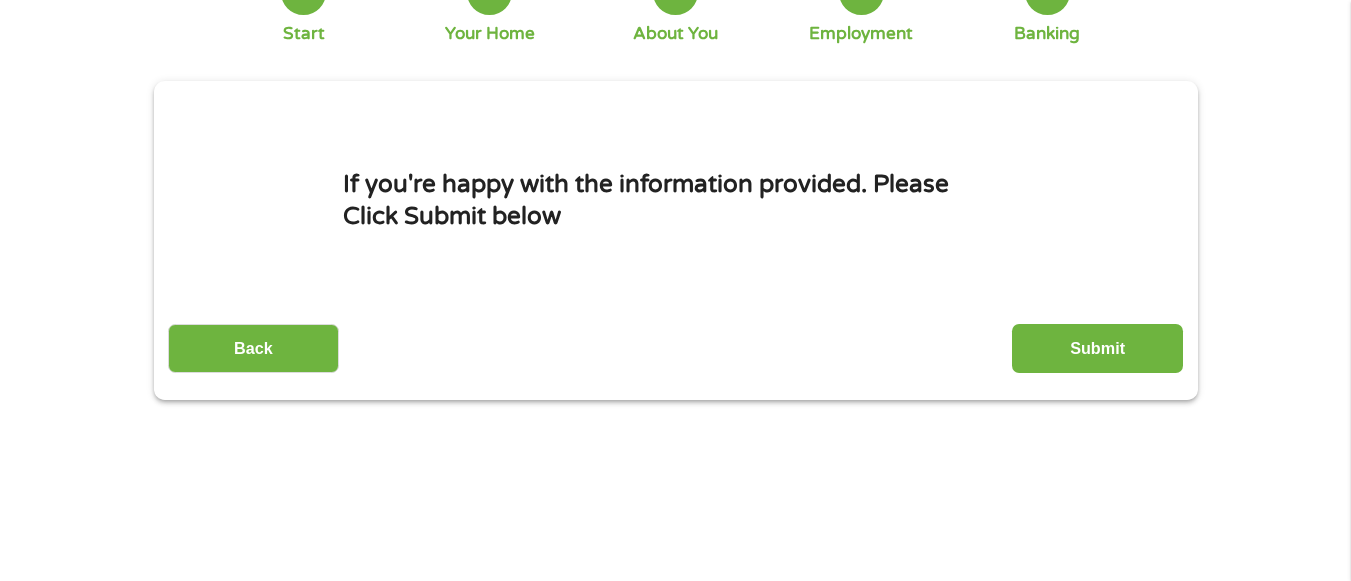 scroll, scrollTop: 5, scrollLeft: 0, axis: vertical 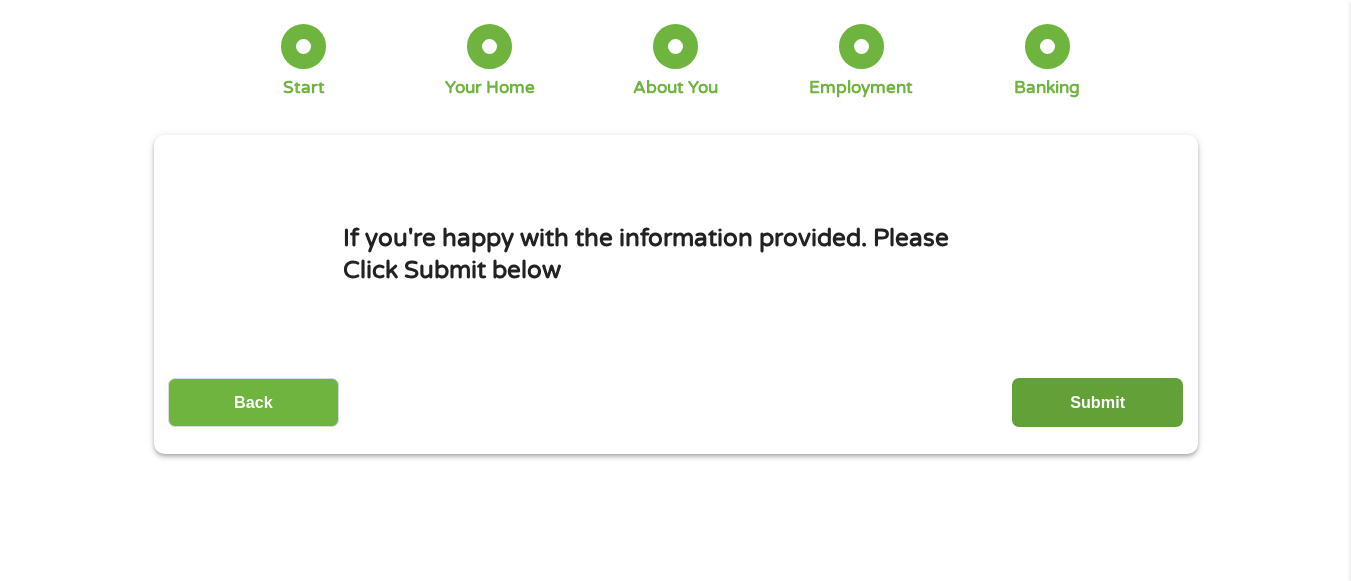 click on "Submit" at bounding box center [1097, 402] 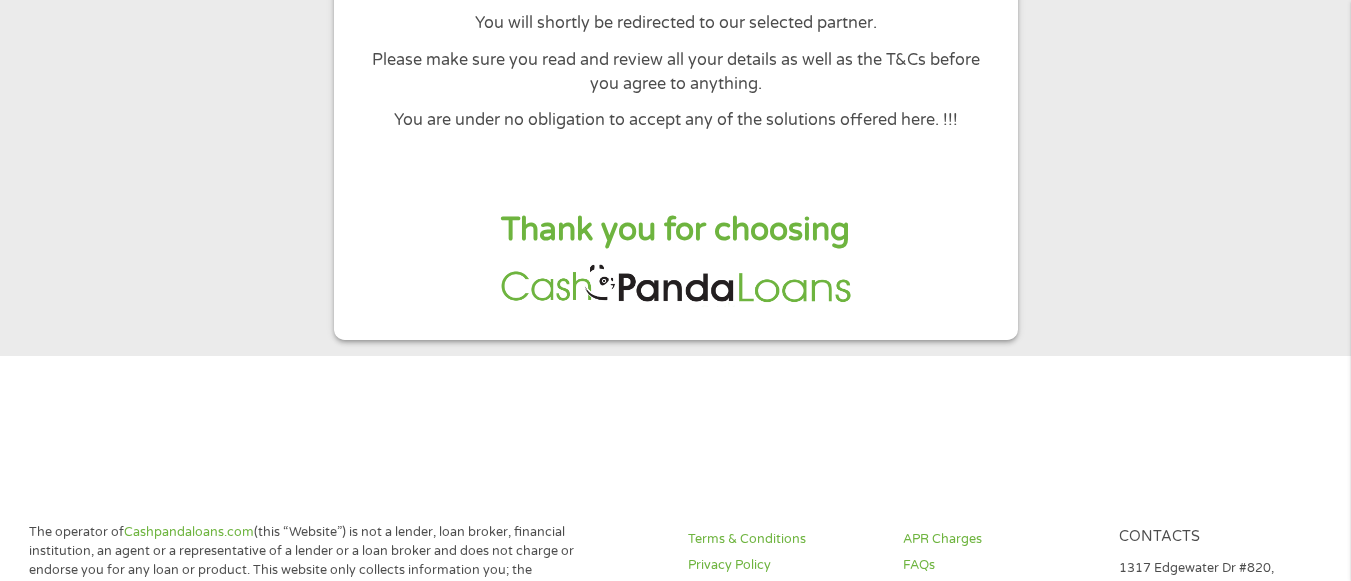 scroll, scrollTop: 0, scrollLeft: 0, axis: both 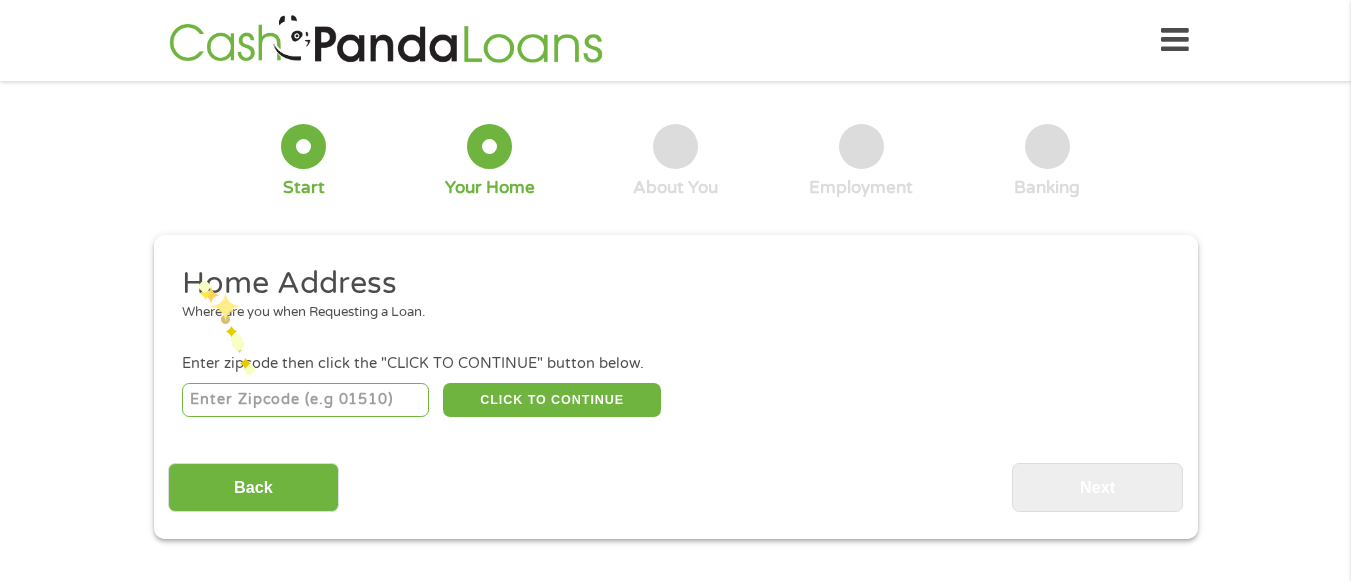 click at bounding box center [305, 400] 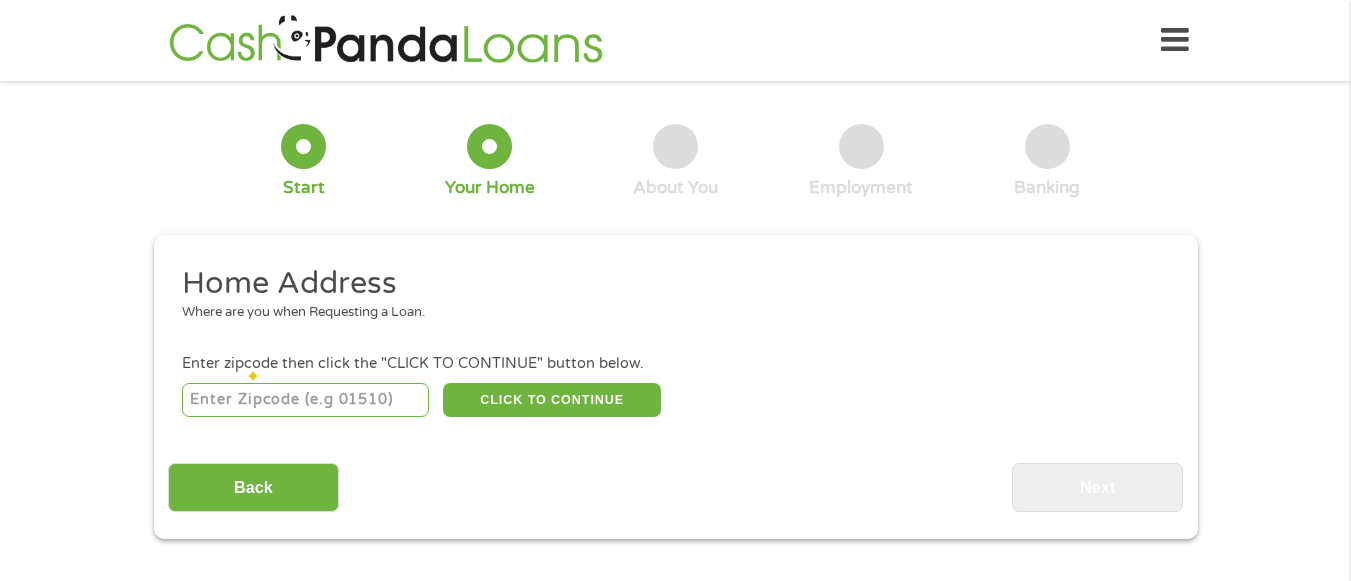 type on "56567" 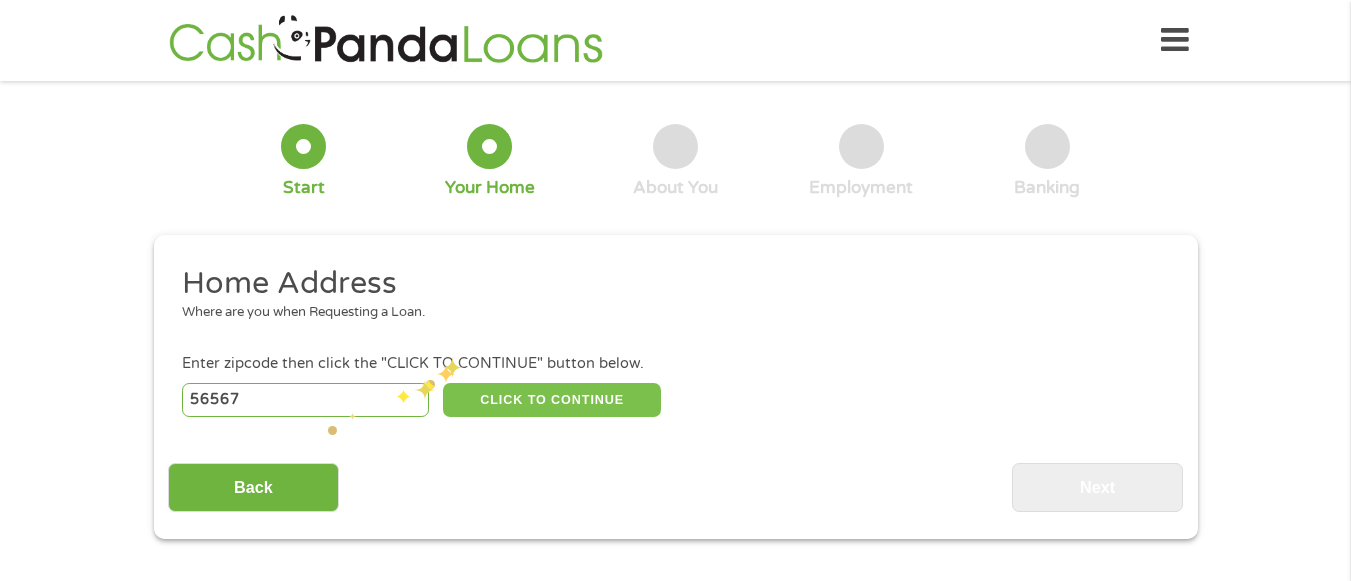 click on "CLICK TO CONTINUE" at bounding box center [552, 400] 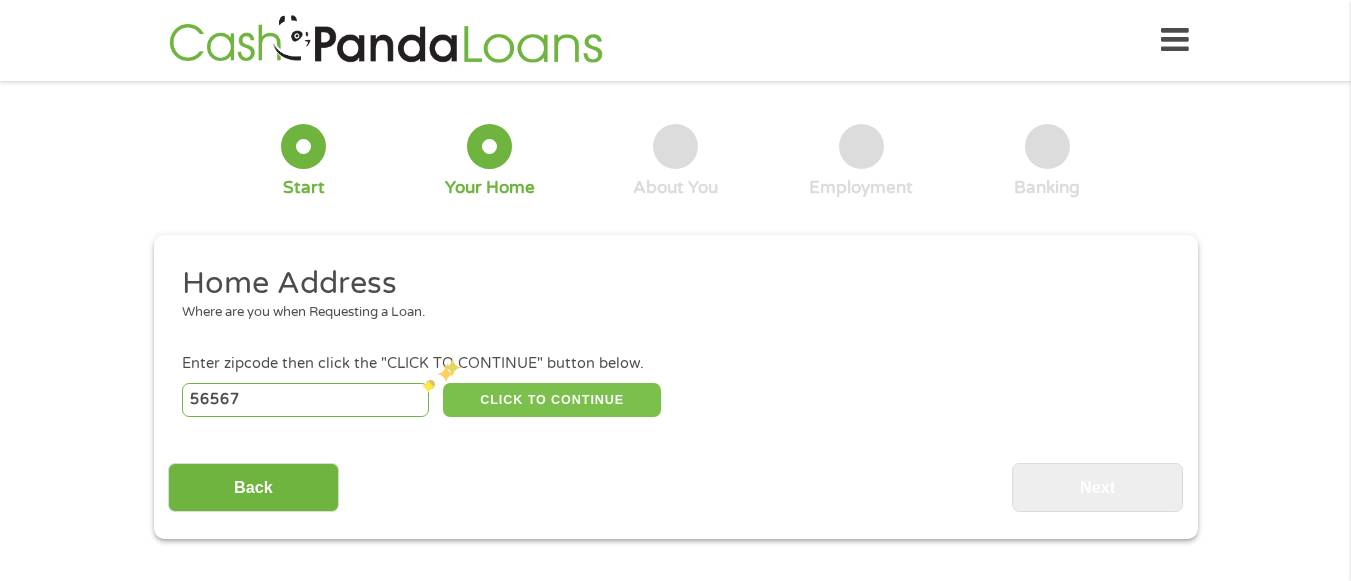 type on "56567" 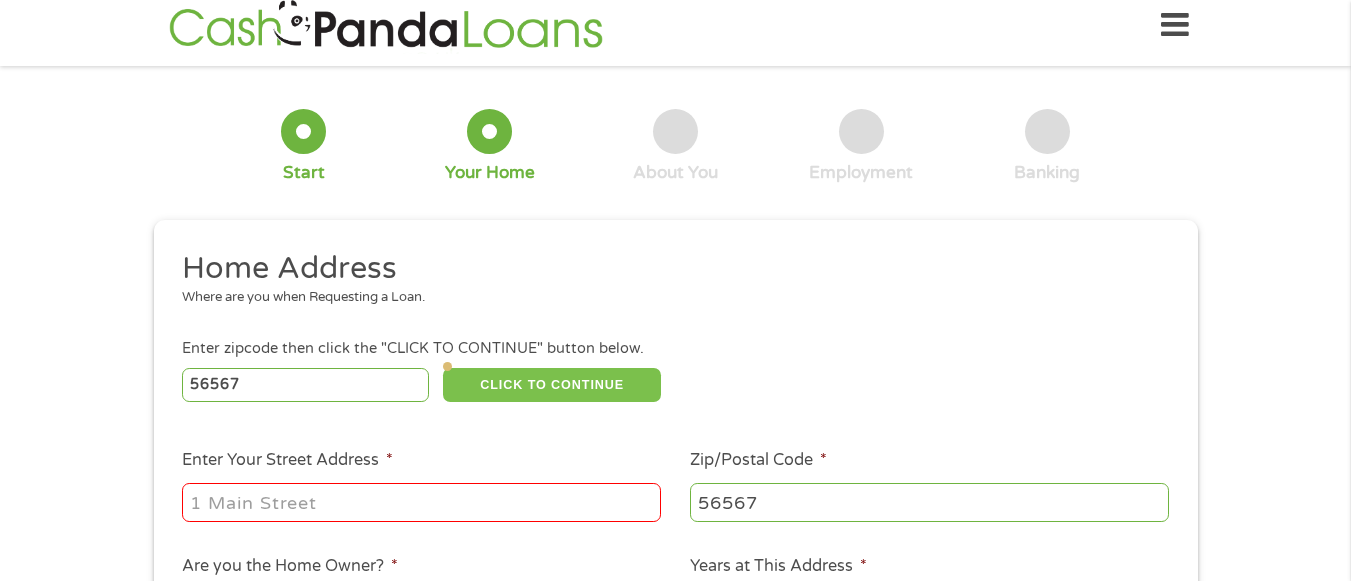scroll, scrollTop: 300, scrollLeft: 0, axis: vertical 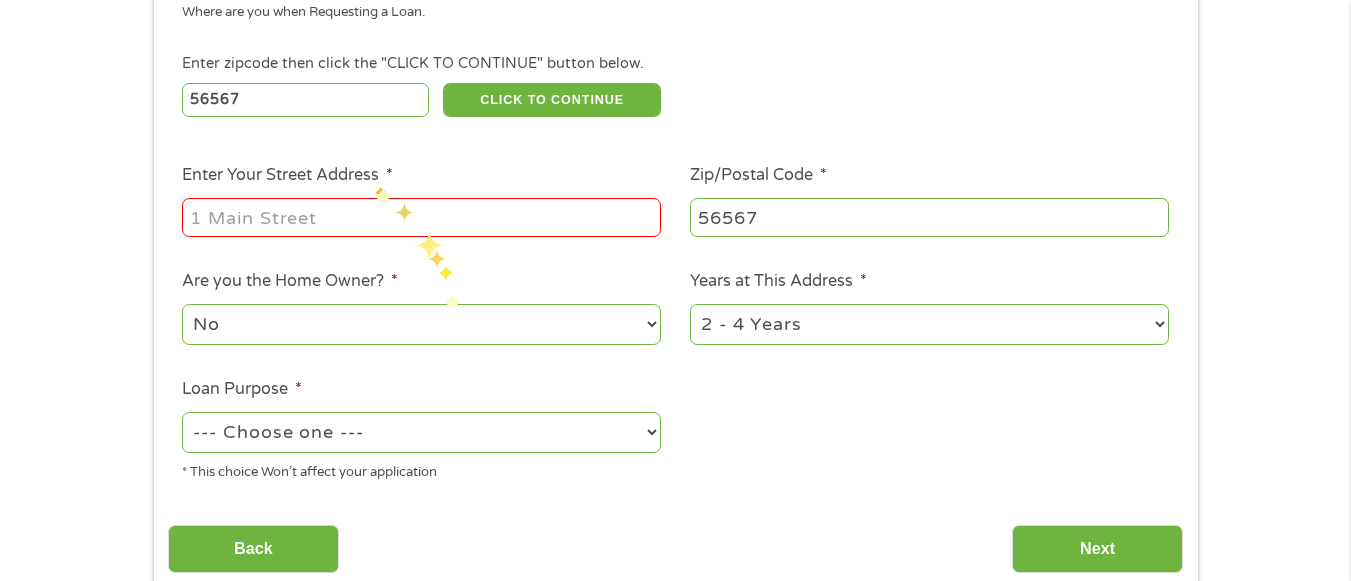 click on "Enter Your Street Address *" at bounding box center [421, 217] 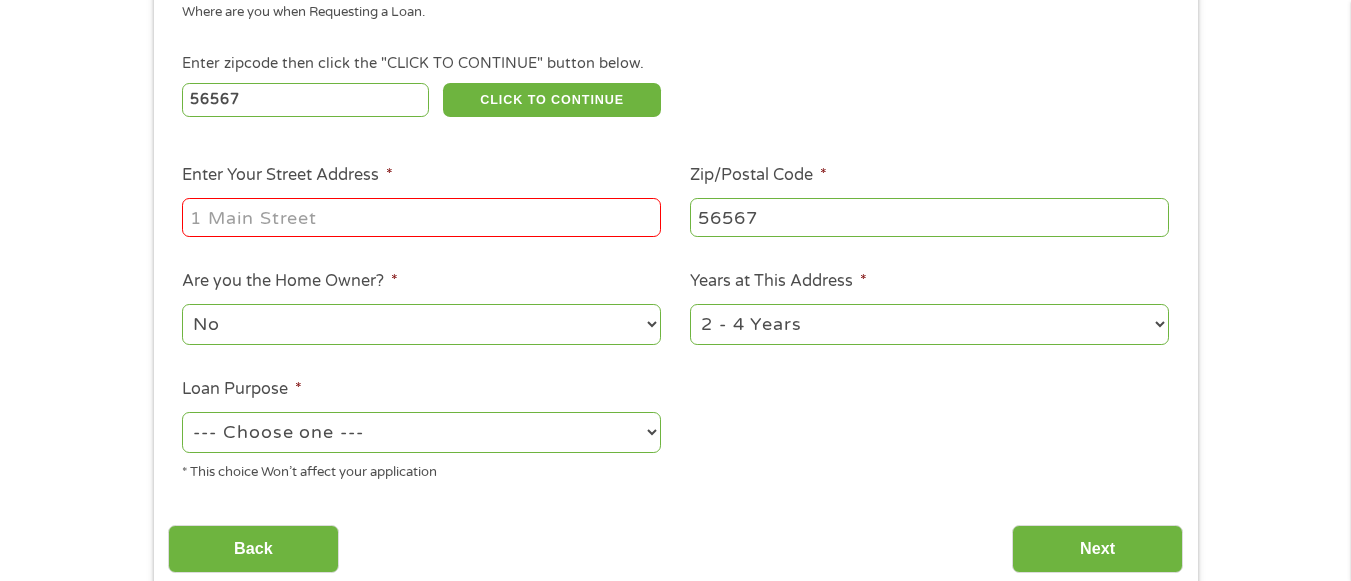 type on "107 Edgewood St, Apt # 8" 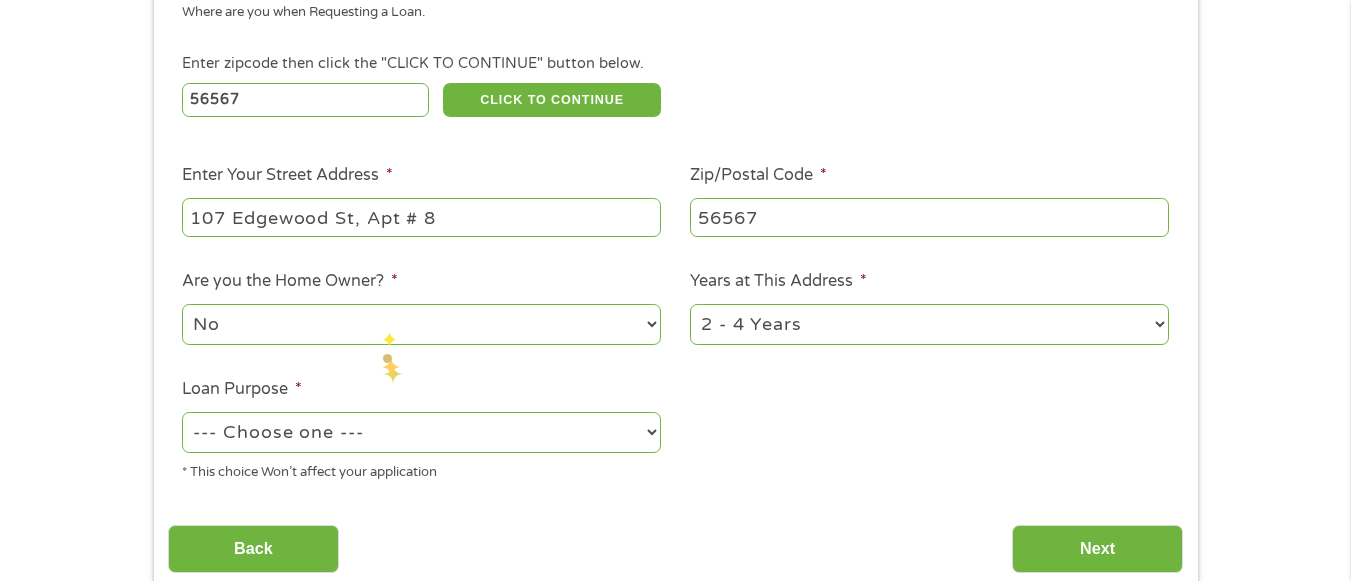 click on "--- Choose one --- Pay Bills Debt Consolidation Home Improvement Major Purchase Car Loan Short Term Cash Medical Expenses Other" at bounding box center (421, 432) 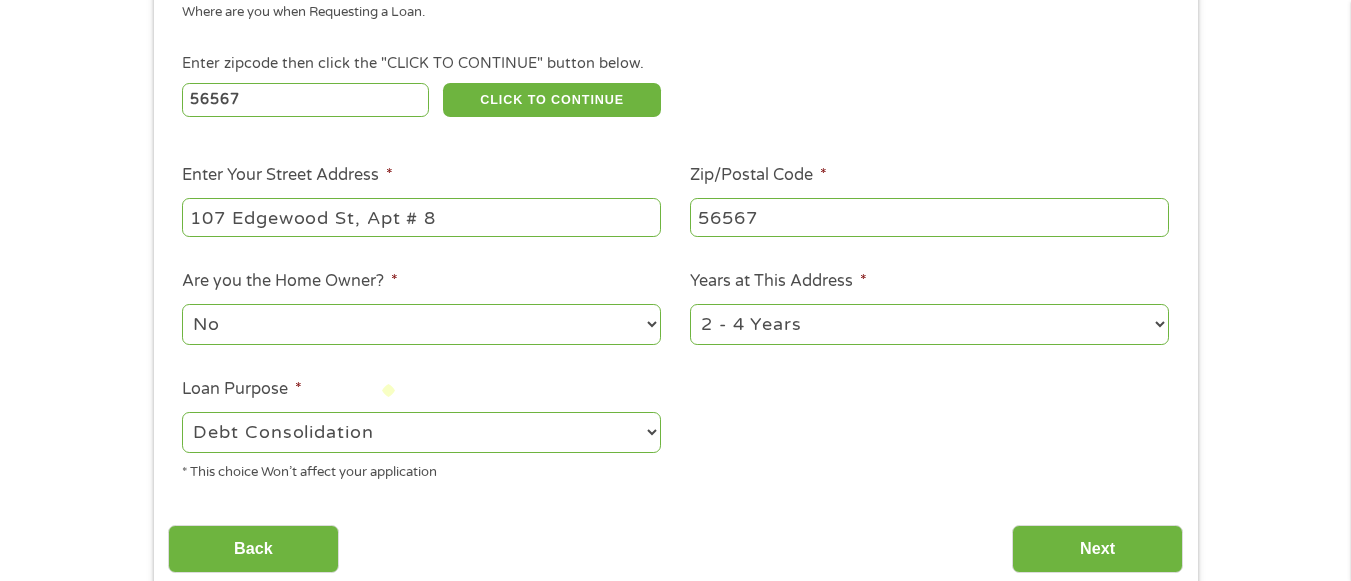 click on "--- Choose one --- Pay Bills Debt Consolidation Home Improvement Major Purchase Car Loan Short Term Cash Medical Expenses Other" at bounding box center (421, 432) 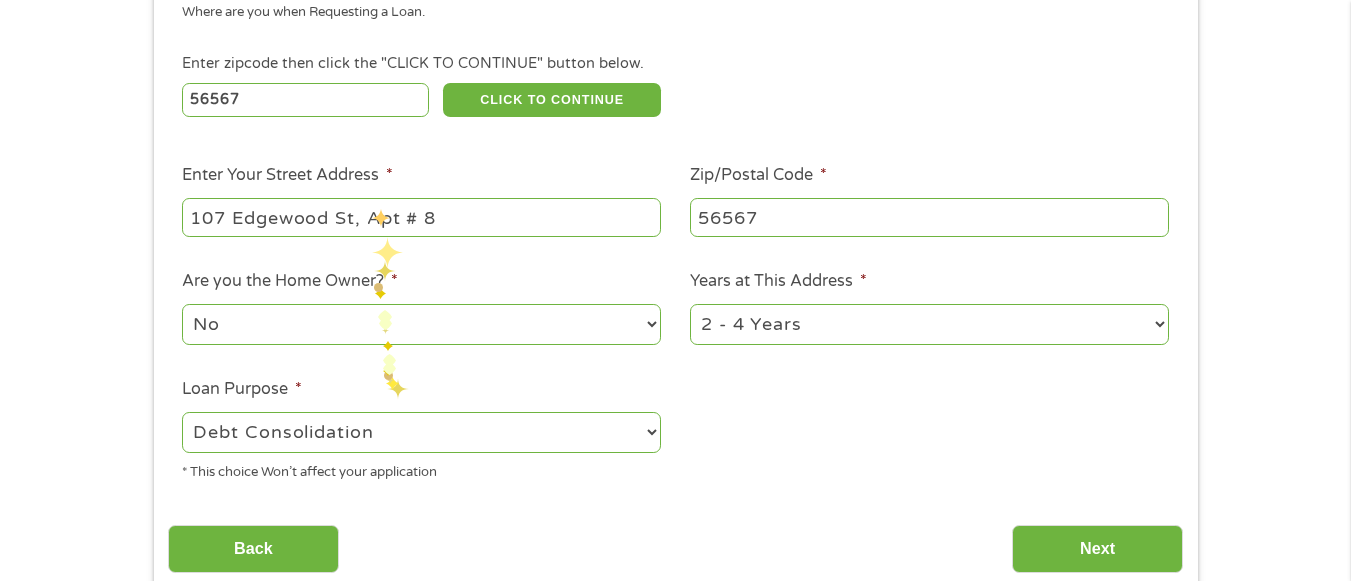 click on "--- Choose one --- Pay Bills Debt Consolidation Home Improvement Major Purchase Car Loan Short Term Cash Medical Expenses Other" at bounding box center [421, 432] 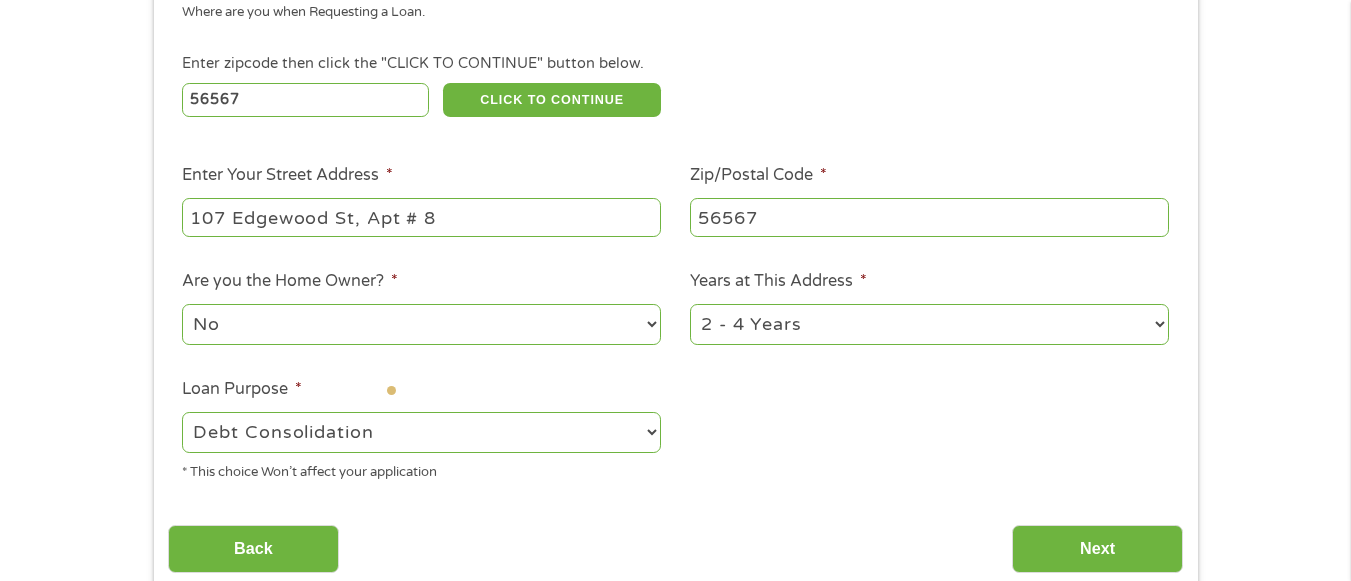 select on "paybills" 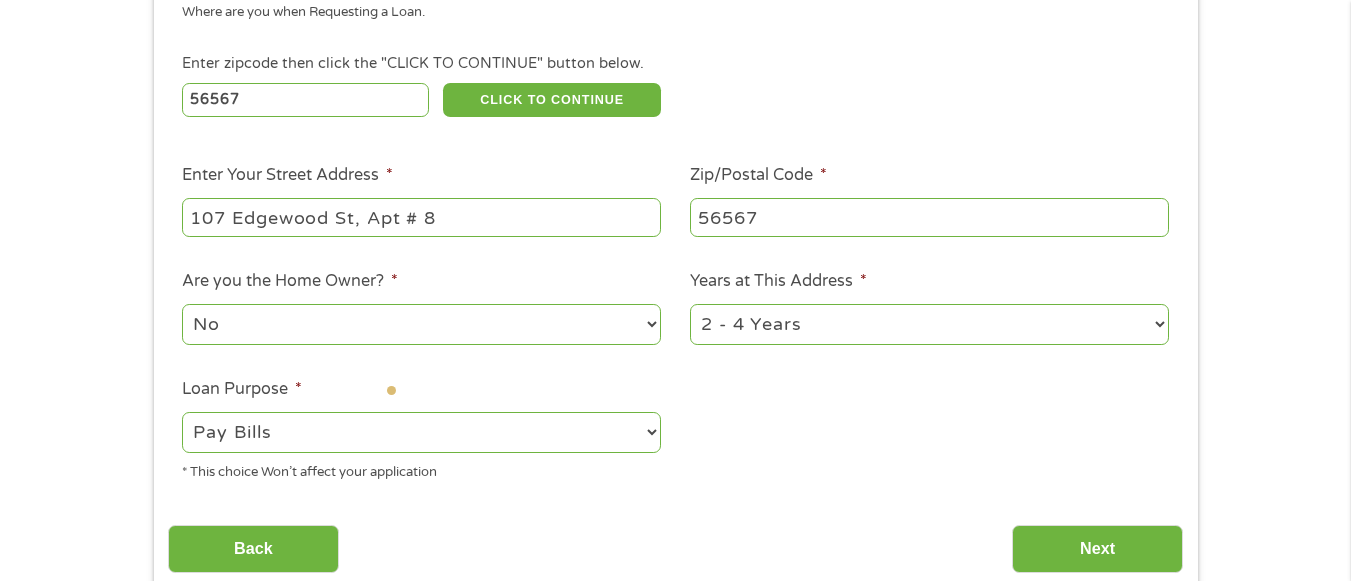 click on "--- Choose one --- Pay Bills Debt Consolidation Home Improvement Major Purchase Car Loan Short Term Cash Medical Expenses Other" at bounding box center [421, 432] 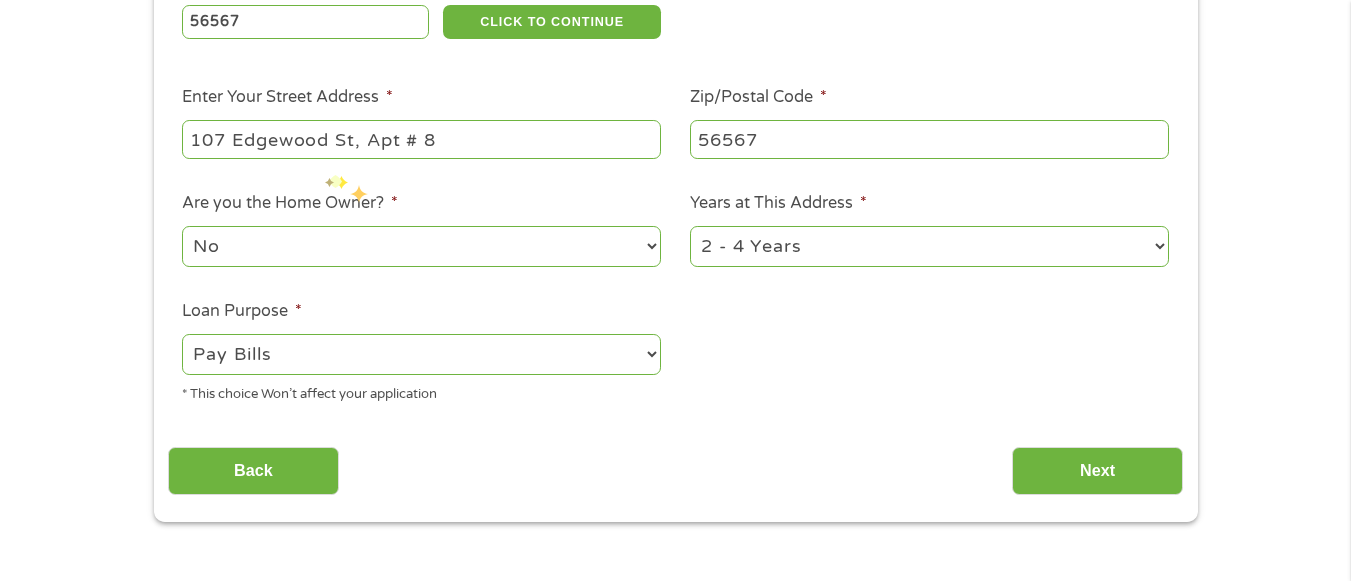scroll, scrollTop: 400, scrollLeft: 0, axis: vertical 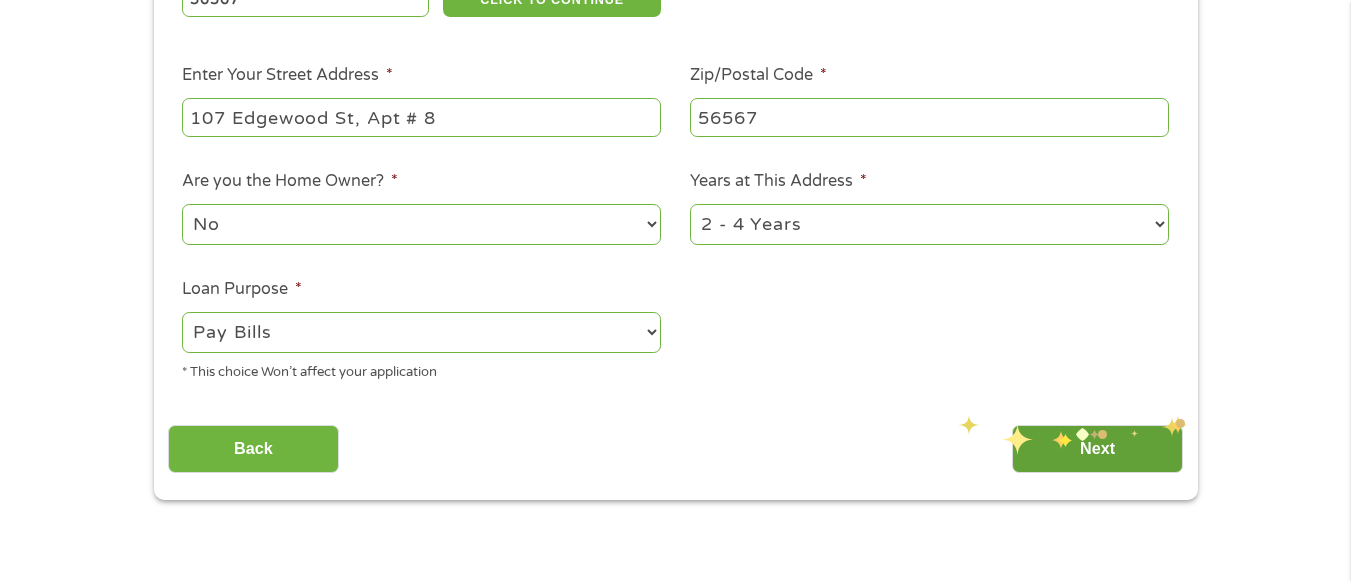 click on "Next" at bounding box center (1097, 449) 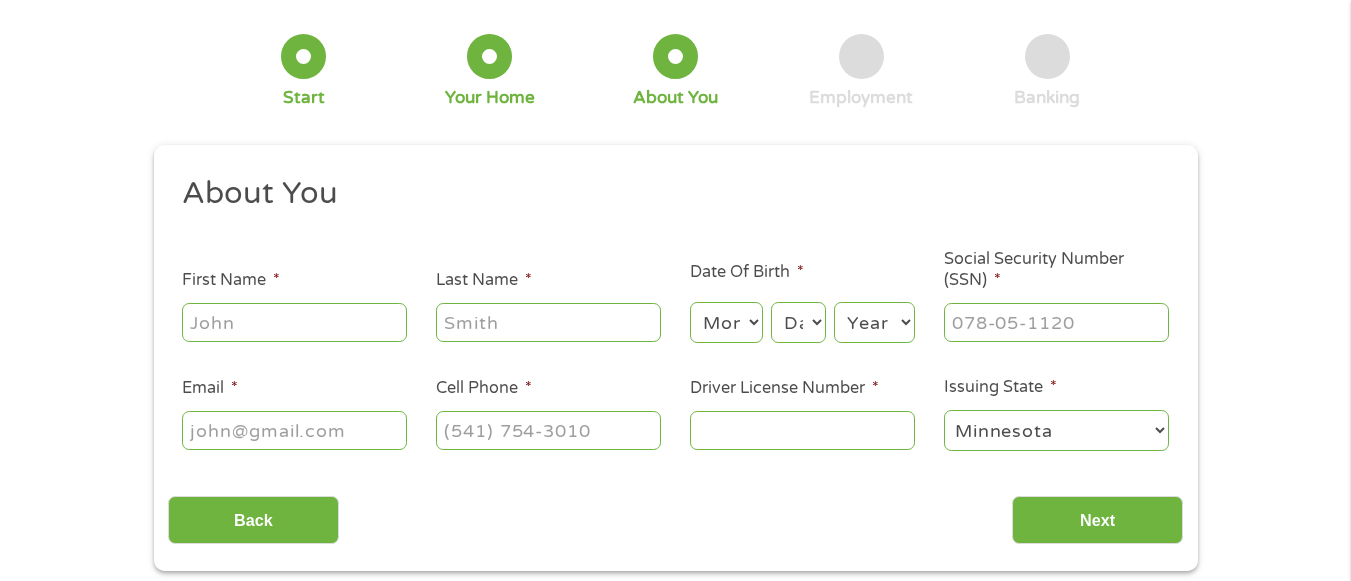 scroll, scrollTop: 200, scrollLeft: 0, axis: vertical 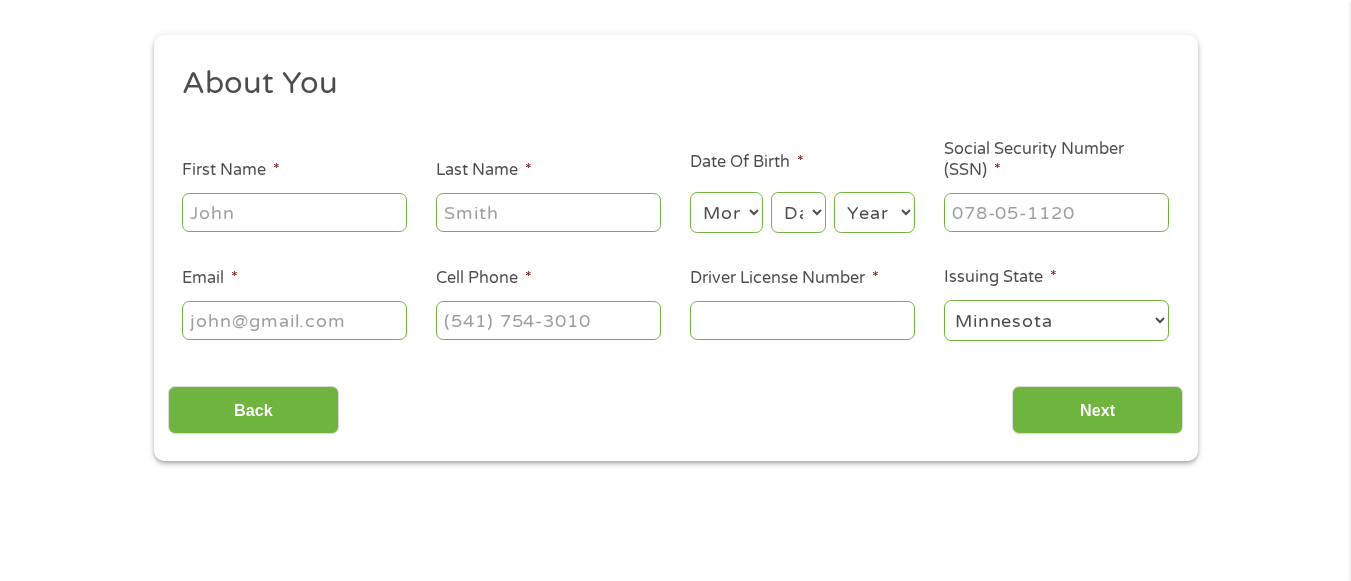 click on "First Name *" at bounding box center (294, 212) 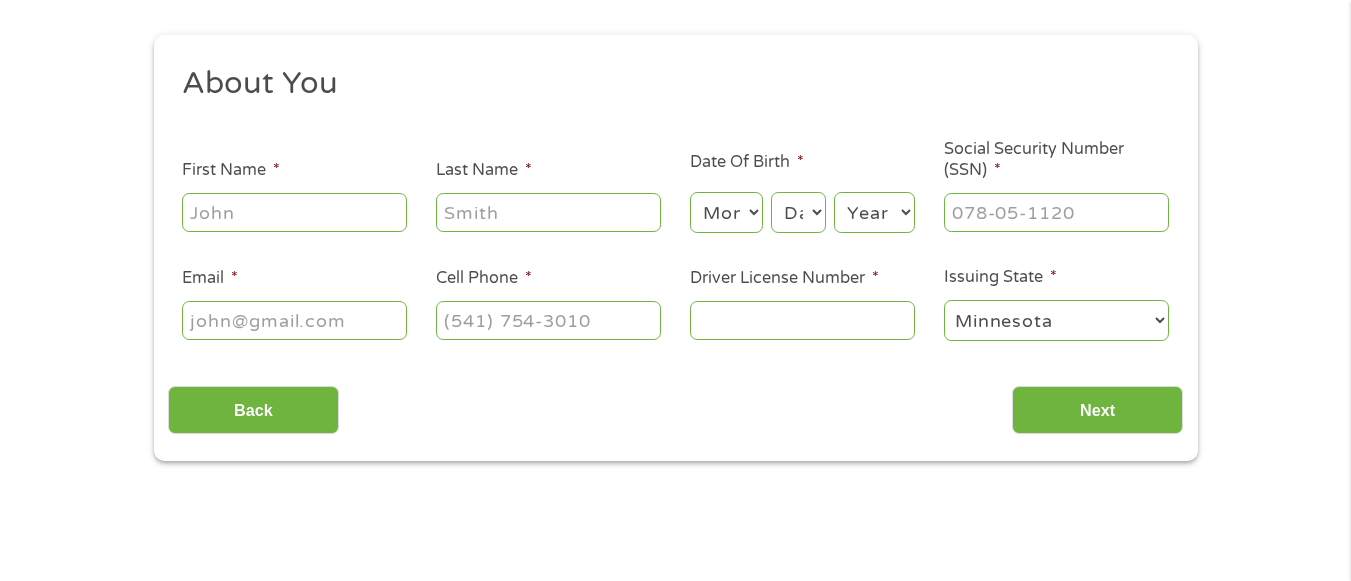 type on "[NAME]" 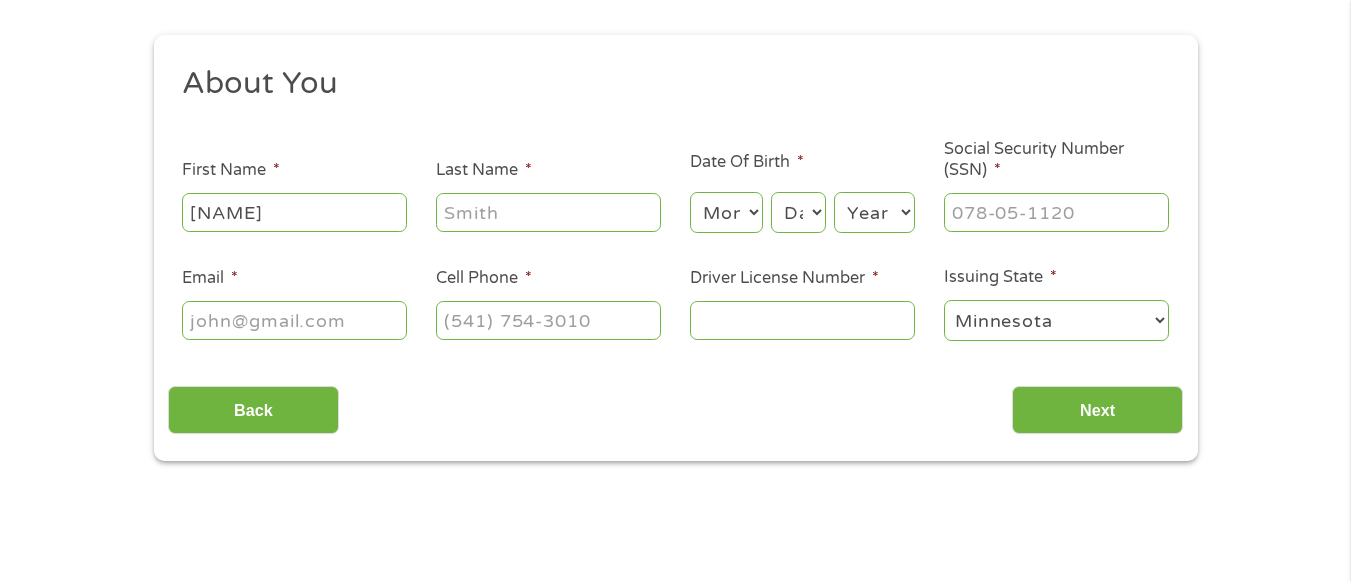 type on "[NAME]" 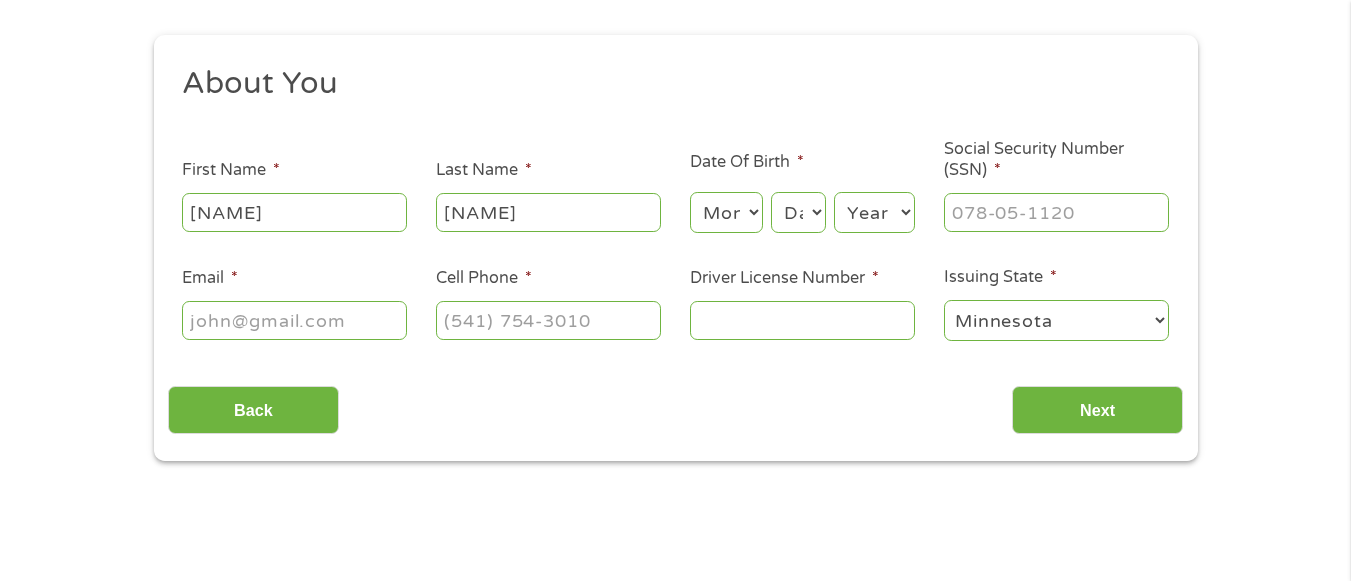 type on "hunibunz2008@[EXAMPLE.COM]" 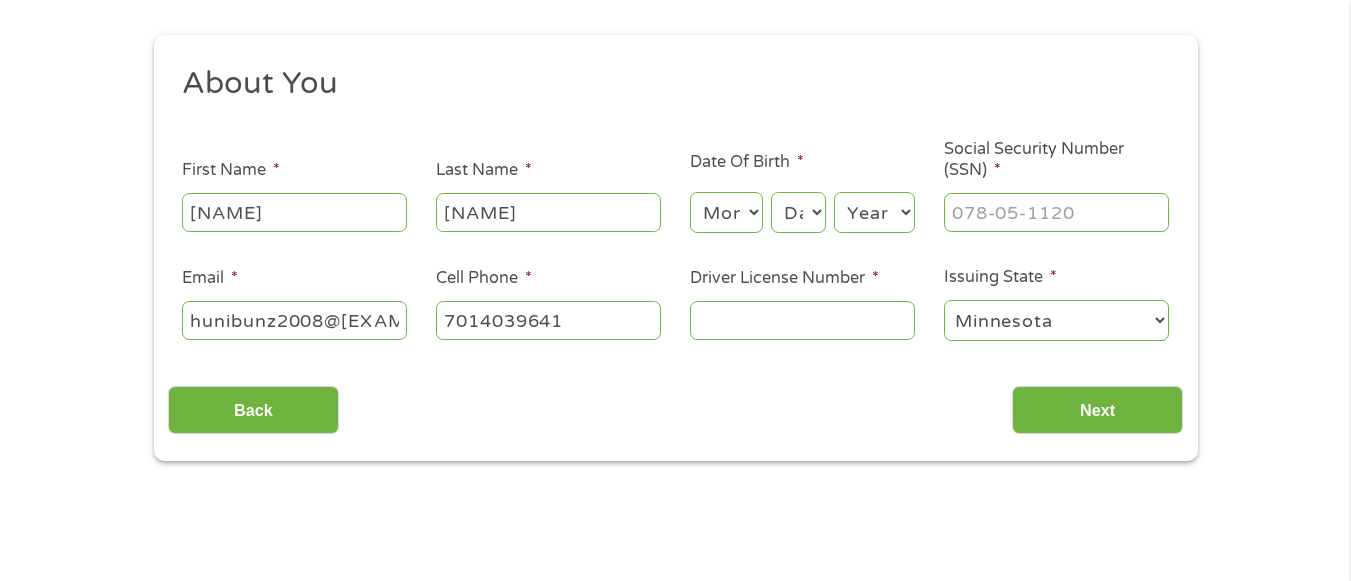 type on "(701) 403-9641" 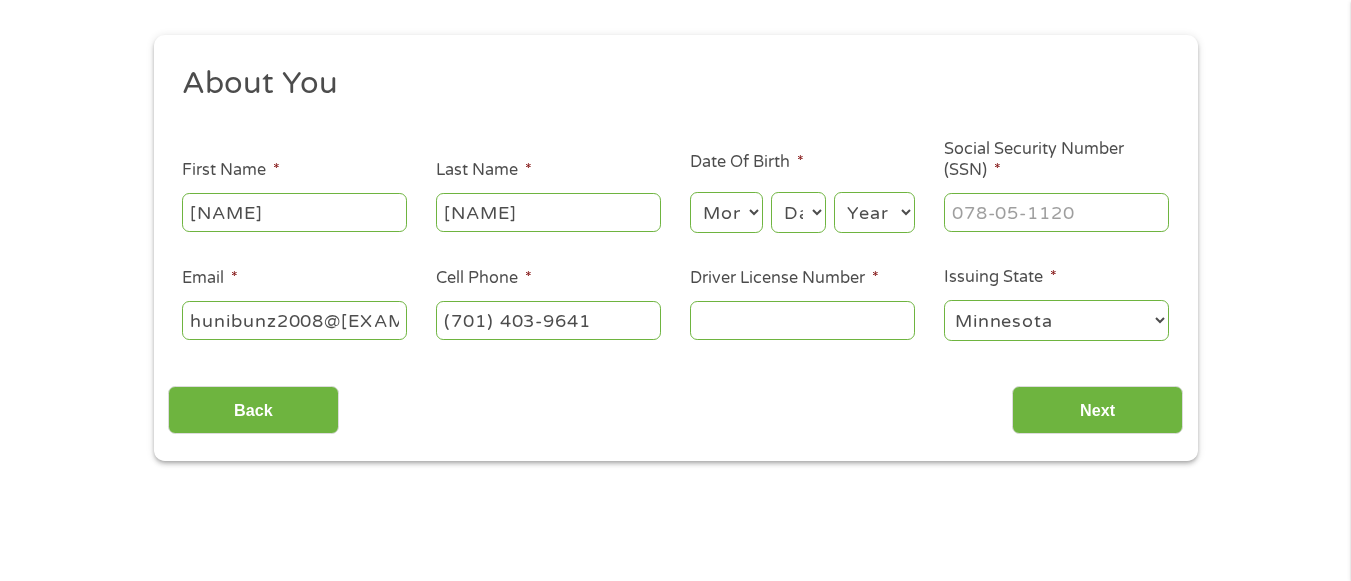 click on "Month 1 2 3 4 5 6 7 8 9 10 11 12" at bounding box center (726, 212) 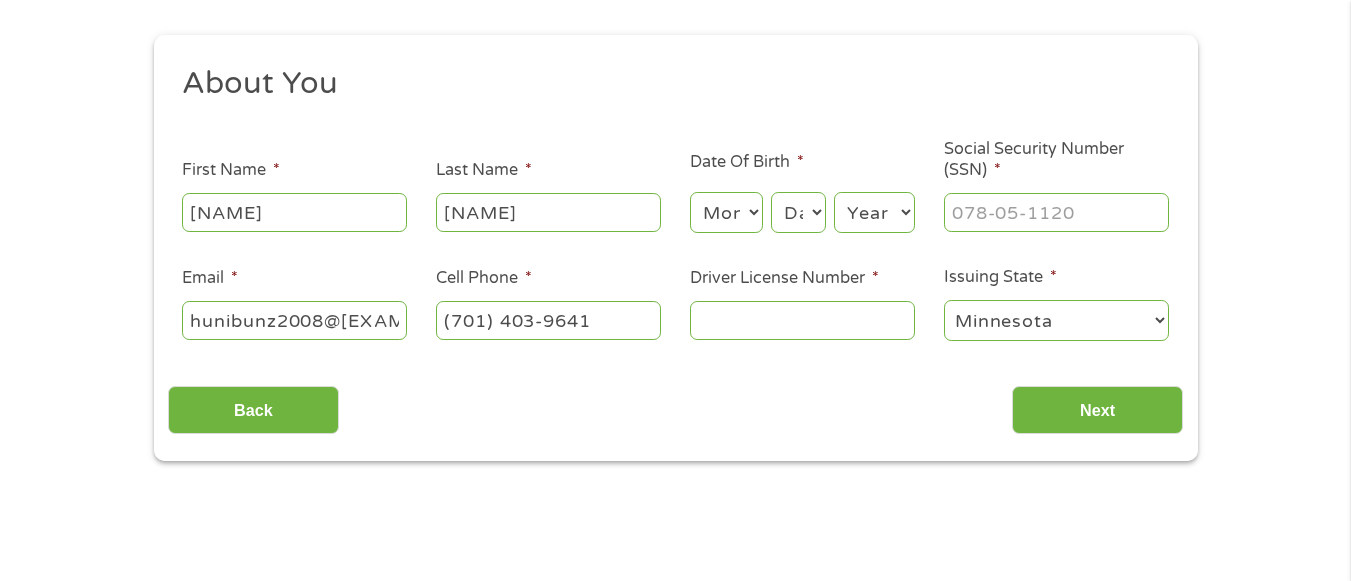 select on "3" 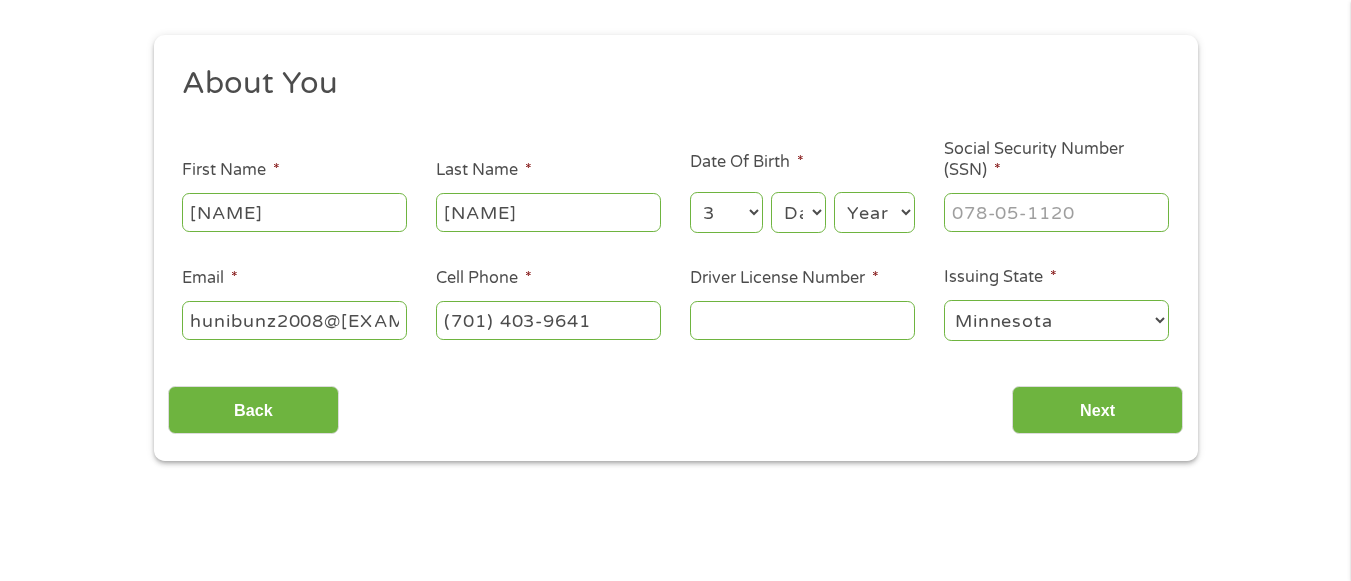 click on "Month 1 2 3 4 5 6 7 8 9 10 11 12" at bounding box center (726, 212) 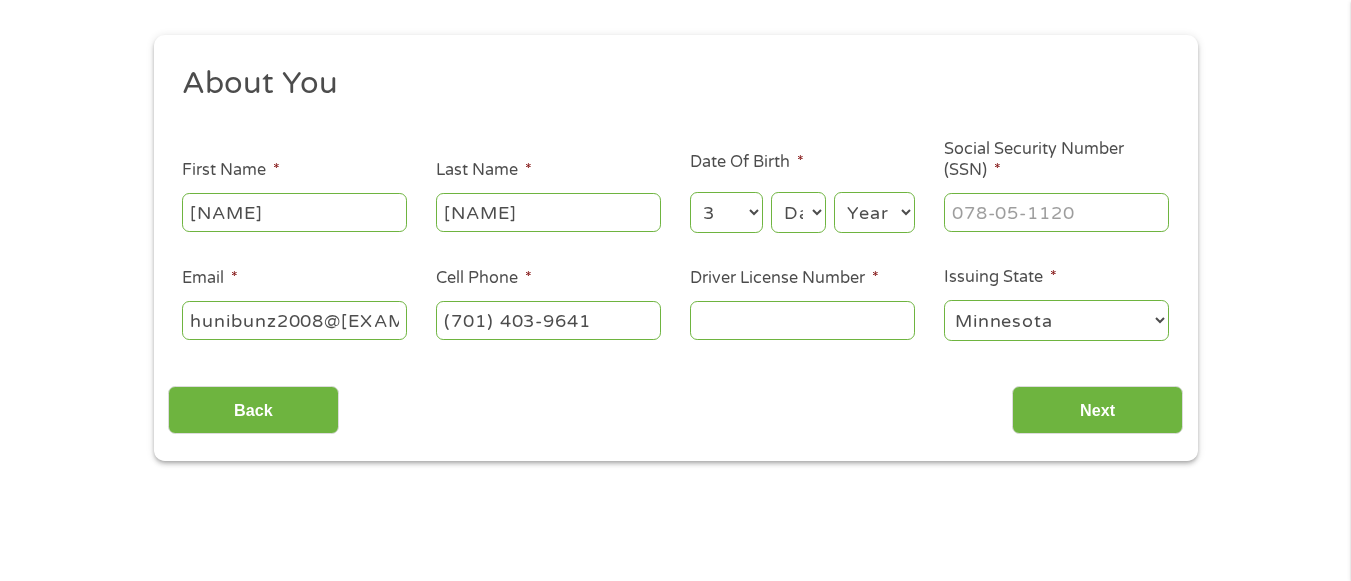 select on "21" 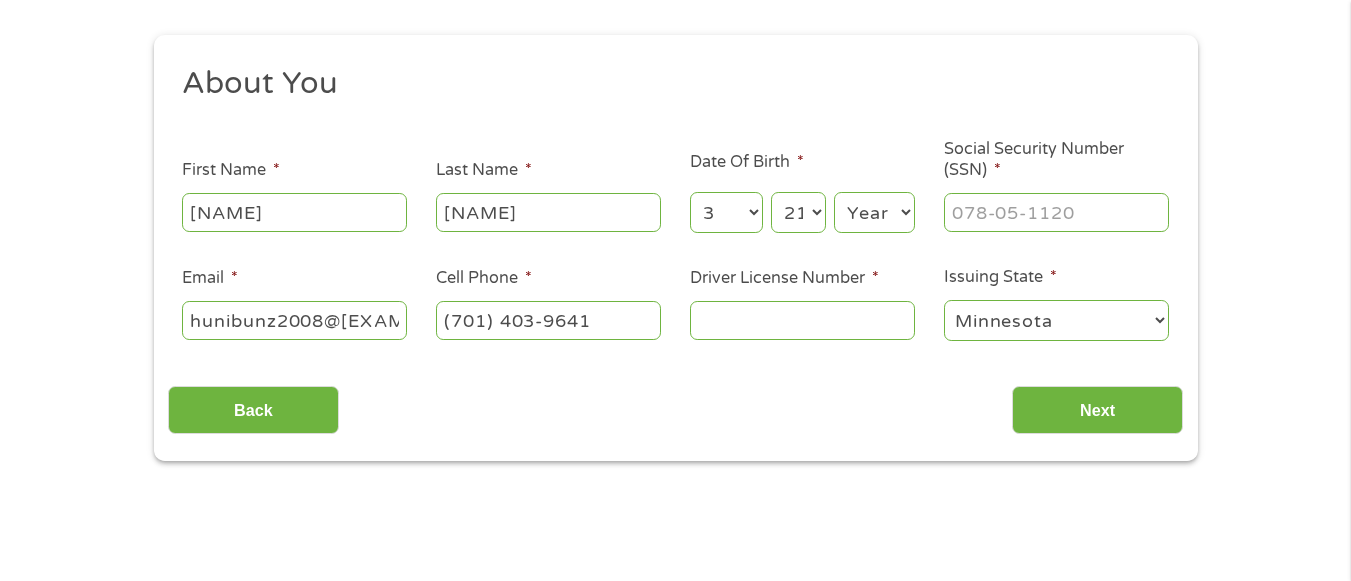 click on "Day 1 2 3 4 5 6 7 8 9 10 11 12 13 14 15 16 17 18 19 20 21 22 23 24 25 26 27 28 29 30 31" at bounding box center [798, 212] 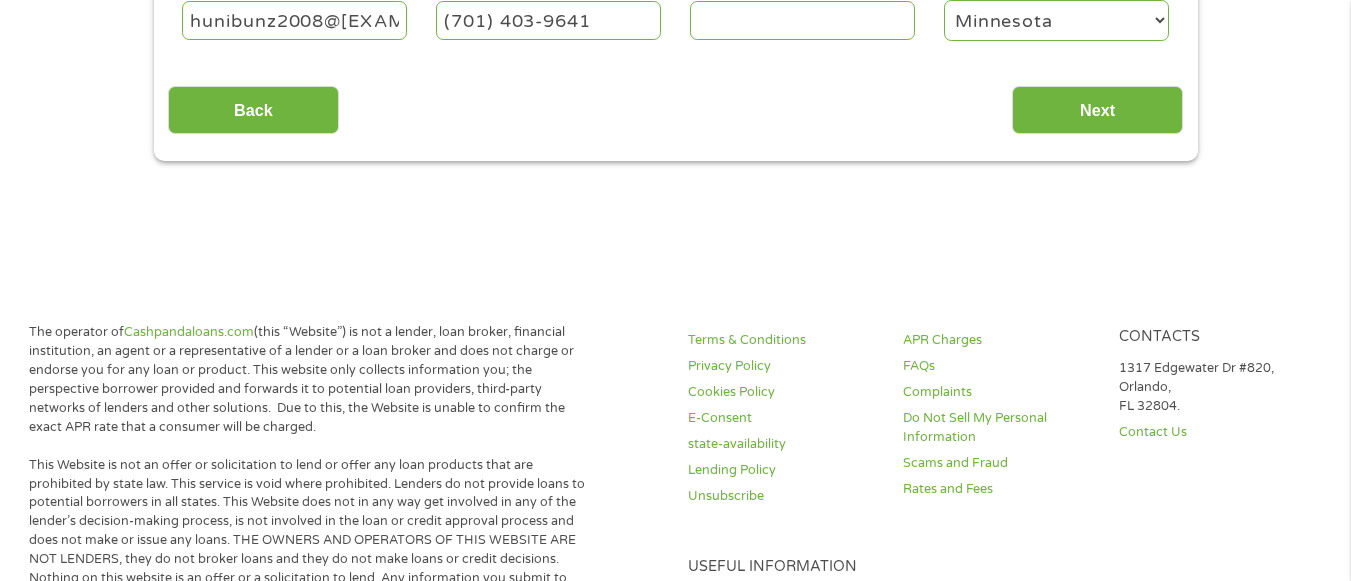 scroll, scrollTop: 100, scrollLeft: 0, axis: vertical 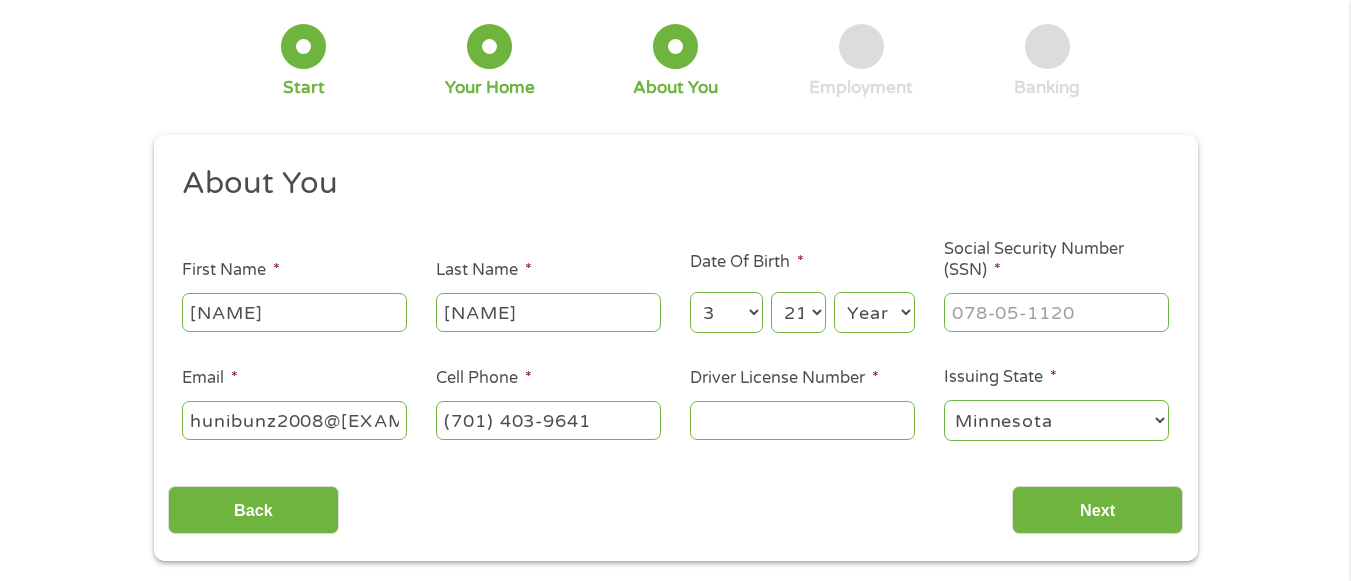 click on "Year 2007 2006 2005 2004 2003 2002 2001 2000 1999 1998 1997 1996 1995 1994 1993 1992 1991 1990 1989 1988 1987 1986 1985 1984 1983 1982 1981 1980 1979 1978 1977 1976 1975 1974 1973 1972 1971 1970 1969 1968 1967 1966 1965 1964 1963 1962 1961 1960 1959 1958 1957 1956 1955 1954 1953 1952 1951 1950 1949 1948 1947 1946 1945 1944 1943 1942 1941 1940 1939 1938 1937 1936 1935 1934 1933 1932 1931 1930 1929 1928 1927 1926 1925 1924 1923 1922 1921 1920" at bounding box center (874, 312) 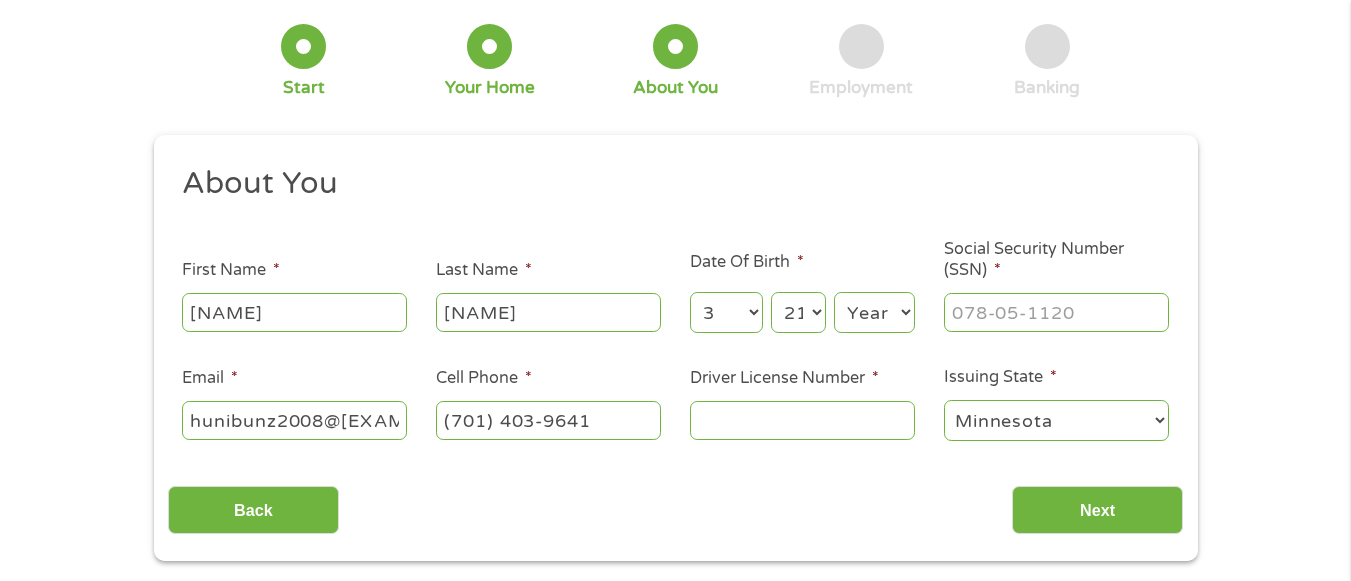select on "1965" 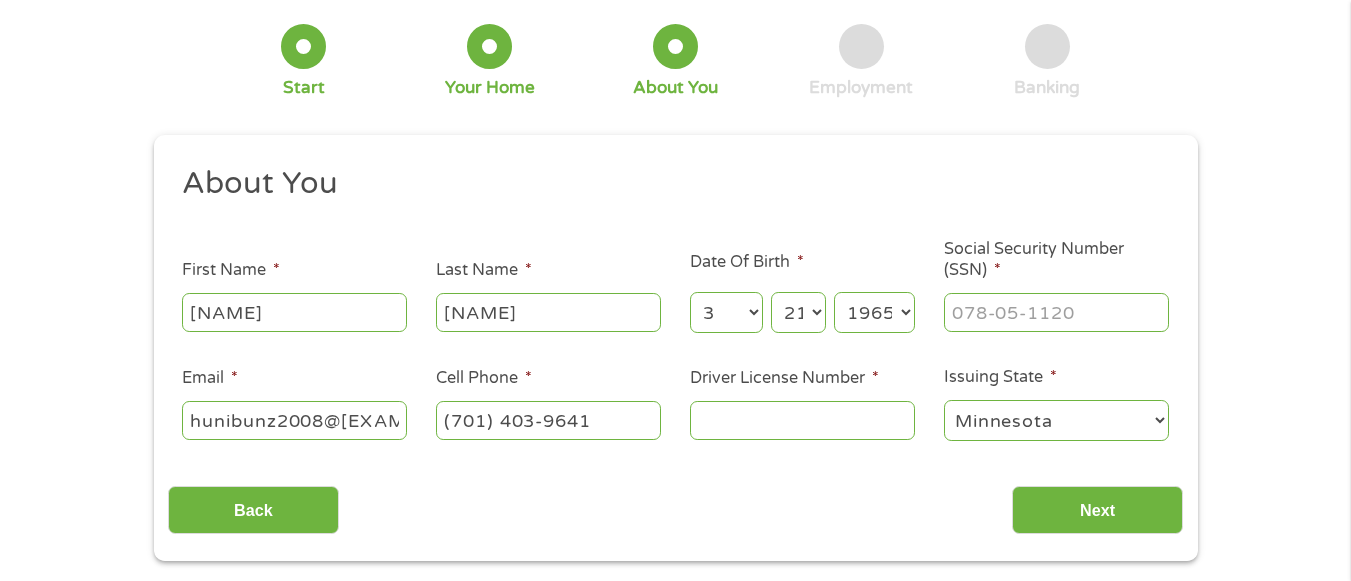 click on "Year 2007 2006 2005 2004 2003 2002 2001 2000 1999 1998 1997 1996 1995 1994 1993 1992 1991 1990 1989 1988 1987 1986 1985 1984 1983 1982 1981 1980 1979 1978 1977 1976 1975 1974 1973 1972 1971 1970 1969 1968 1967 1966 1965 1964 1963 1962 1961 1960 1959 1958 1957 1956 1955 1954 1953 1952 1951 1950 1949 1948 1947 1946 1945 1944 1943 1942 1941 1940 1939 1938 1937 1936 1935 1934 1933 1932 1931 1930 1929 1928 1927 1926 1925 1924 1923 1922 1921 1920" at bounding box center (874, 312) 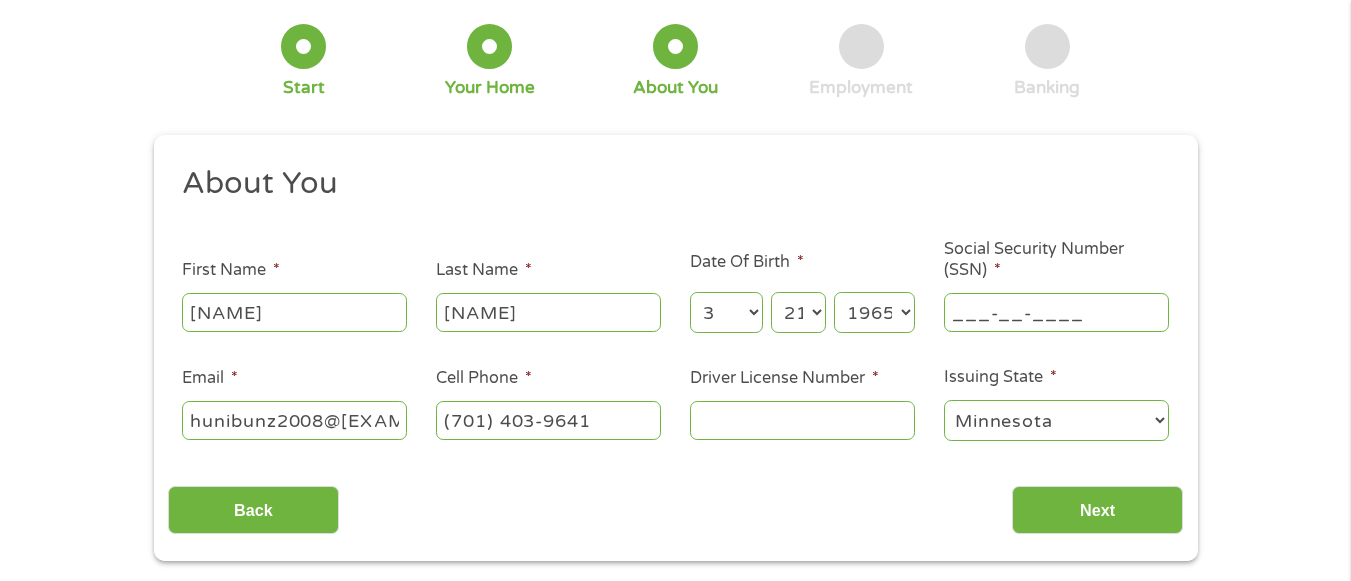 click on "___-__-____" at bounding box center [1056, 312] 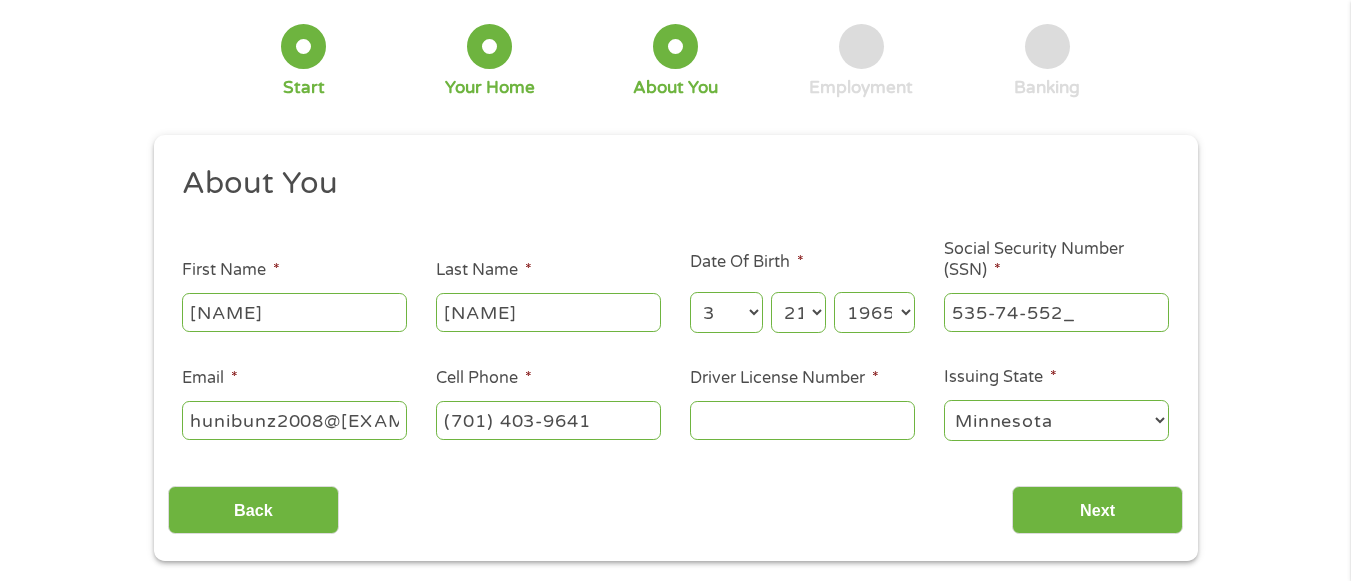 type on "535-74-5524" 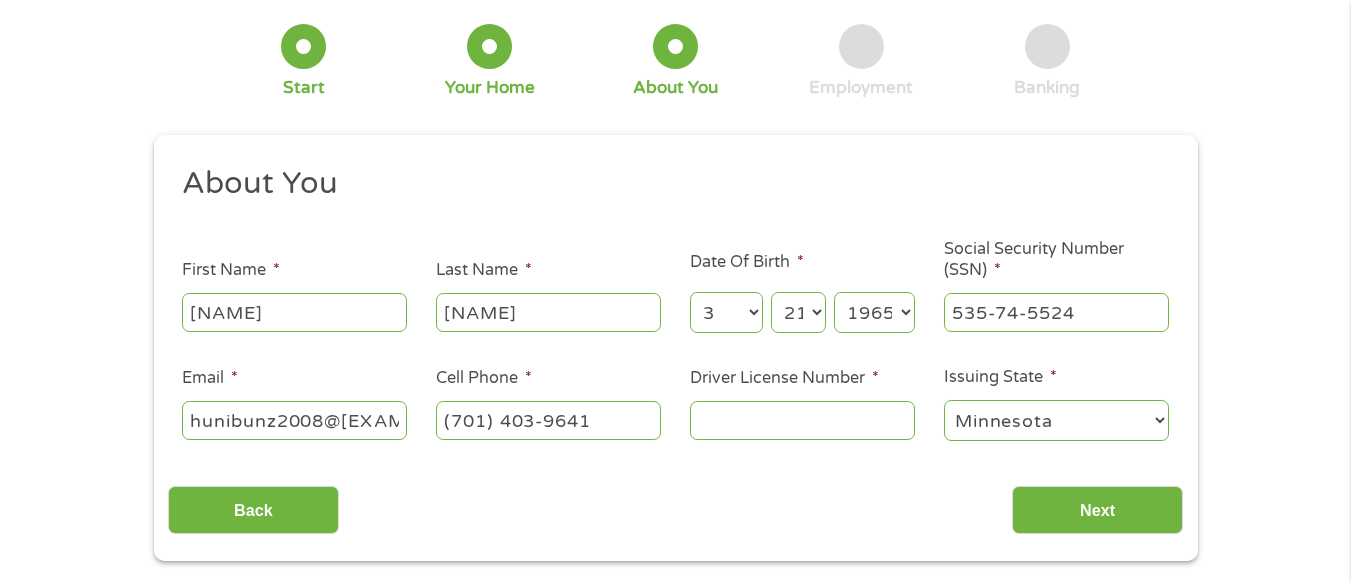 click on "Driver License Number *" at bounding box center [802, 420] 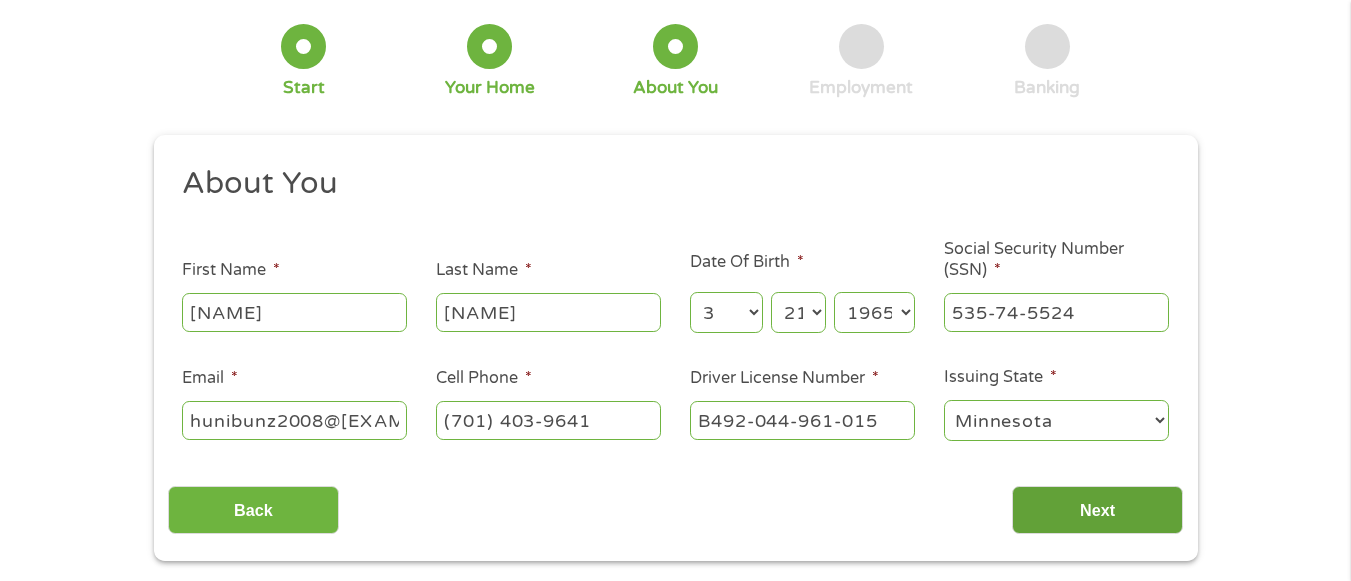 type on "B492-044-961-015" 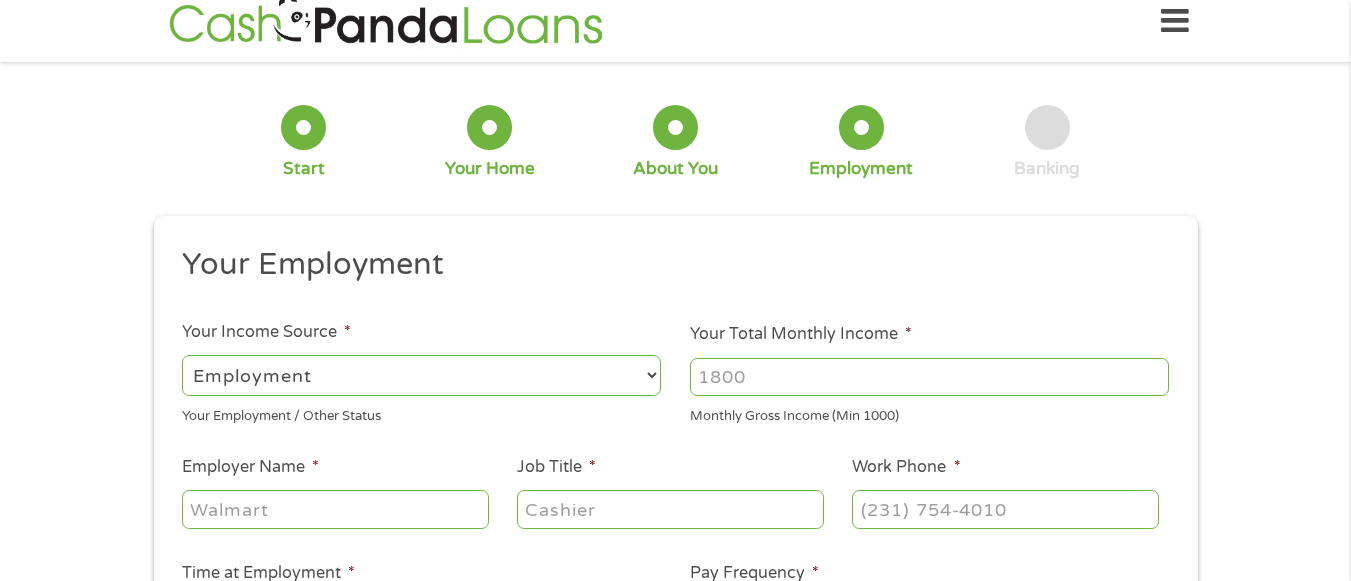 scroll, scrollTop: 0, scrollLeft: 0, axis: both 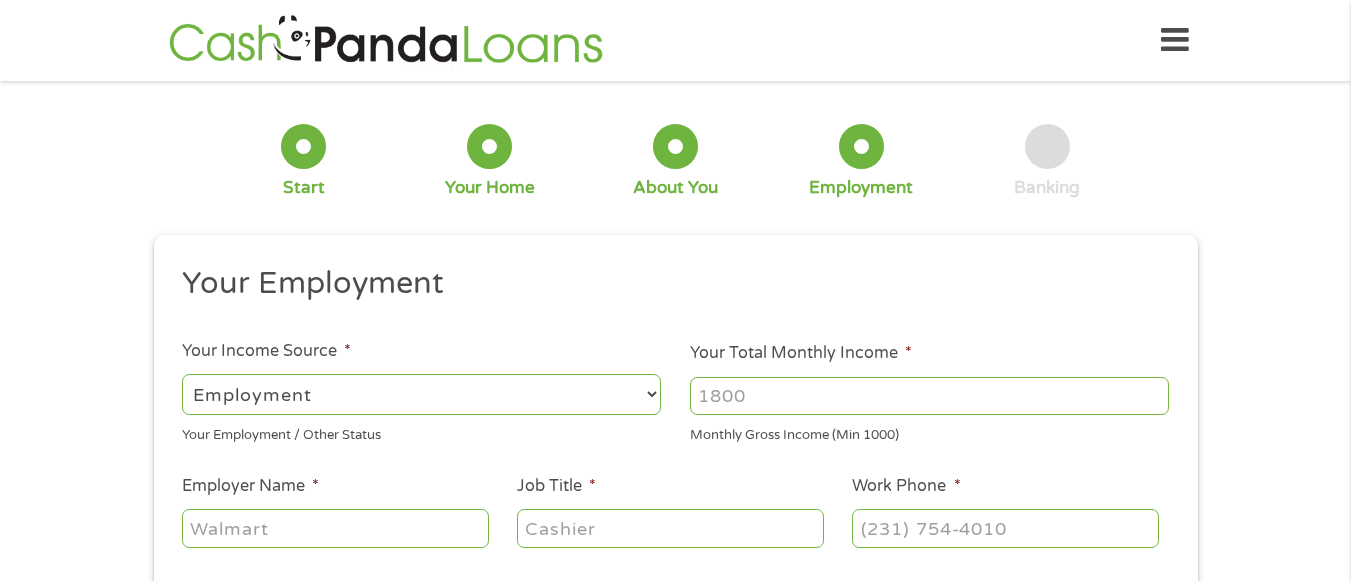 click on "Your Total Monthly Income *" at bounding box center [929, 396] 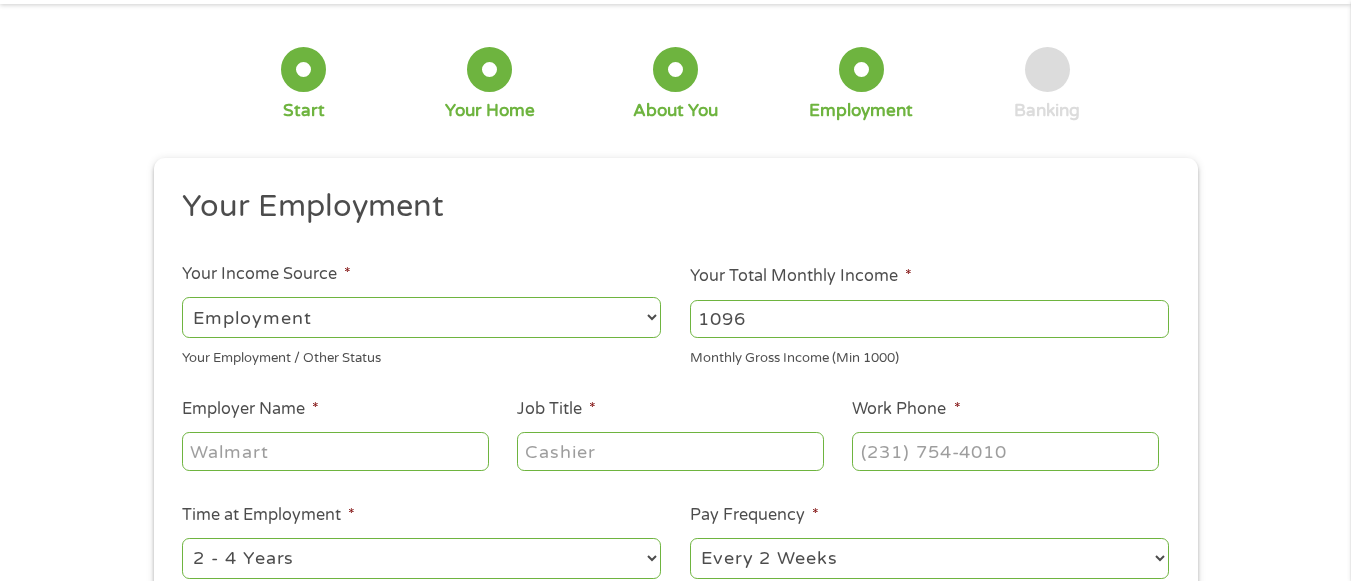 scroll, scrollTop: 100, scrollLeft: 0, axis: vertical 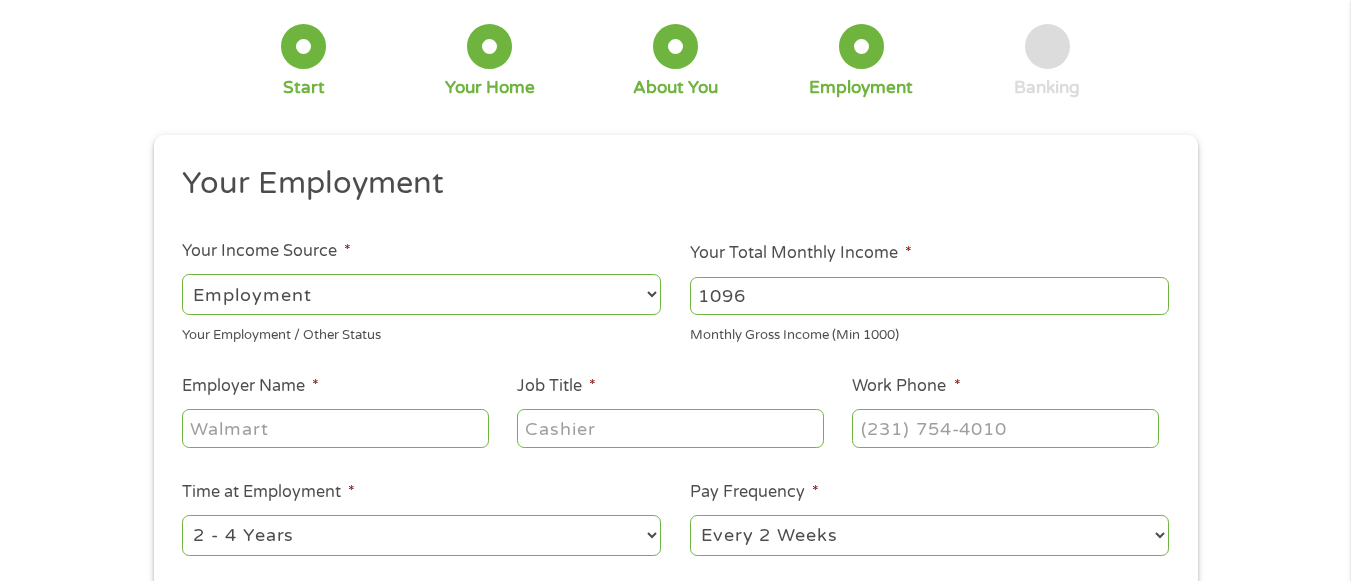 type on "1096" 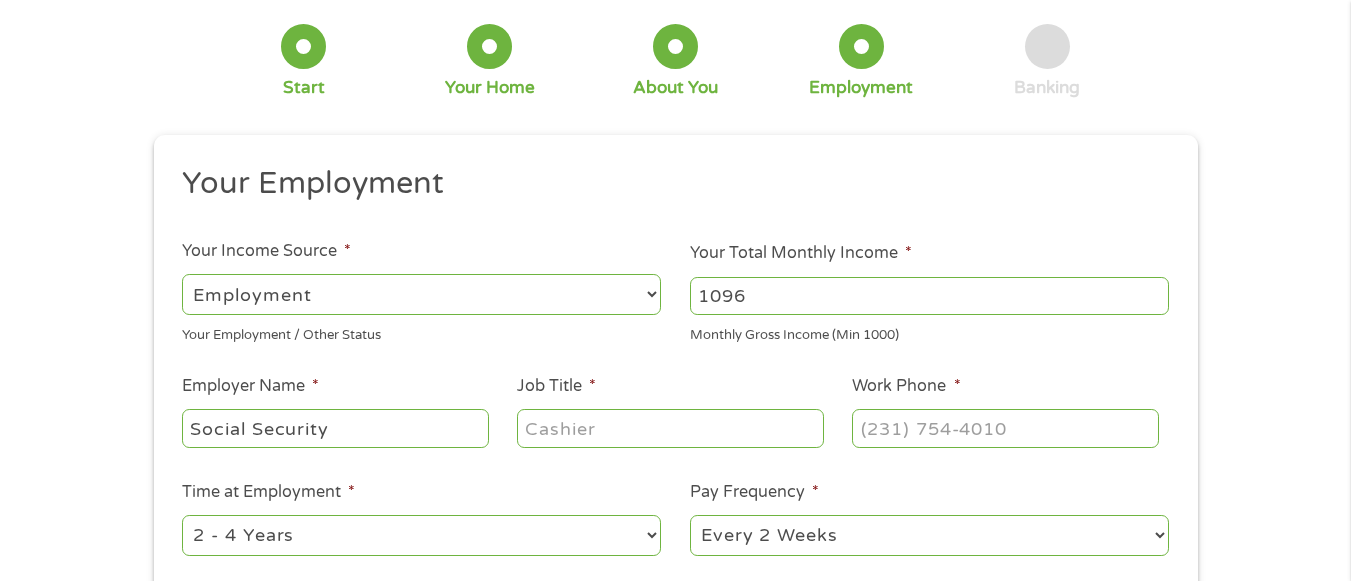 type on "Social Security" 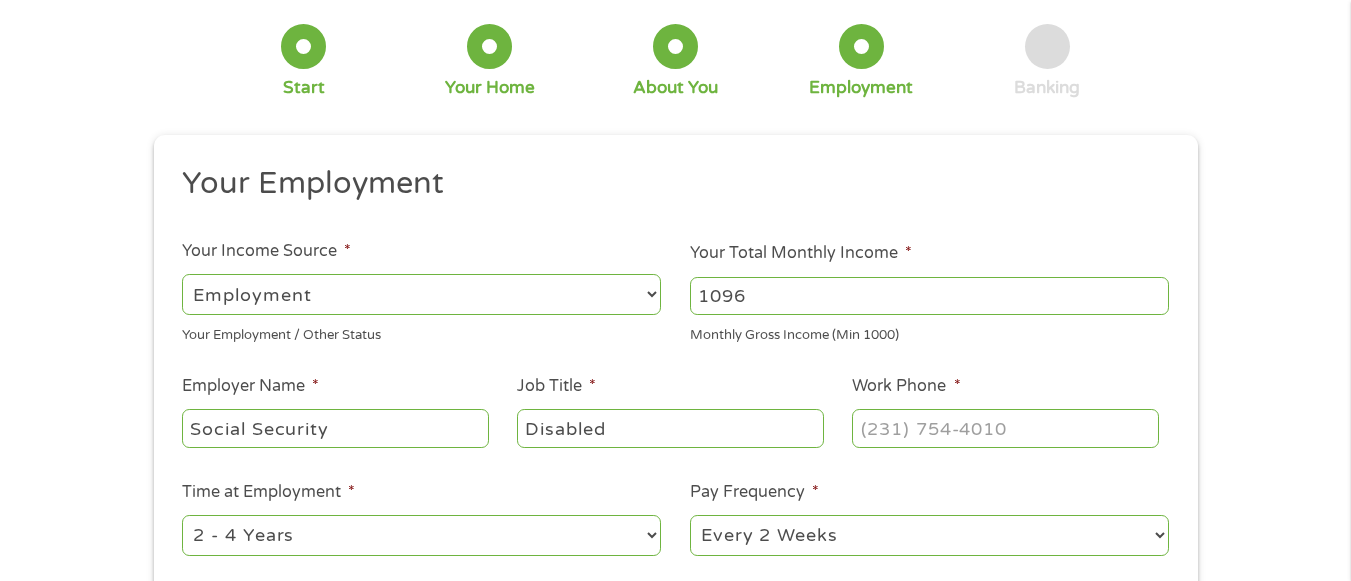 click on "Disabled" at bounding box center (670, 428) 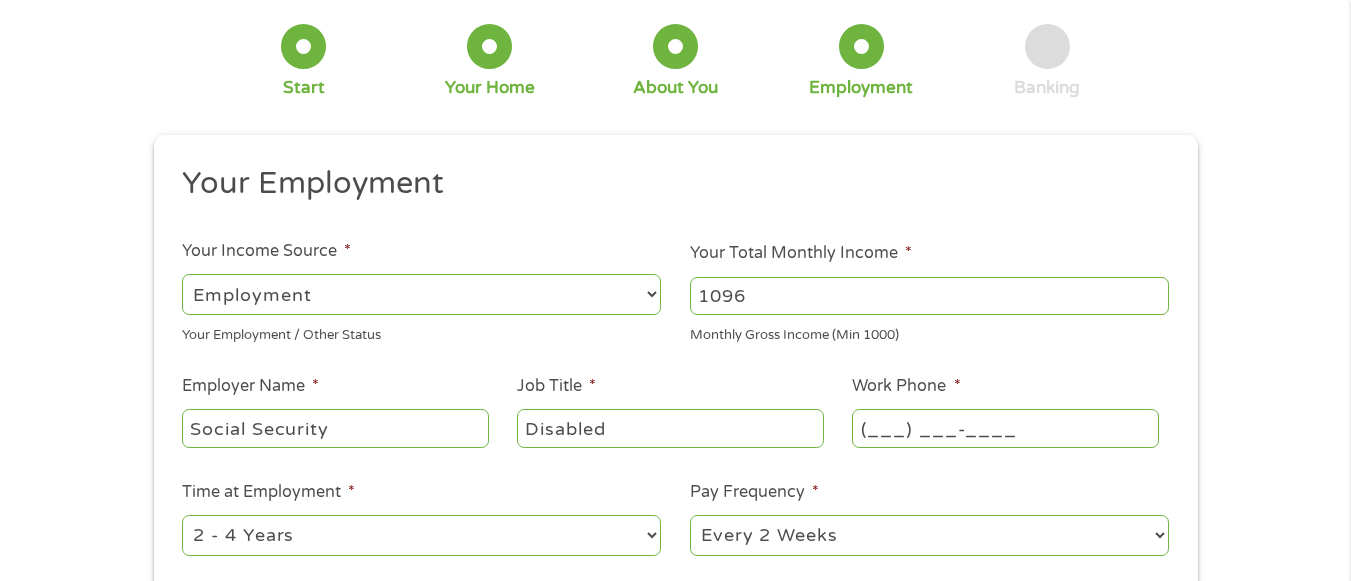 click on "(___) ___-____" at bounding box center [1005, 428] 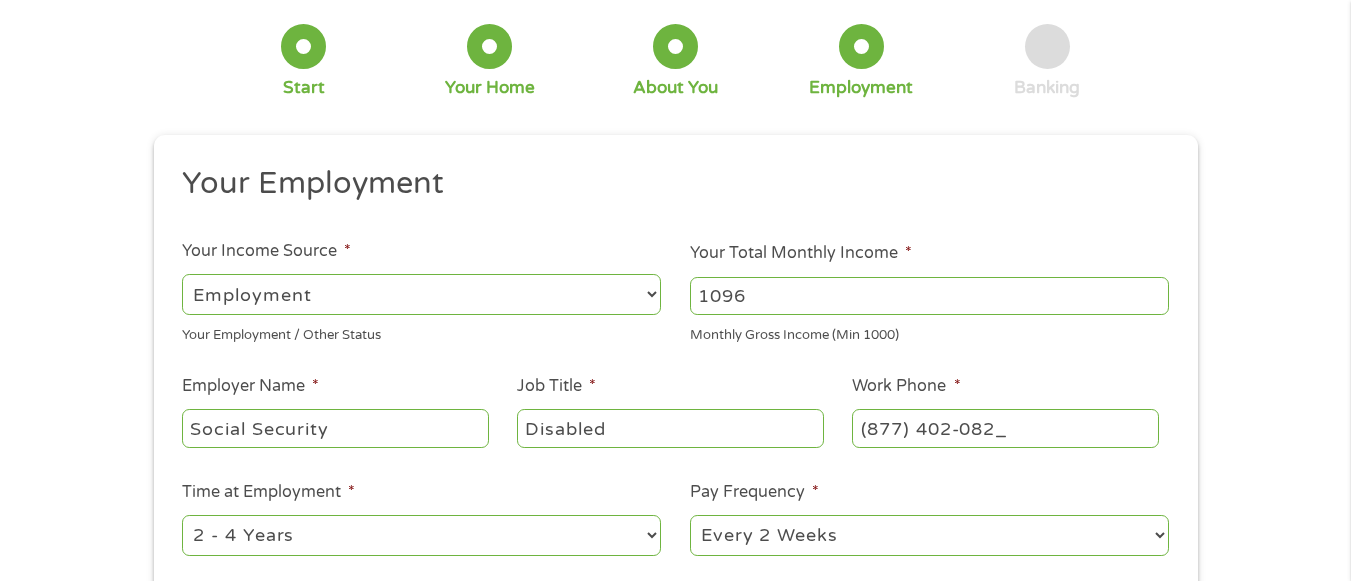 type on "(877) 402-0827" 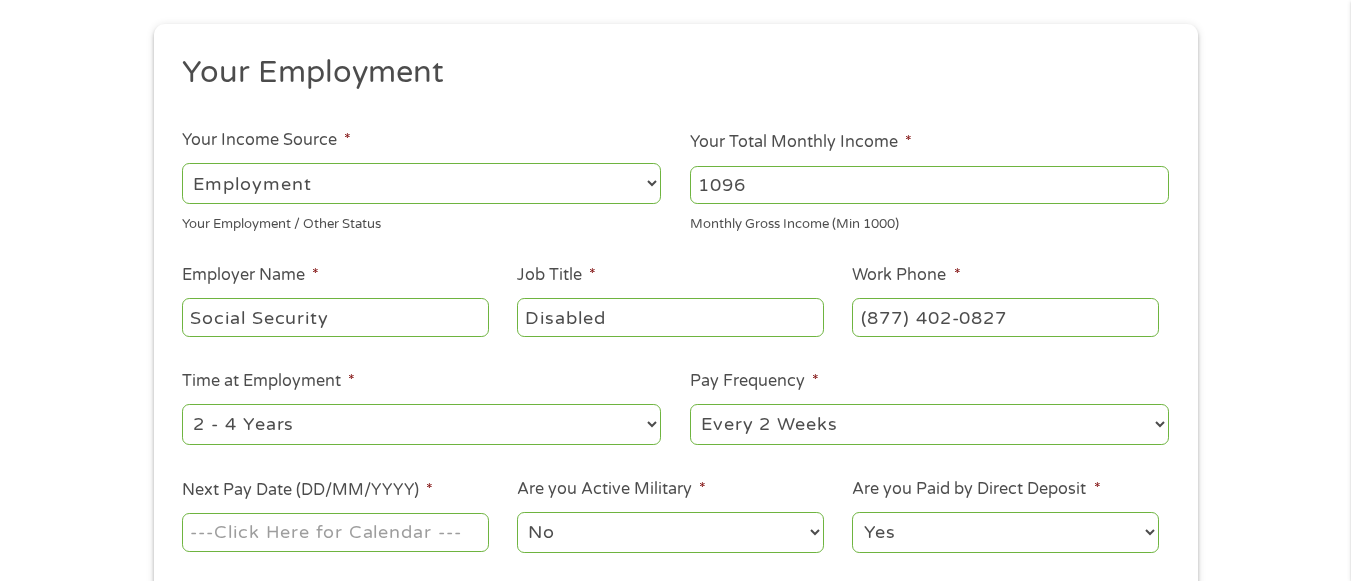 scroll, scrollTop: 400, scrollLeft: 0, axis: vertical 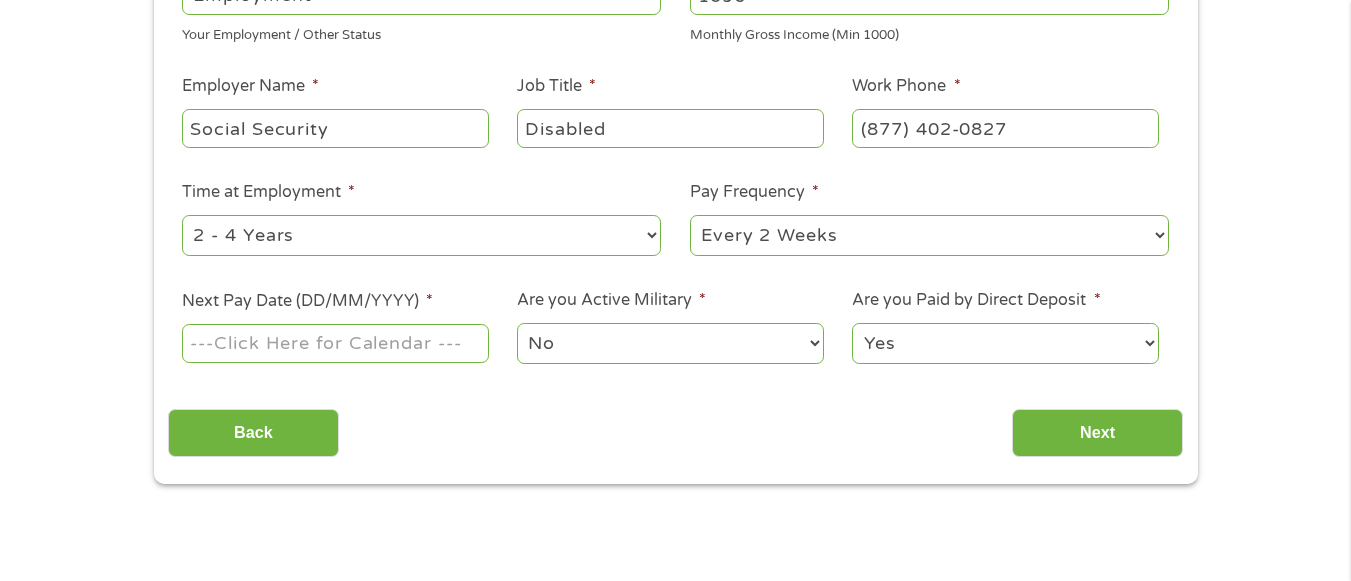 click on "--- Choose one --- Every 2 Weeks Every Week Monthly Semi-Monthly" at bounding box center [929, 235] 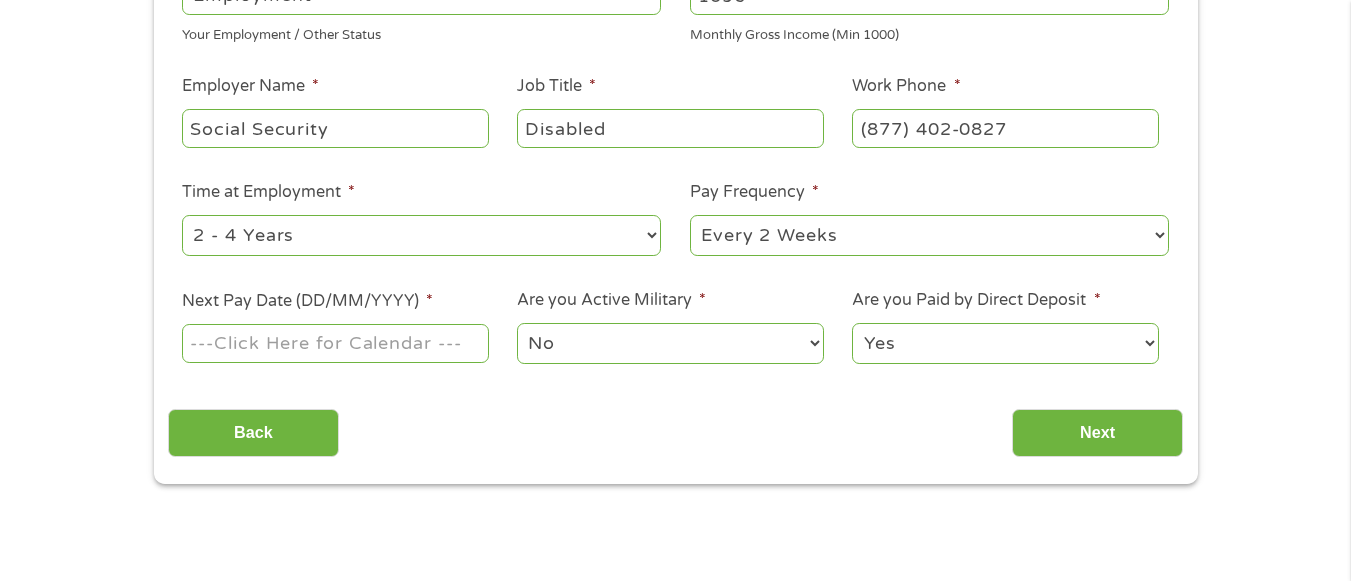select on "monthly" 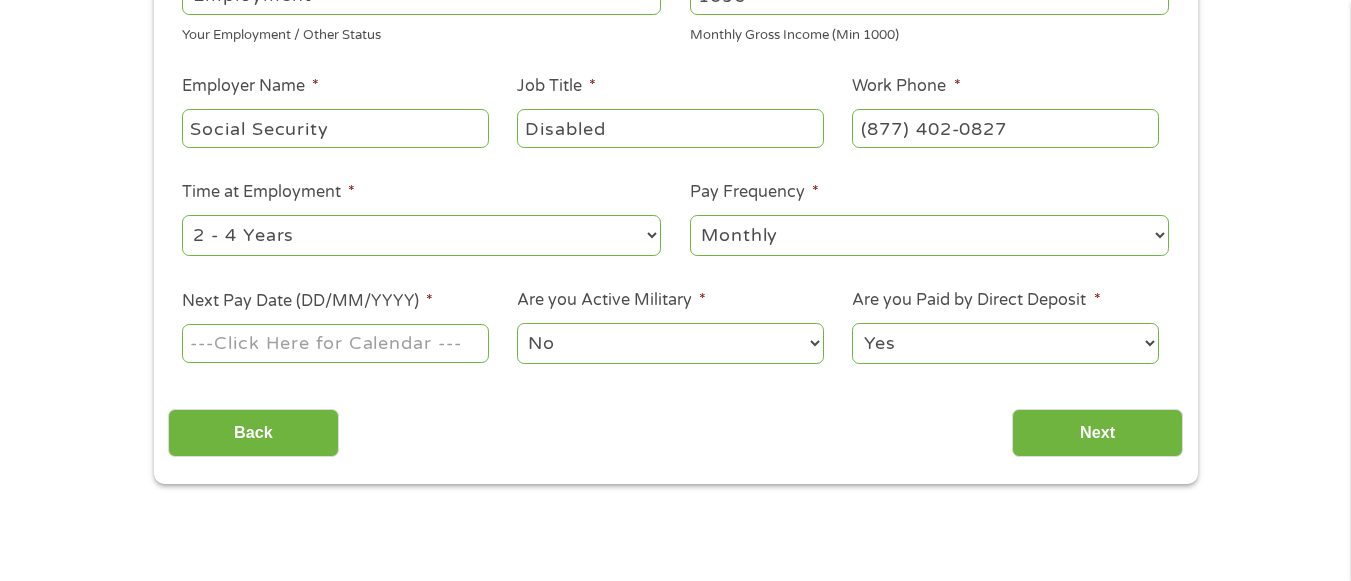 click on "--- Choose one --- Every 2 Weeks Every Week Monthly Semi-Monthly" at bounding box center (929, 235) 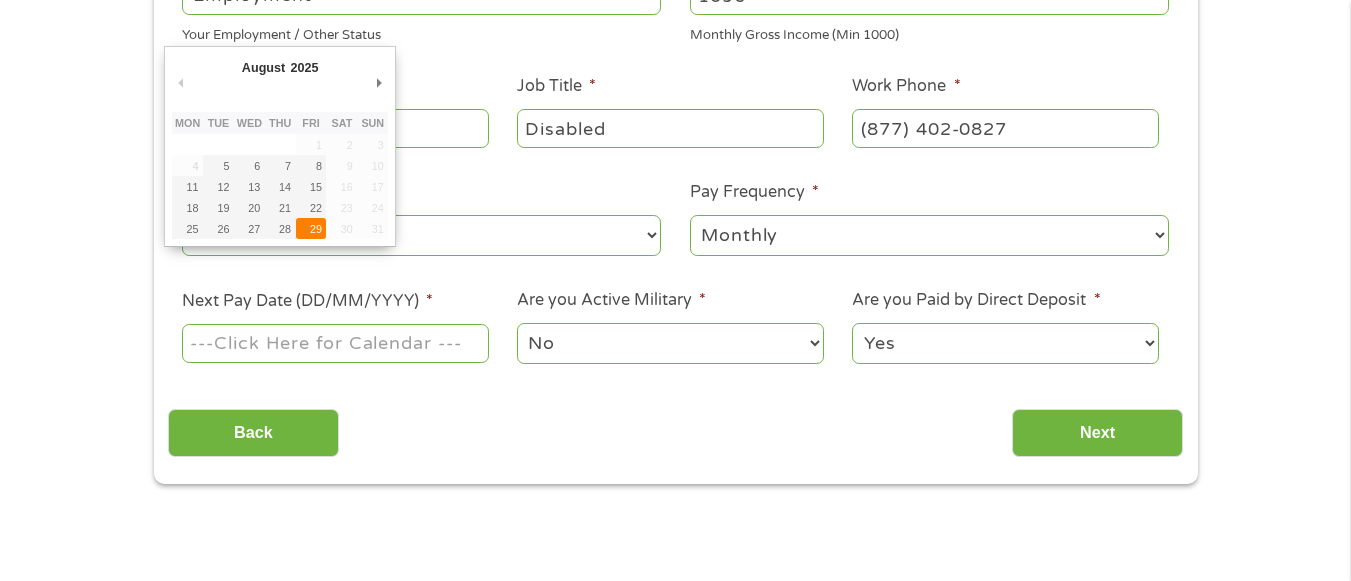 type on "29/08/2025" 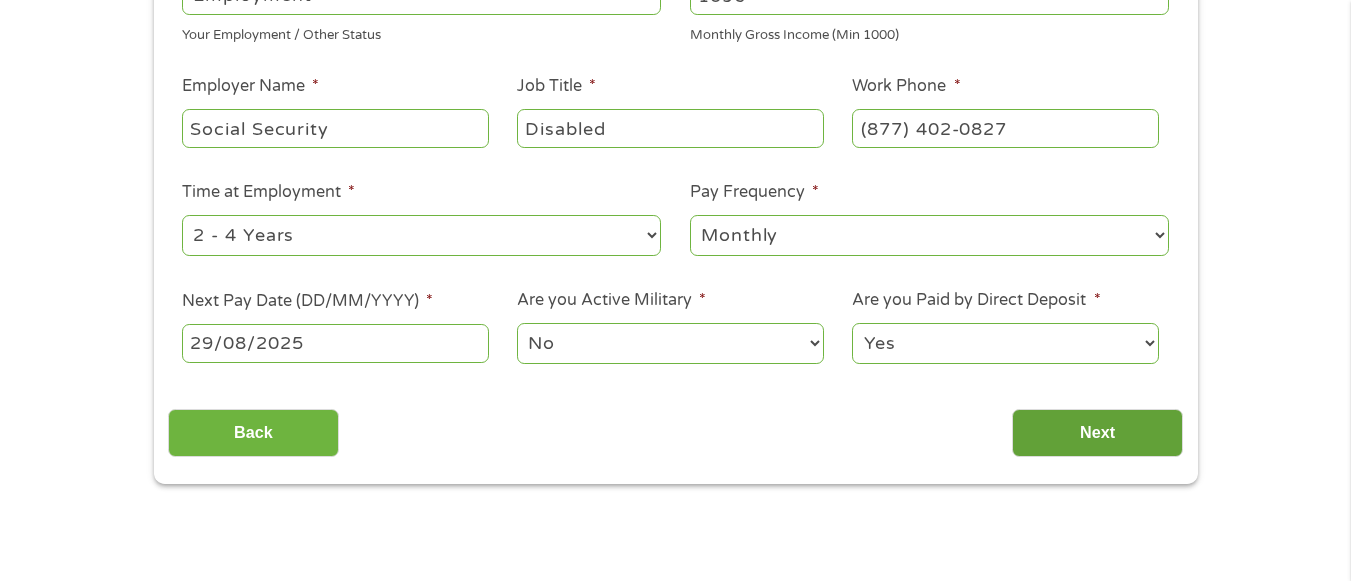 click on "Next" at bounding box center [1097, 433] 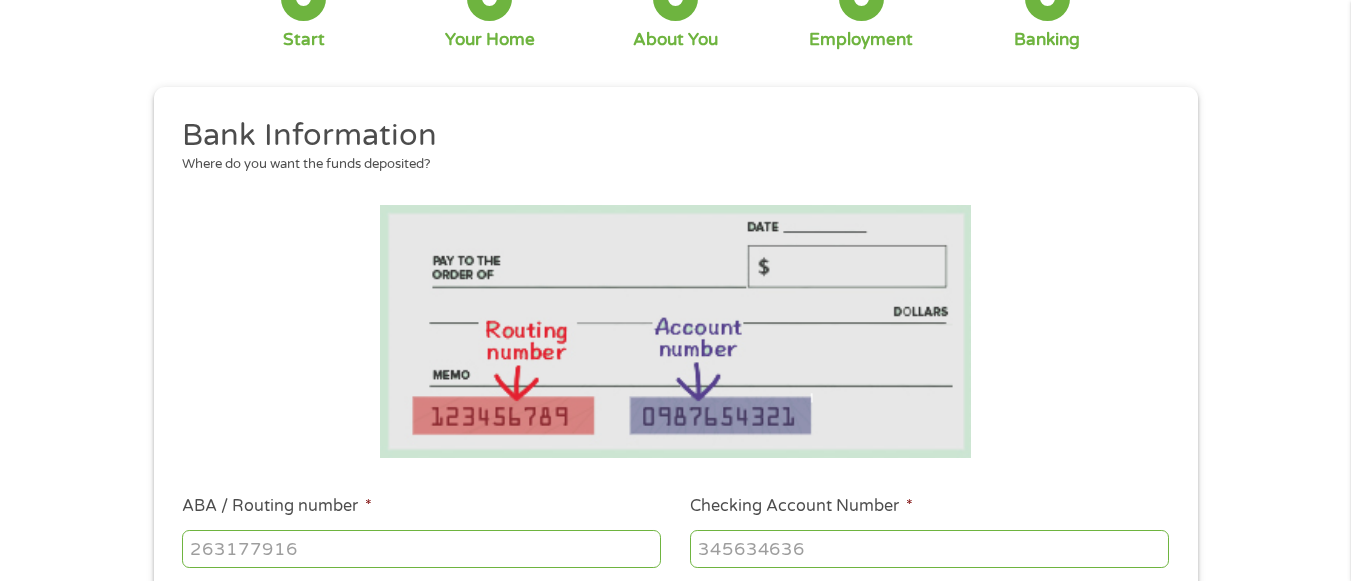 scroll, scrollTop: 300, scrollLeft: 0, axis: vertical 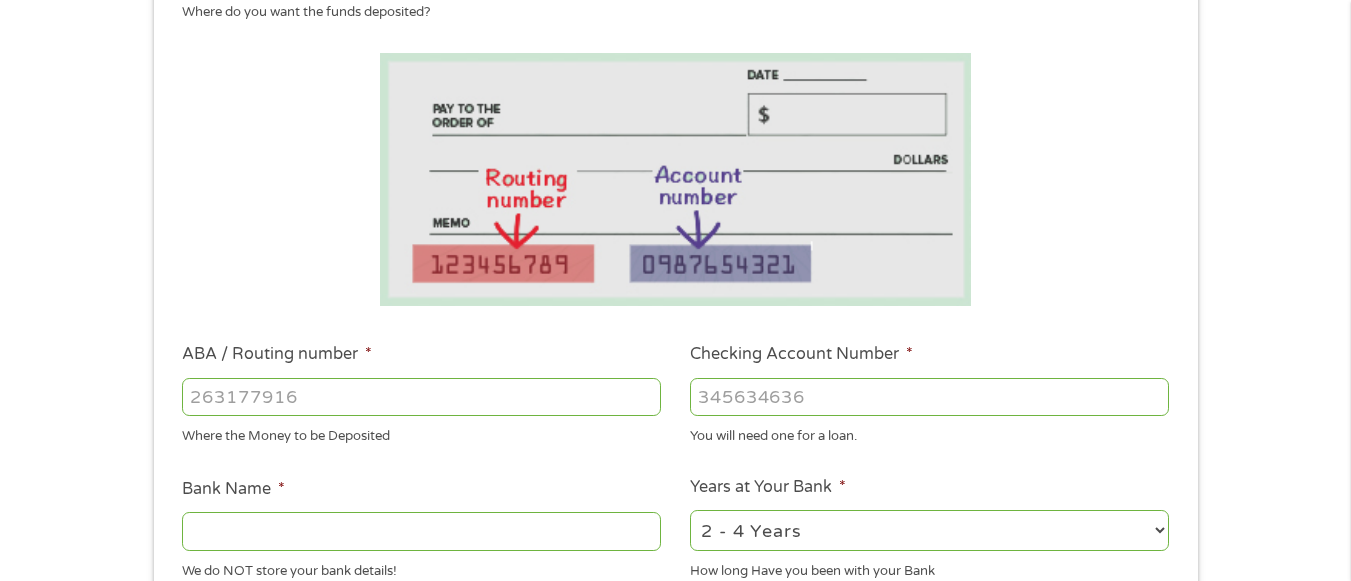 click on "ABA / Routing number *" at bounding box center [421, 397] 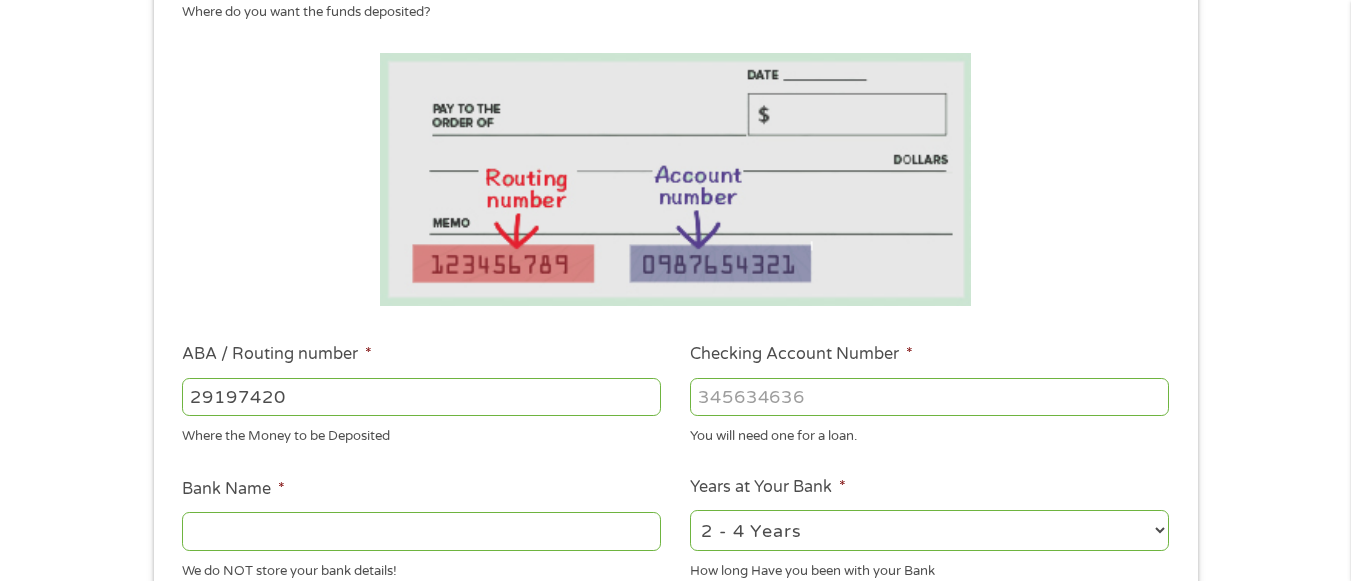 type on "291974204" 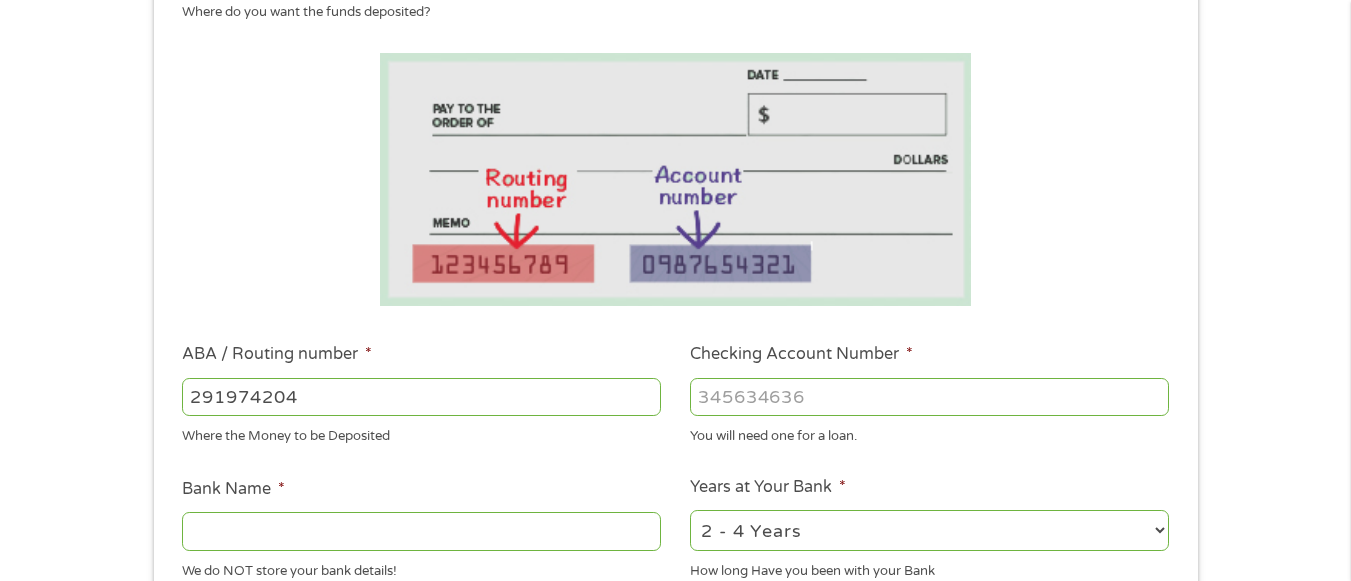 type on "CENTRAL MINNESOTA CREDIT UNION" 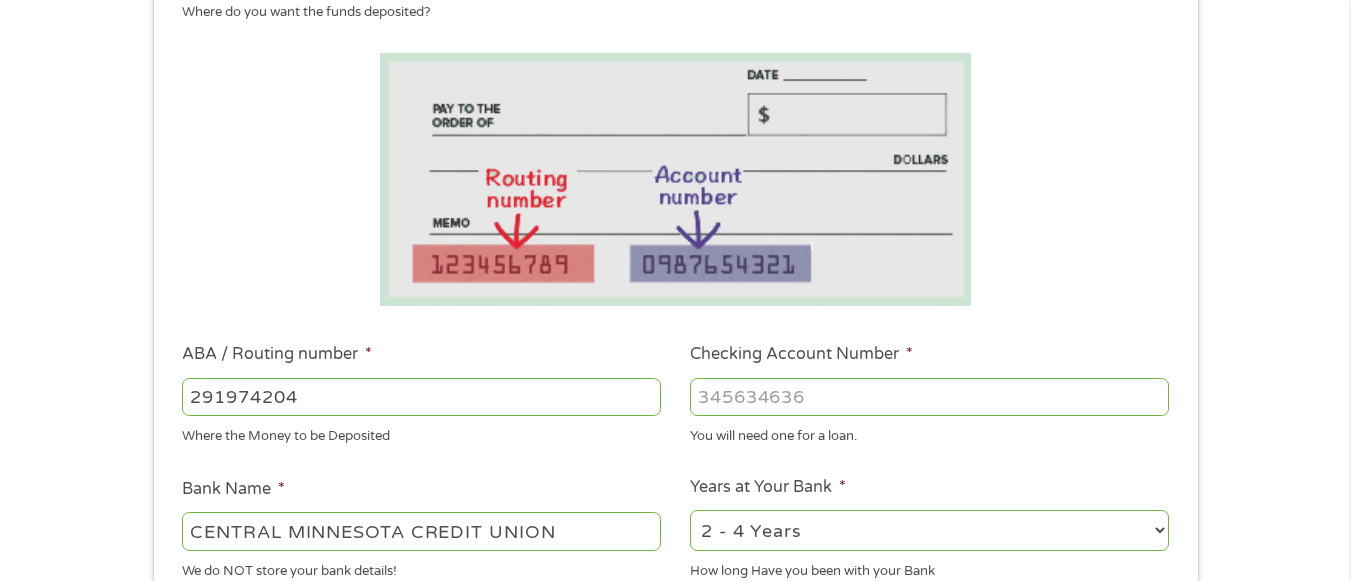 type on "291974204" 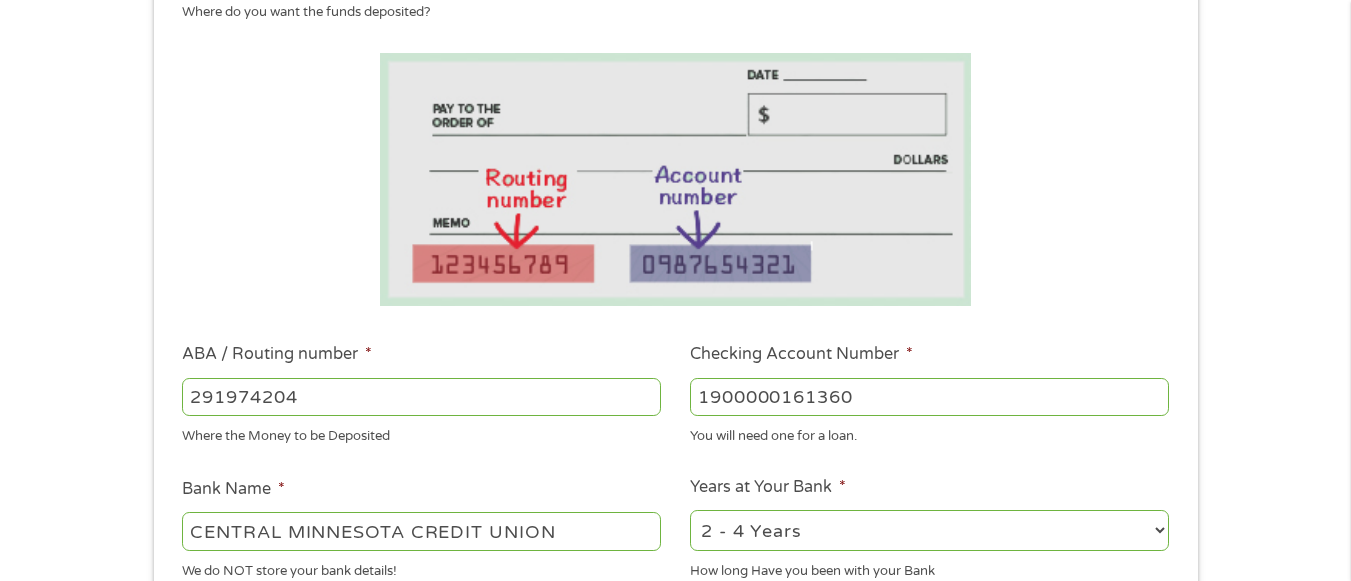 type on "1900000161360" 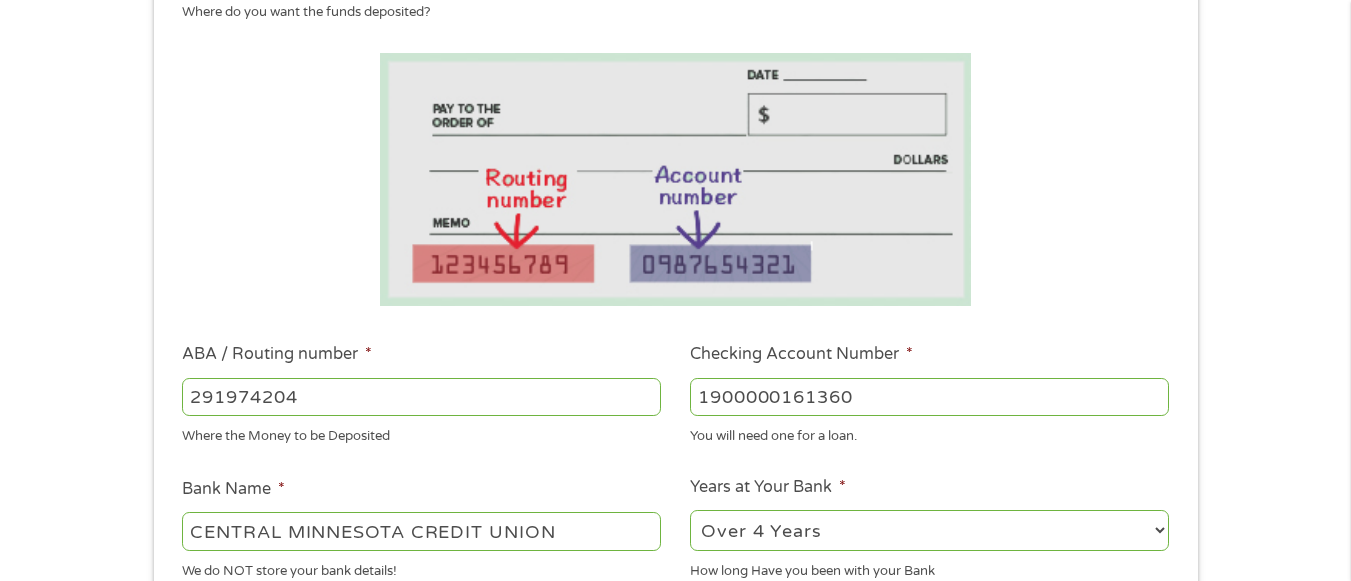 click on "2 - 4 Years 6 - 12 Months 1 - 2 Years Over 4 Years" at bounding box center [929, 530] 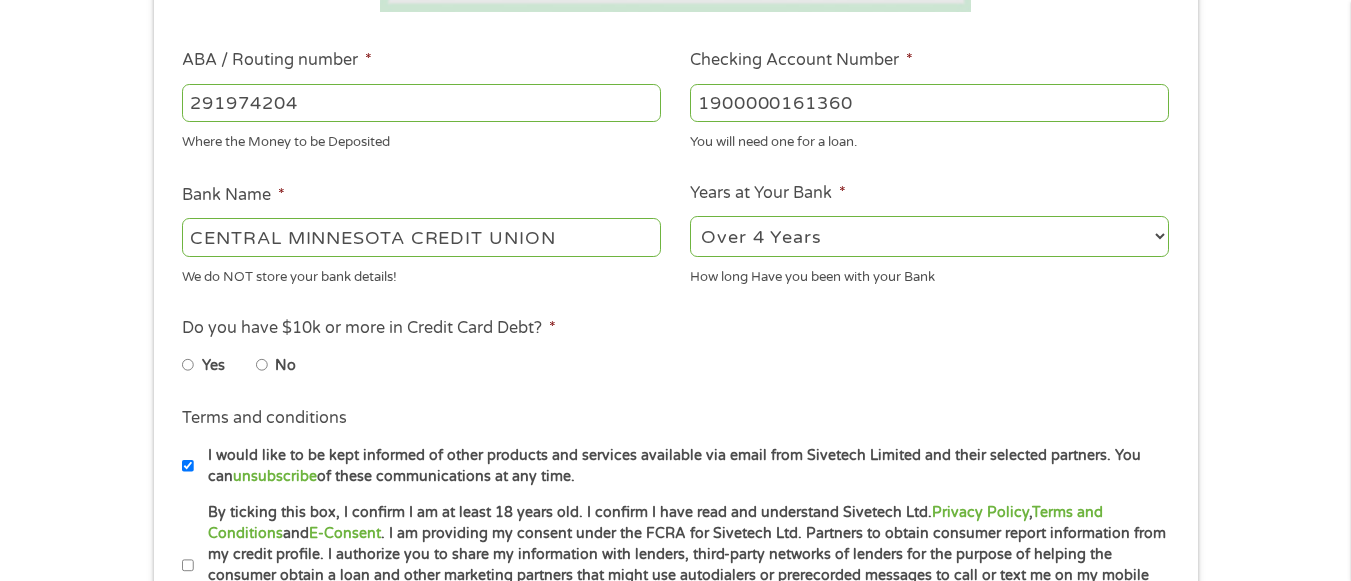 scroll, scrollTop: 600, scrollLeft: 0, axis: vertical 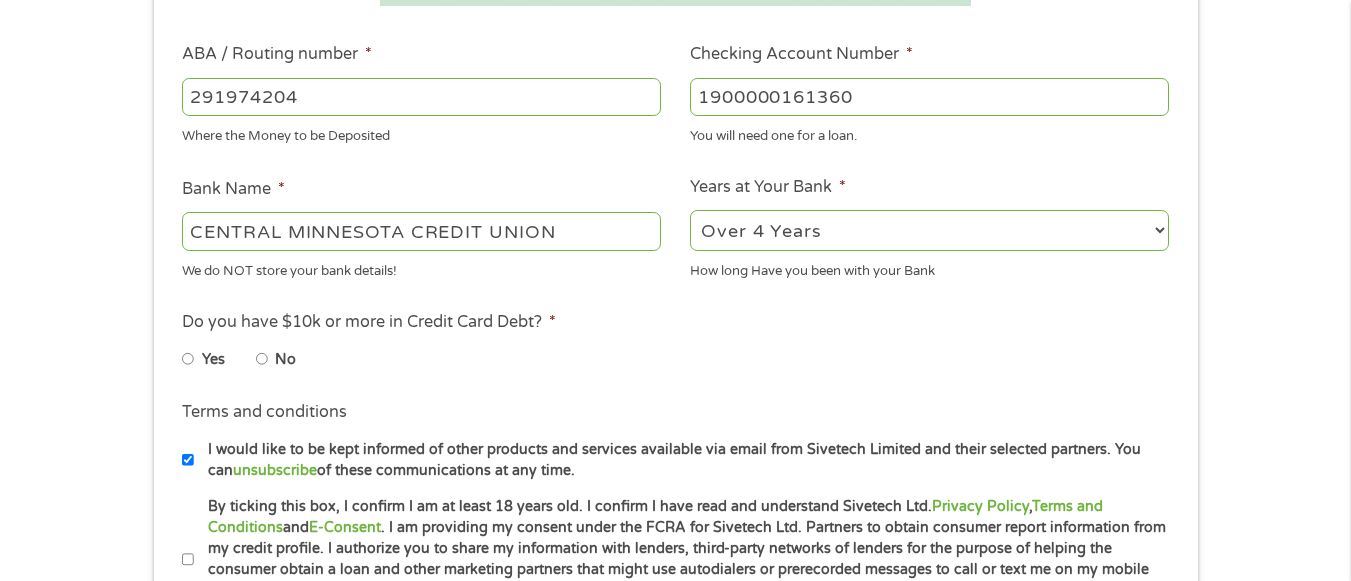 click on "No" at bounding box center (262, 359) 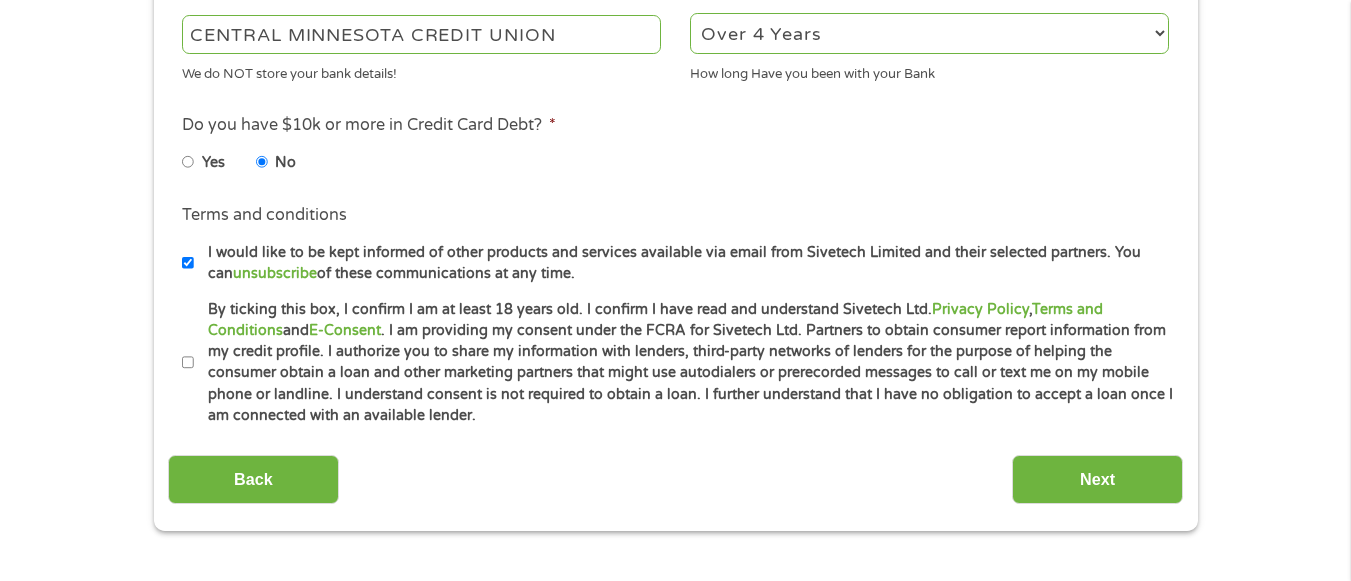 scroll, scrollTop: 800, scrollLeft: 0, axis: vertical 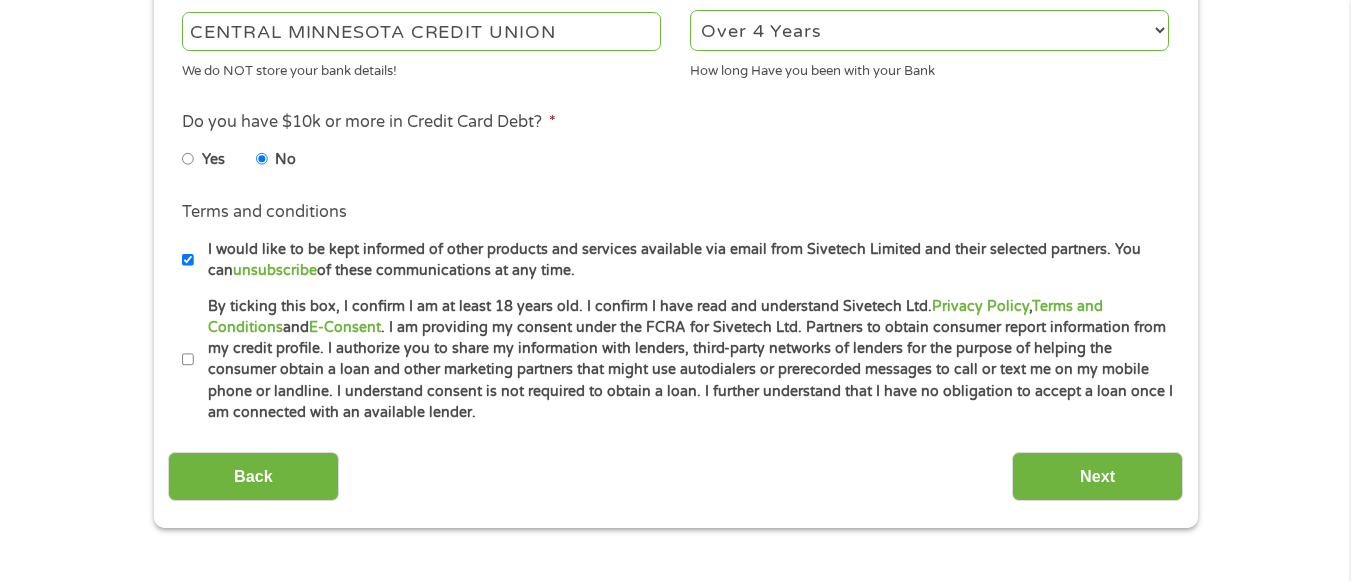 click on "By ticking this box, I confirm I am at least 18 years old. I confirm I have read and understand Sivetech Ltd.  Privacy Policy ,  Terms and Conditions  and  E-Consent . I am providing my consent under the FCRA for Sivetech Ltd. Partners to obtain consumer report information from my credit profile. I authorize you to share my information with lenders, third-party networks of lenders for the purpose of helping the consumer obtain a loan and other marketing partners that might use autodialers or prerecorded messages to call or text me on my mobile phone or landline. I understand consent is not required to obtain a loan. I further understand that I have no obligation to accept a loan once I am connected with an available lender." at bounding box center (188, 360) 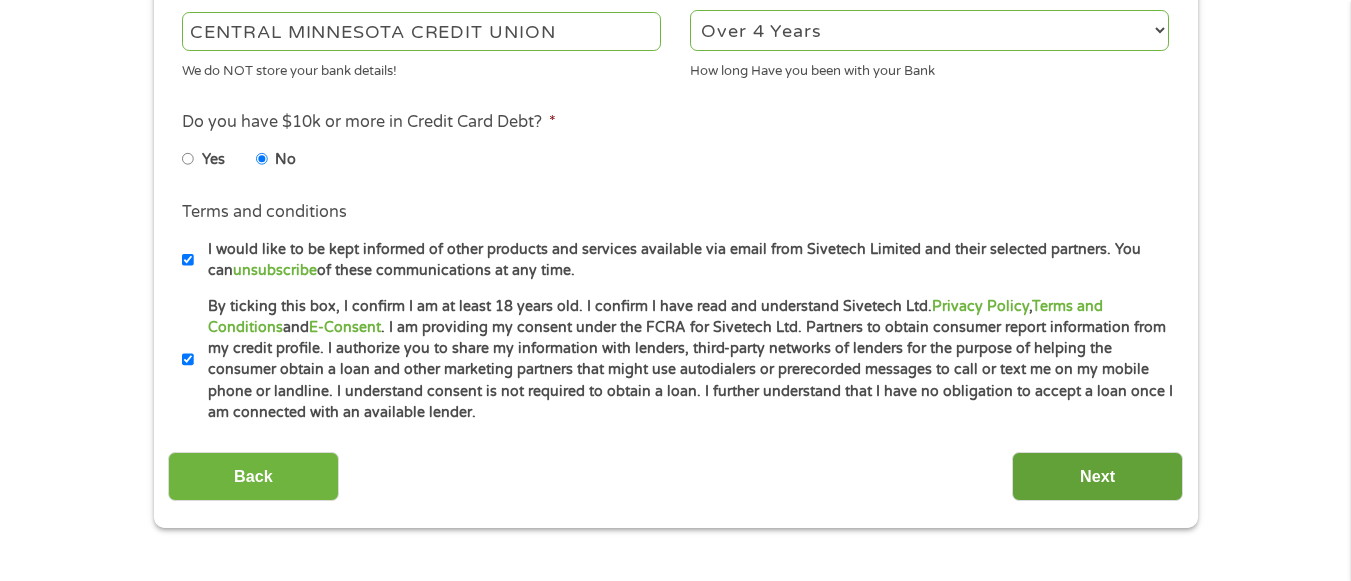 click on "Next" at bounding box center [1097, 476] 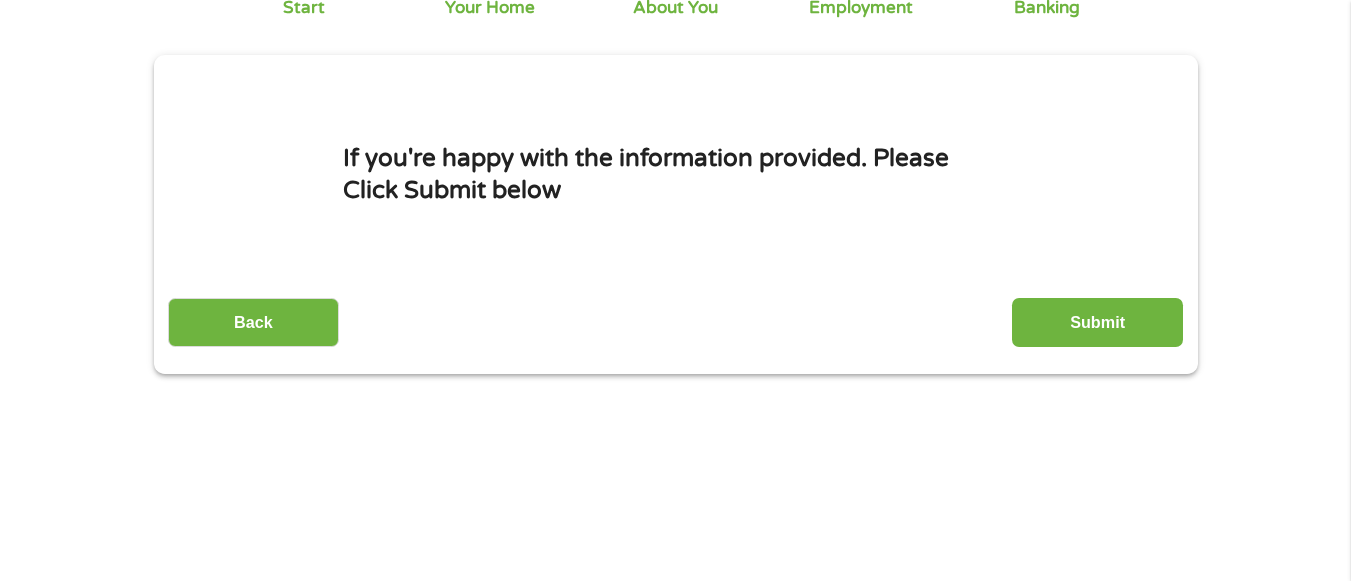 scroll, scrollTop: 0, scrollLeft: 0, axis: both 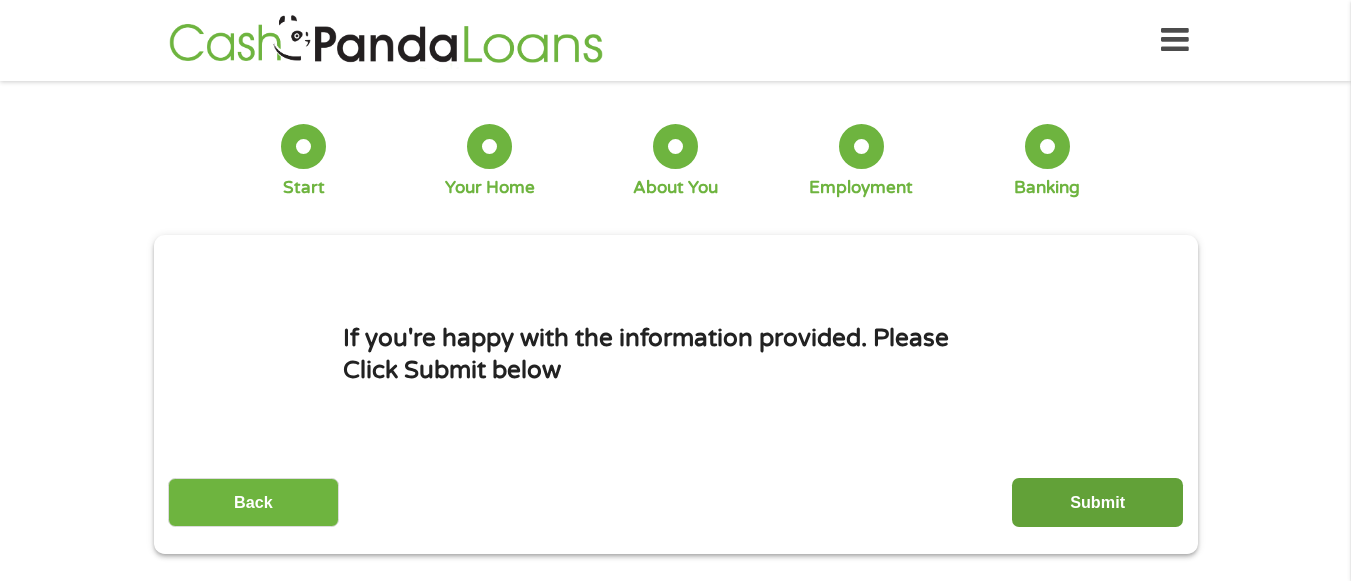 click on "Submit" at bounding box center [1097, 502] 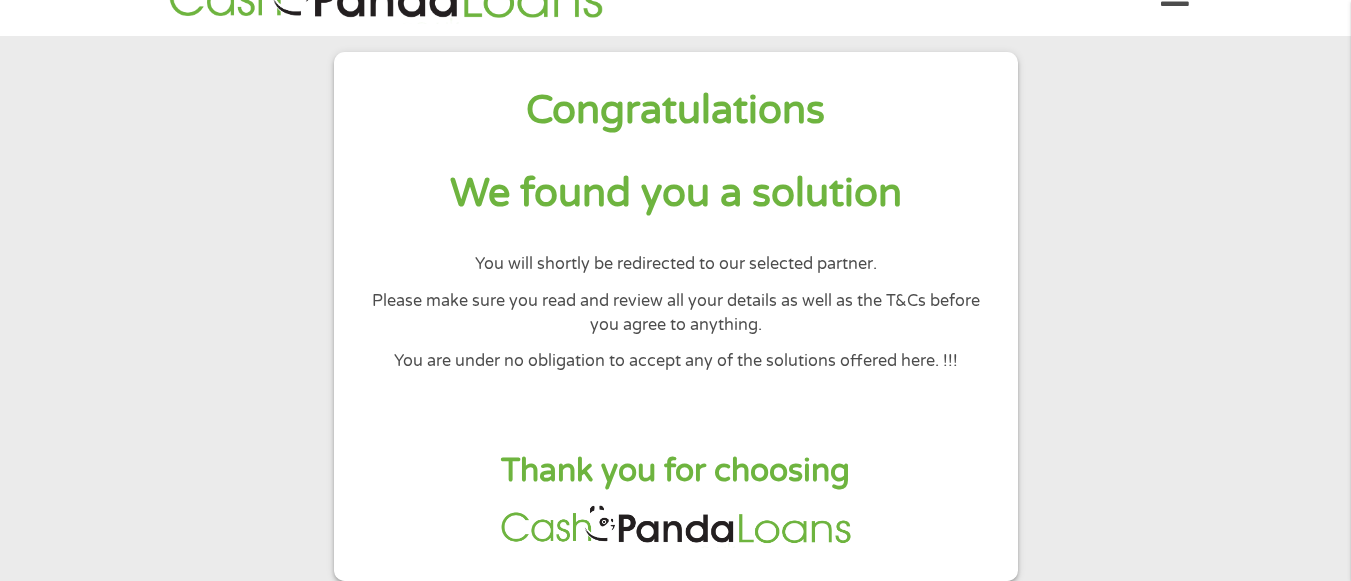 scroll, scrollTop: 0, scrollLeft: 0, axis: both 